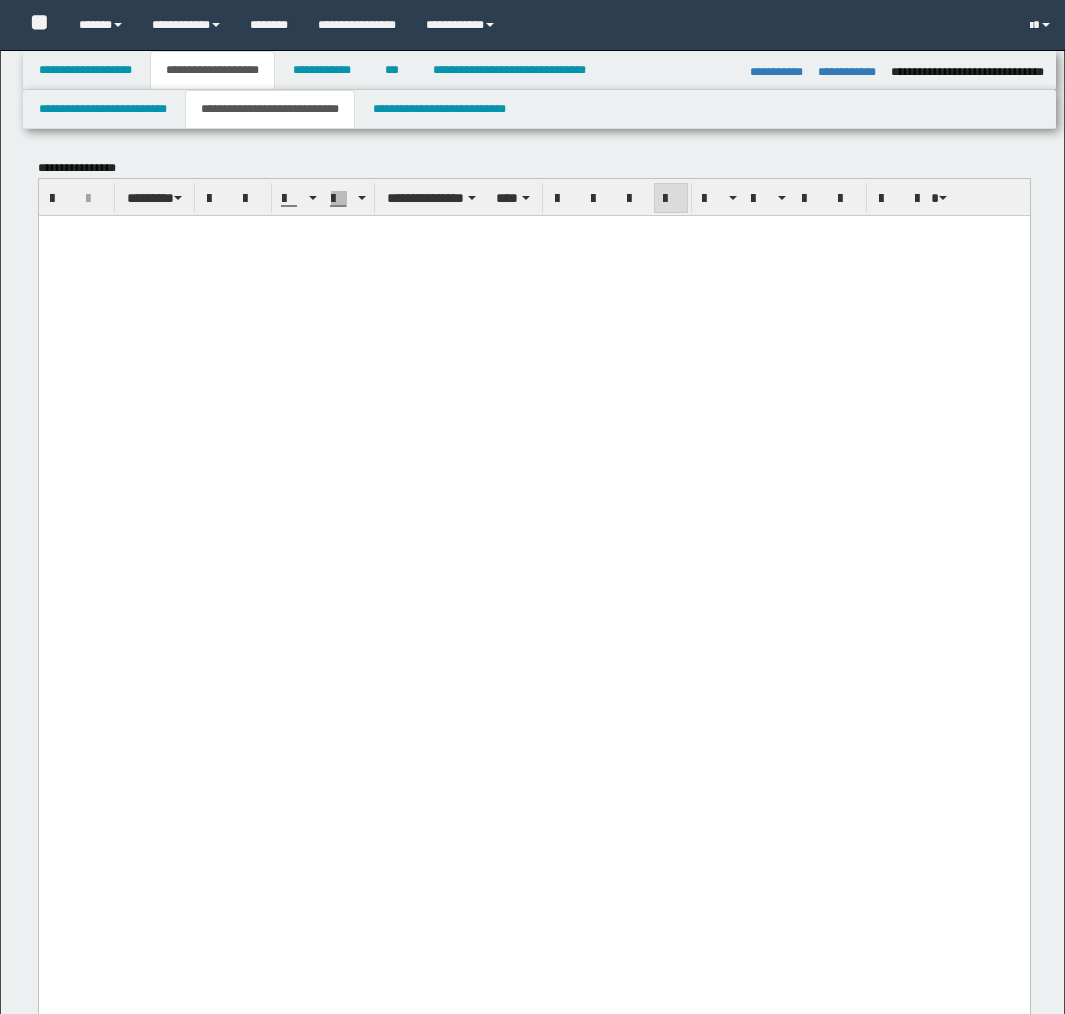 select on "*" 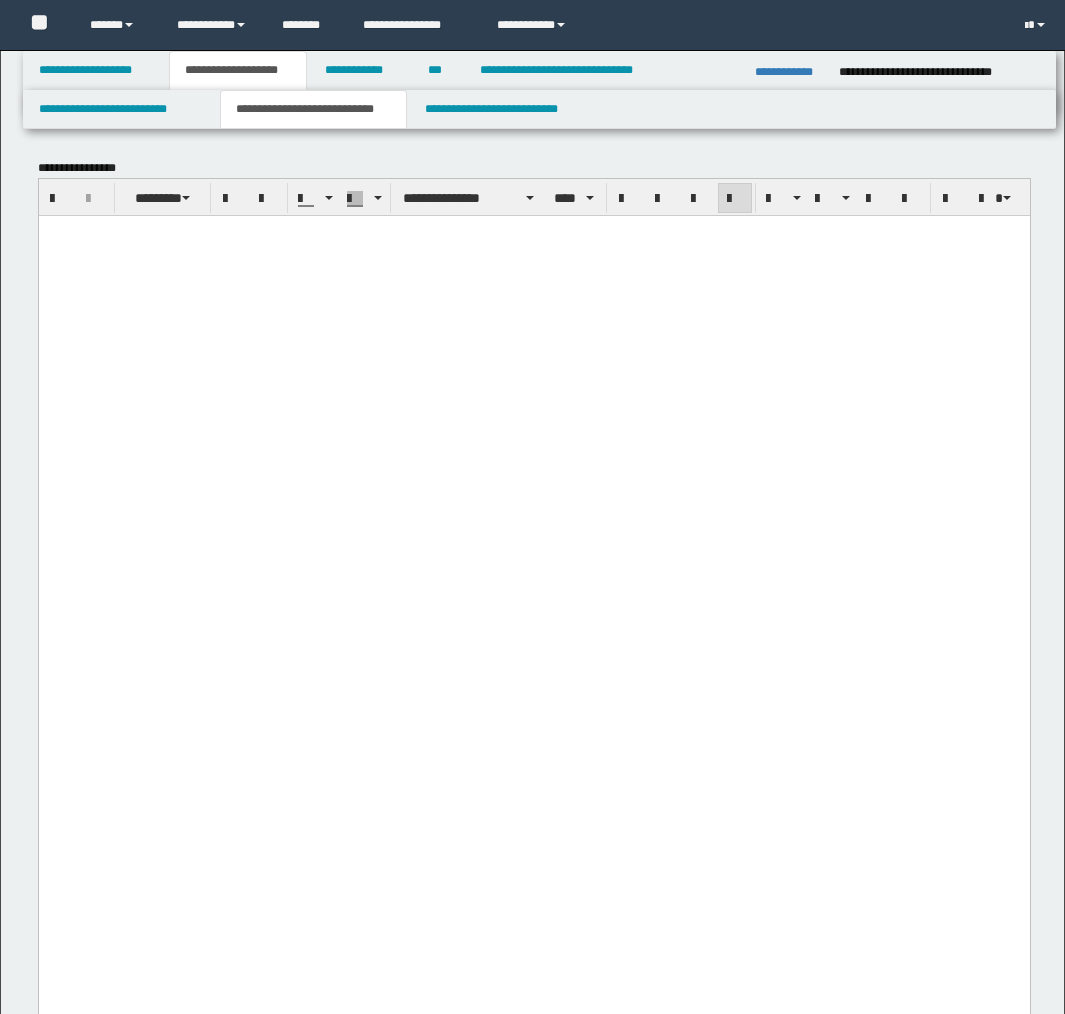 scroll, scrollTop: 4048, scrollLeft: 0, axis: vertical 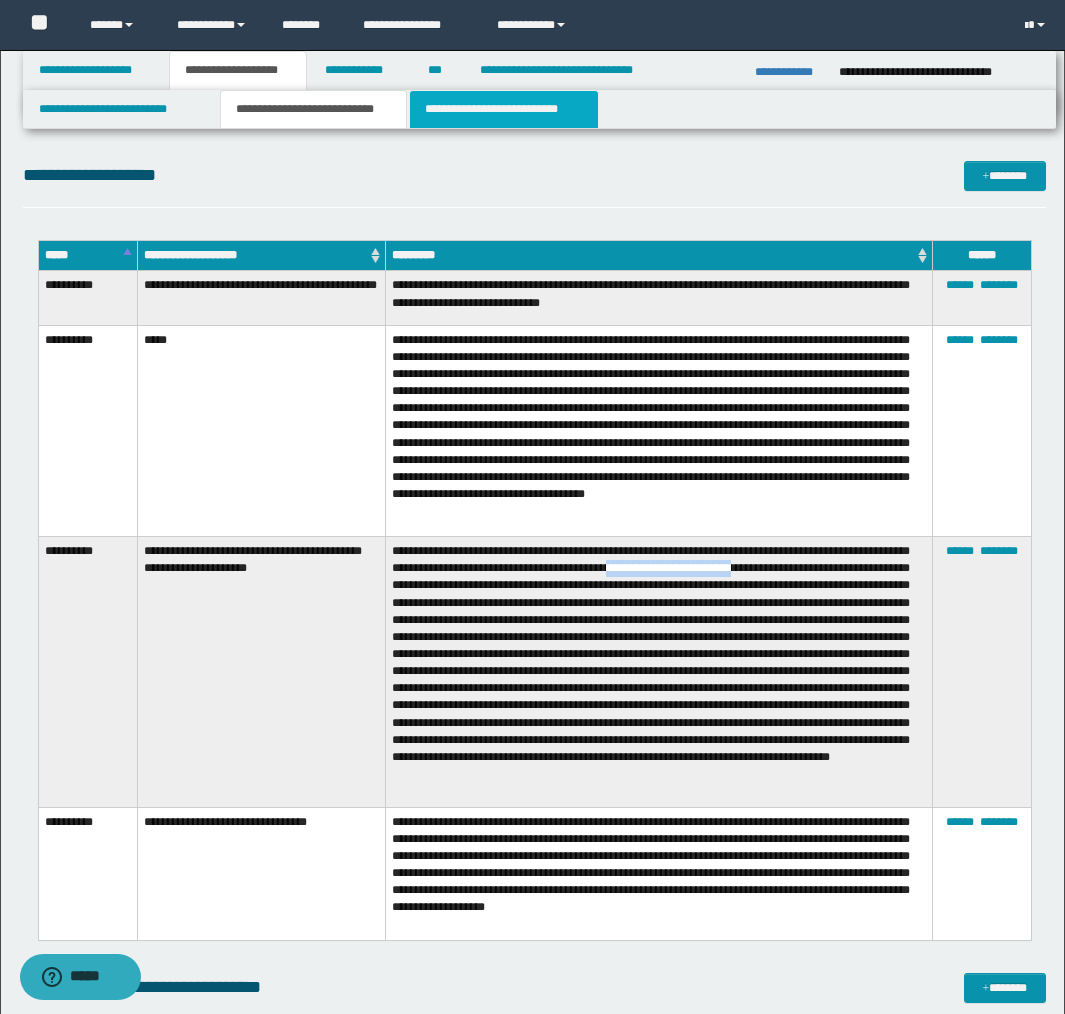 click on "**********" at bounding box center (504, 109) 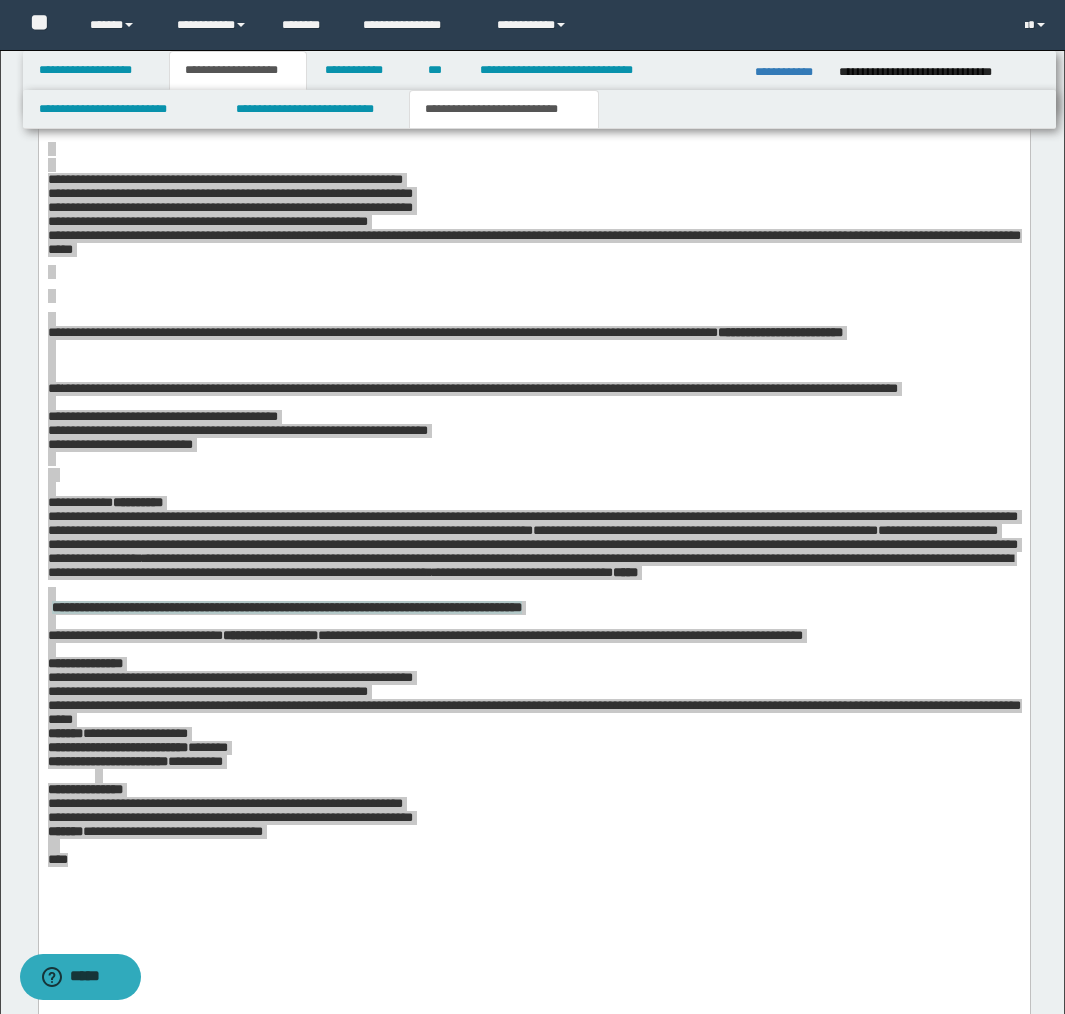 scroll, scrollTop: 2060, scrollLeft: 0, axis: vertical 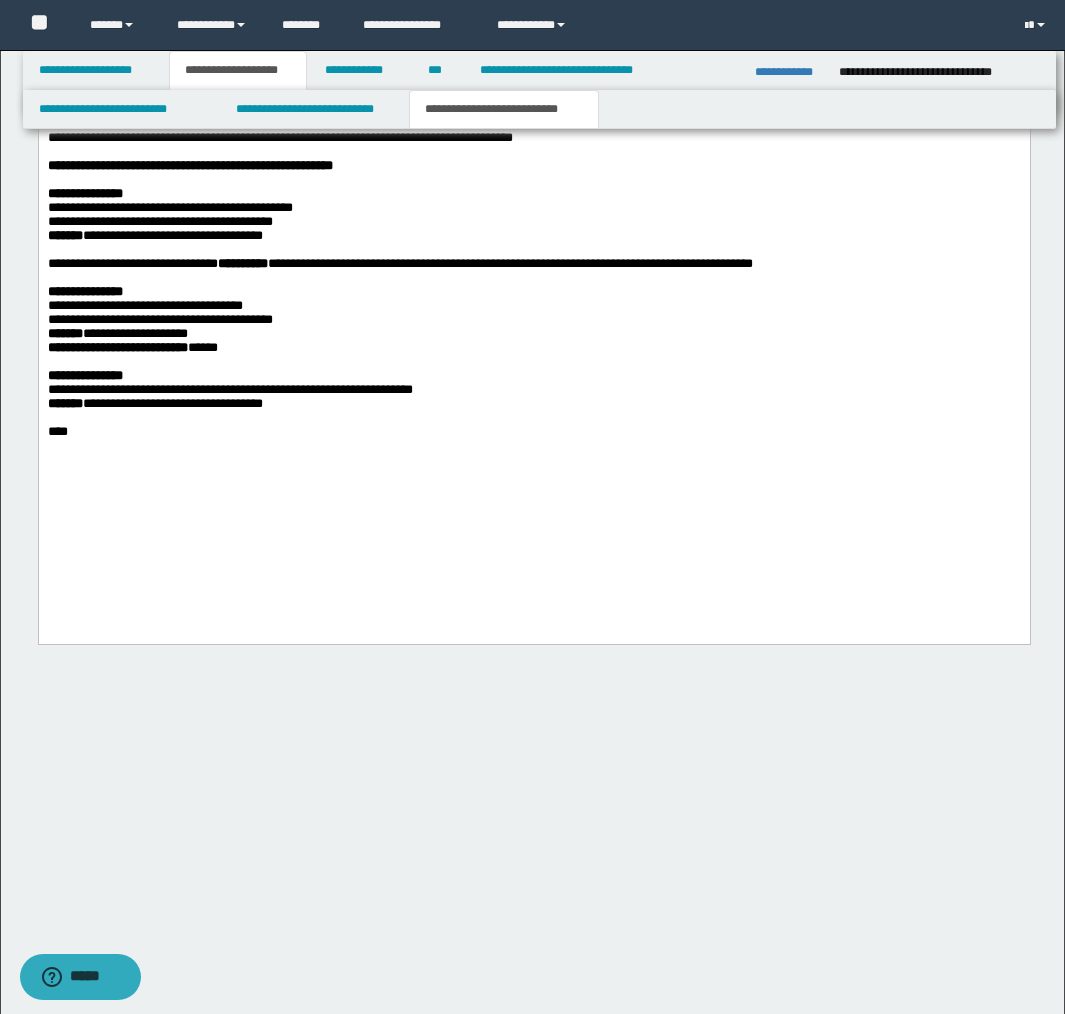 type 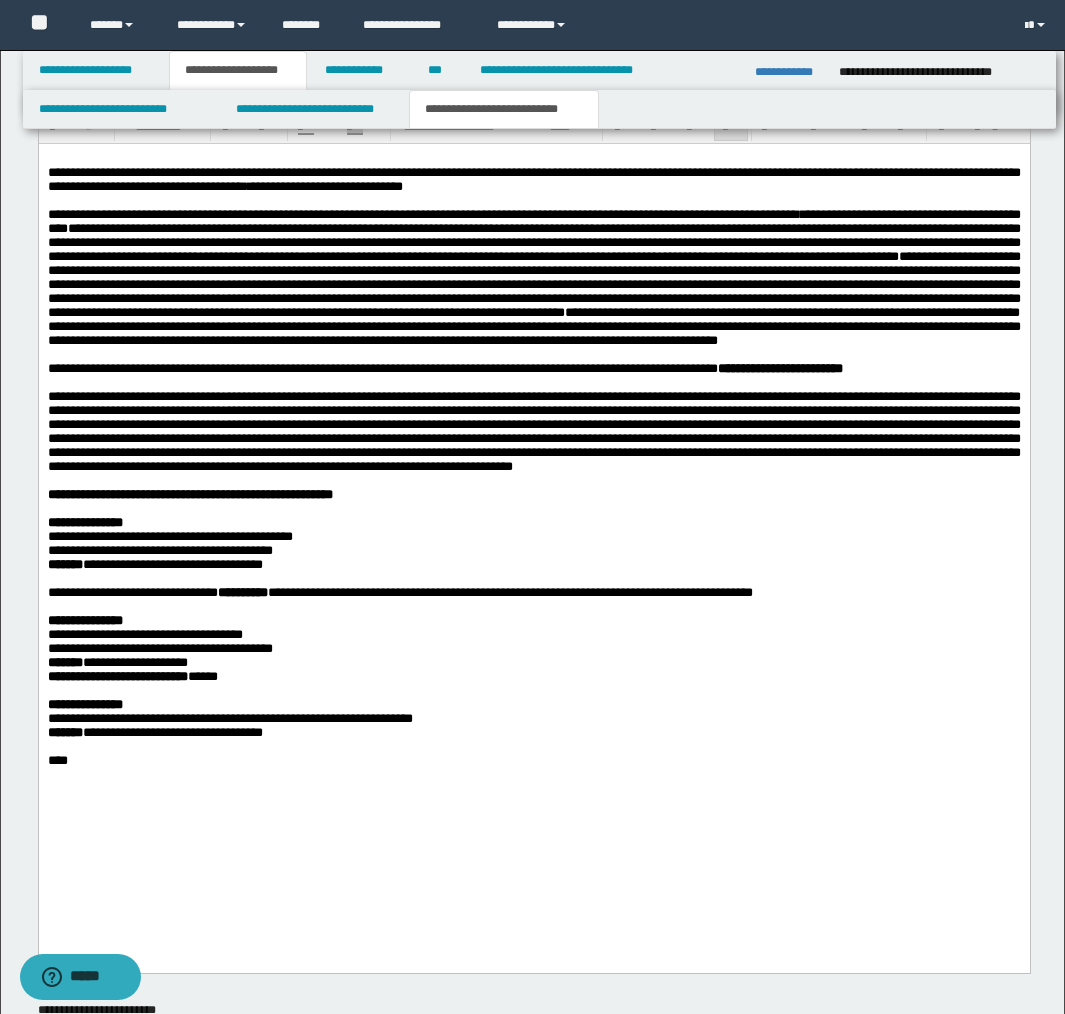 scroll, scrollTop: 1703, scrollLeft: 0, axis: vertical 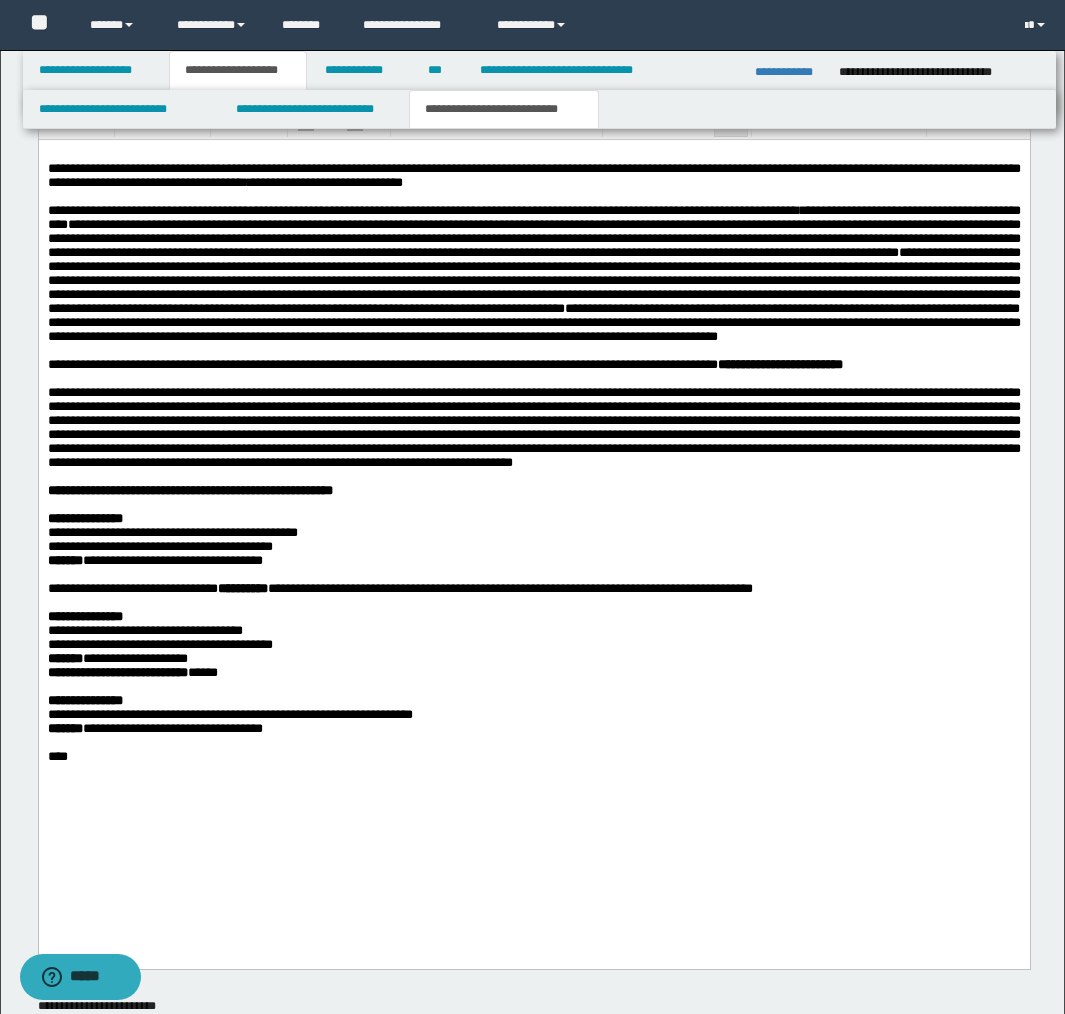 click at bounding box center (533, 575) 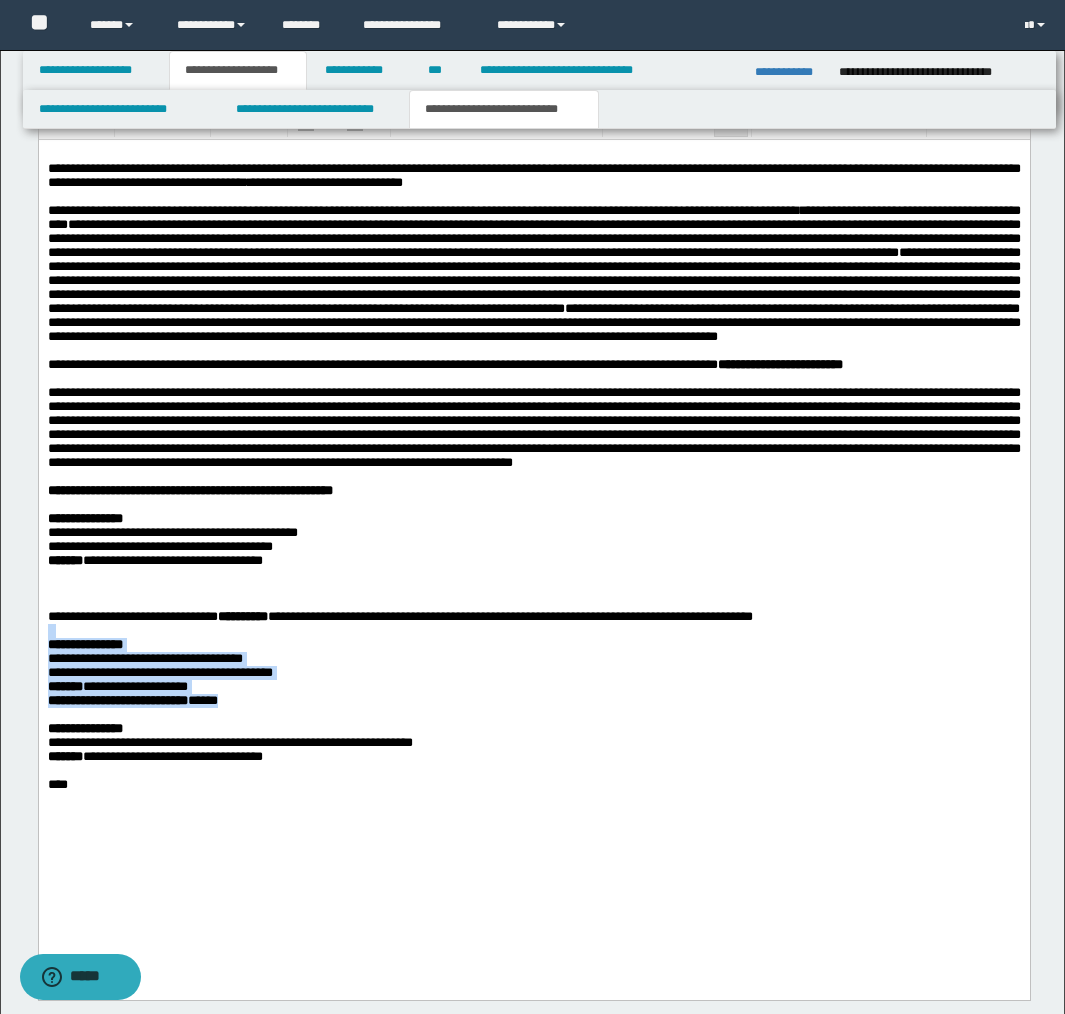 drag, startPoint x: 268, startPoint y: 777, endPoint x: 21, endPoint y: 704, distance: 257.56165 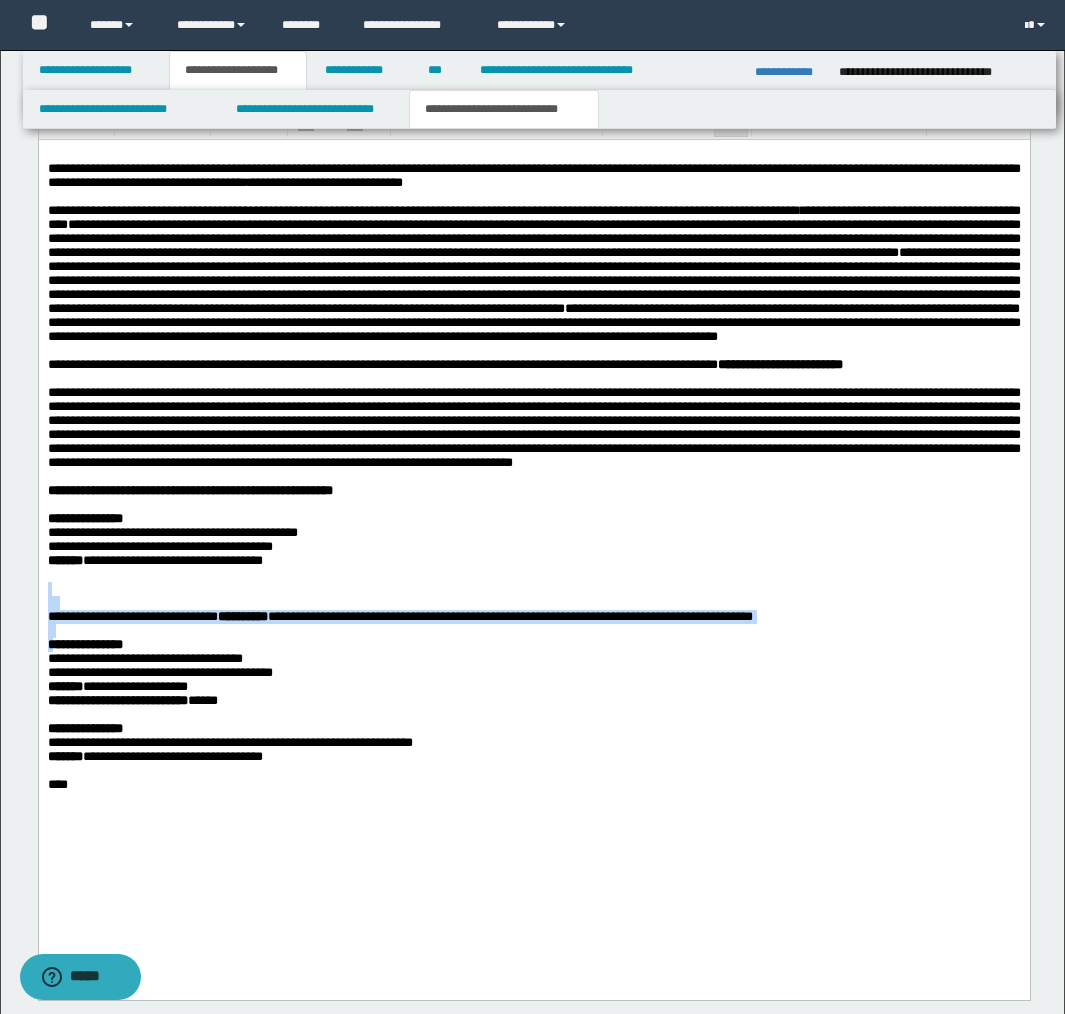 drag, startPoint x: 52, startPoint y: 709, endPoint x: 53, endPoint y: 686, distance: 23.021729 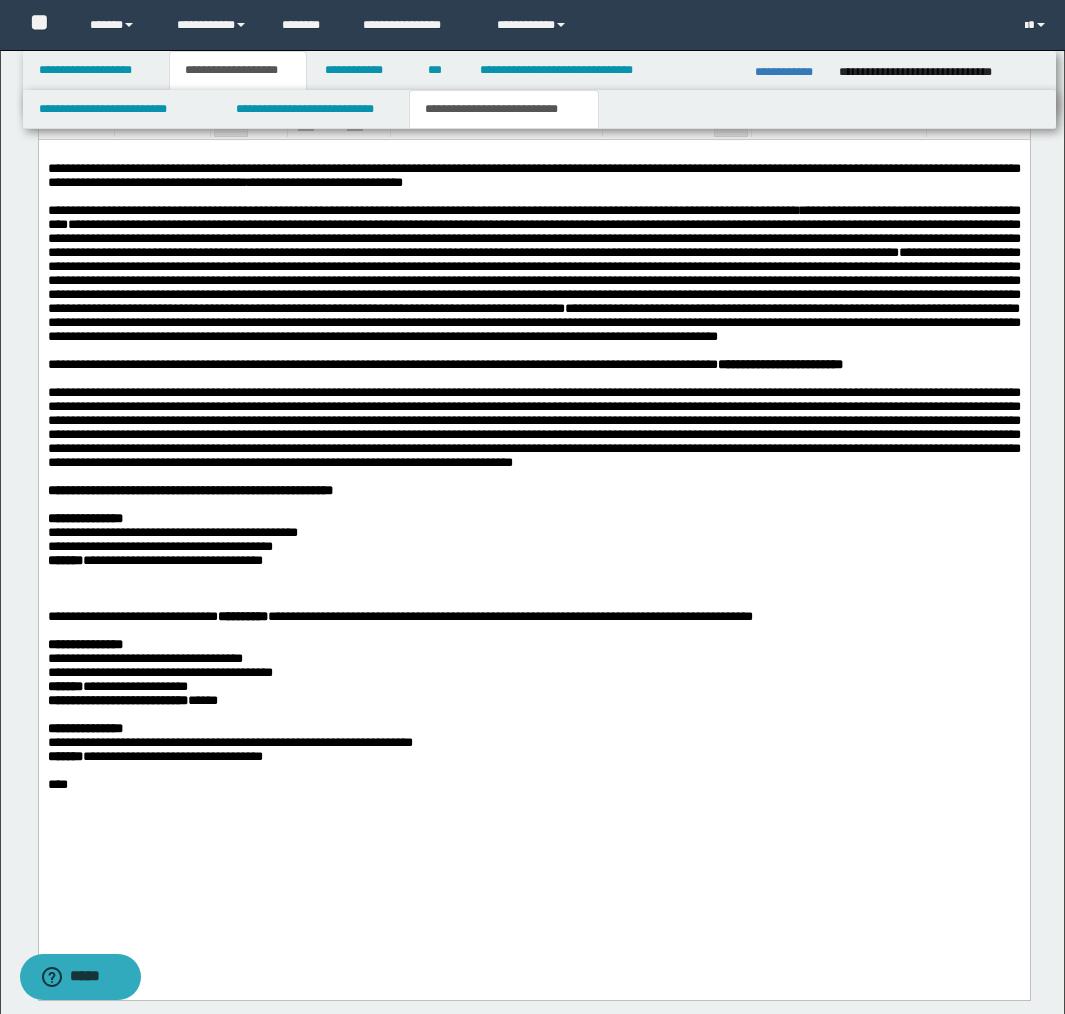 click on "**********" at bounding box center (84, 644) 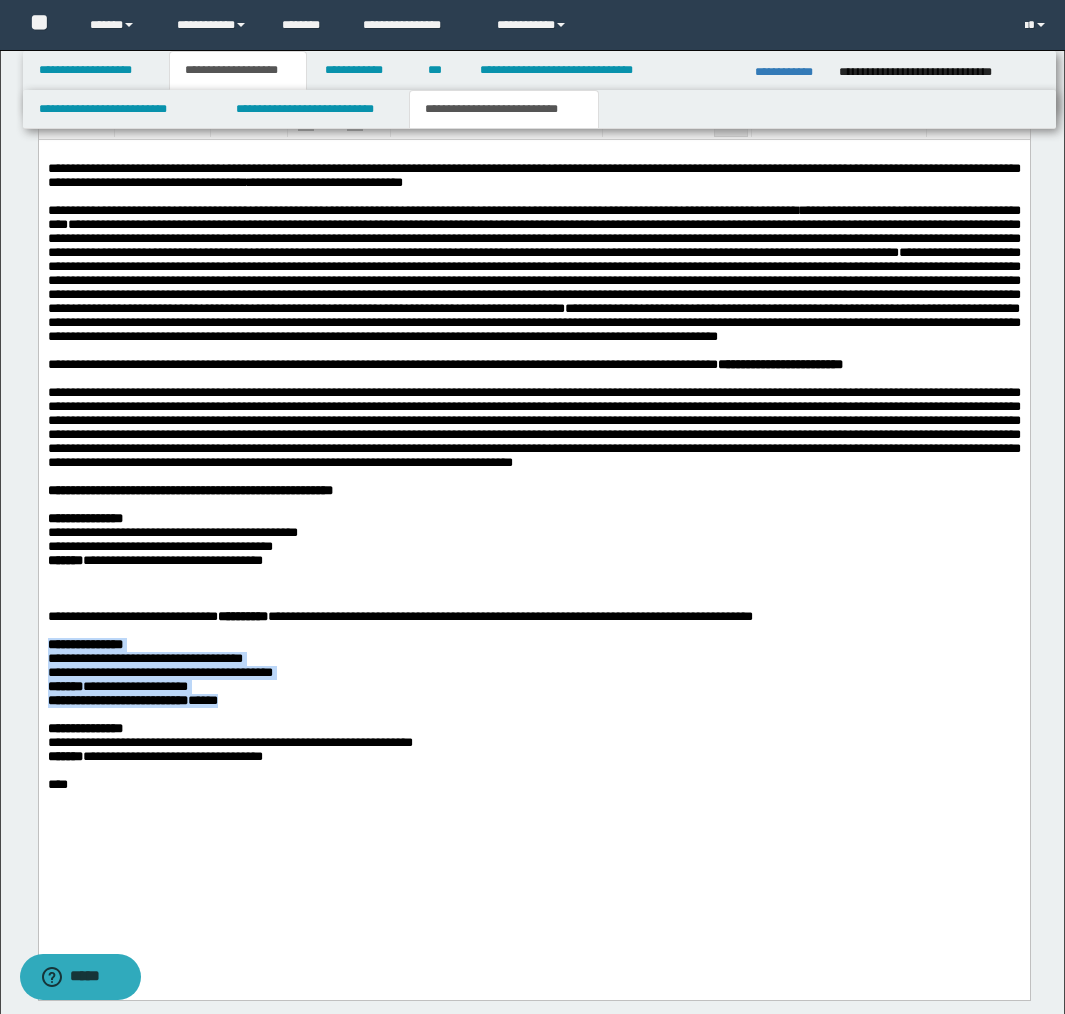 drag, startPoint x: 49, startPoint y: 701, endPoint x: 201, endPoint y: 763, distance: 164.15846 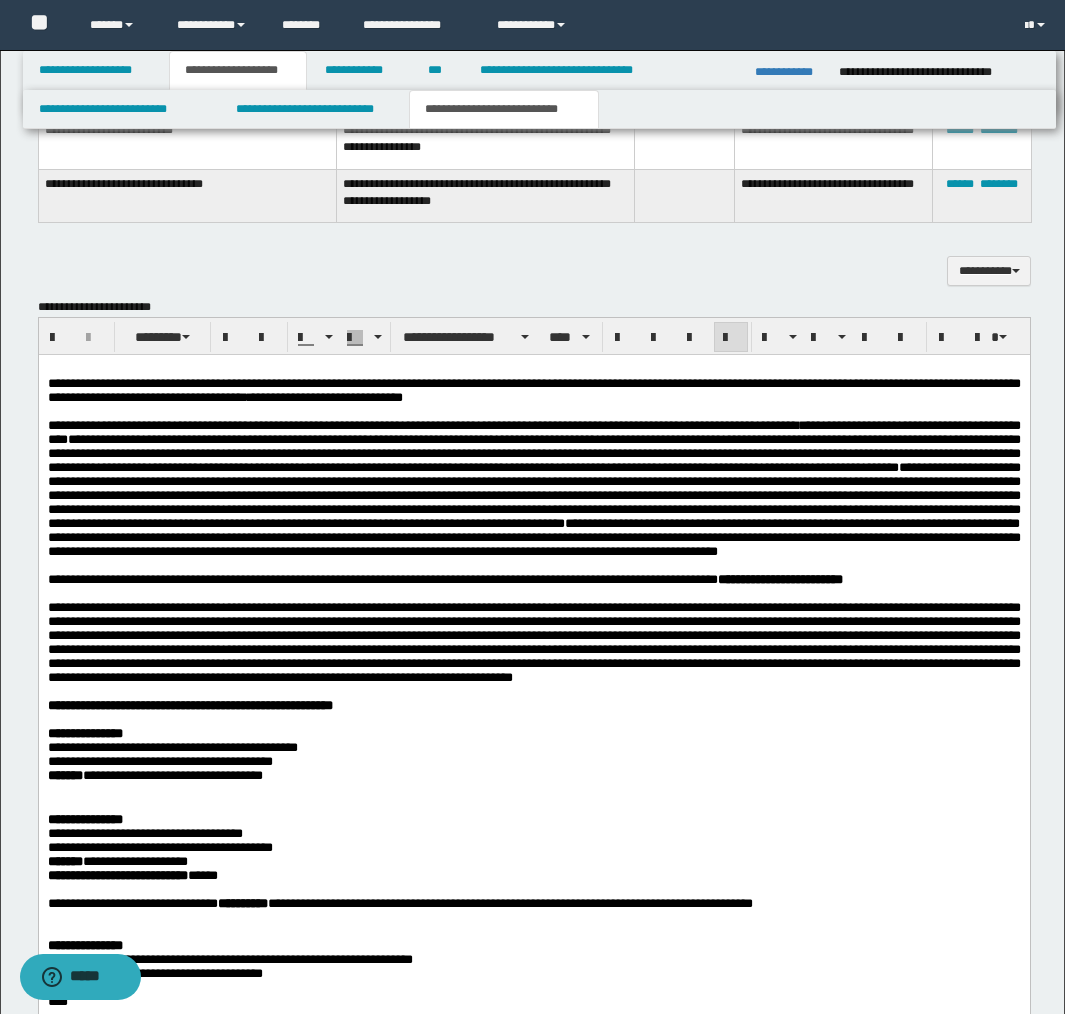 scroll, scrollTop: 1448, scrollLeft: 0, axis: vertical 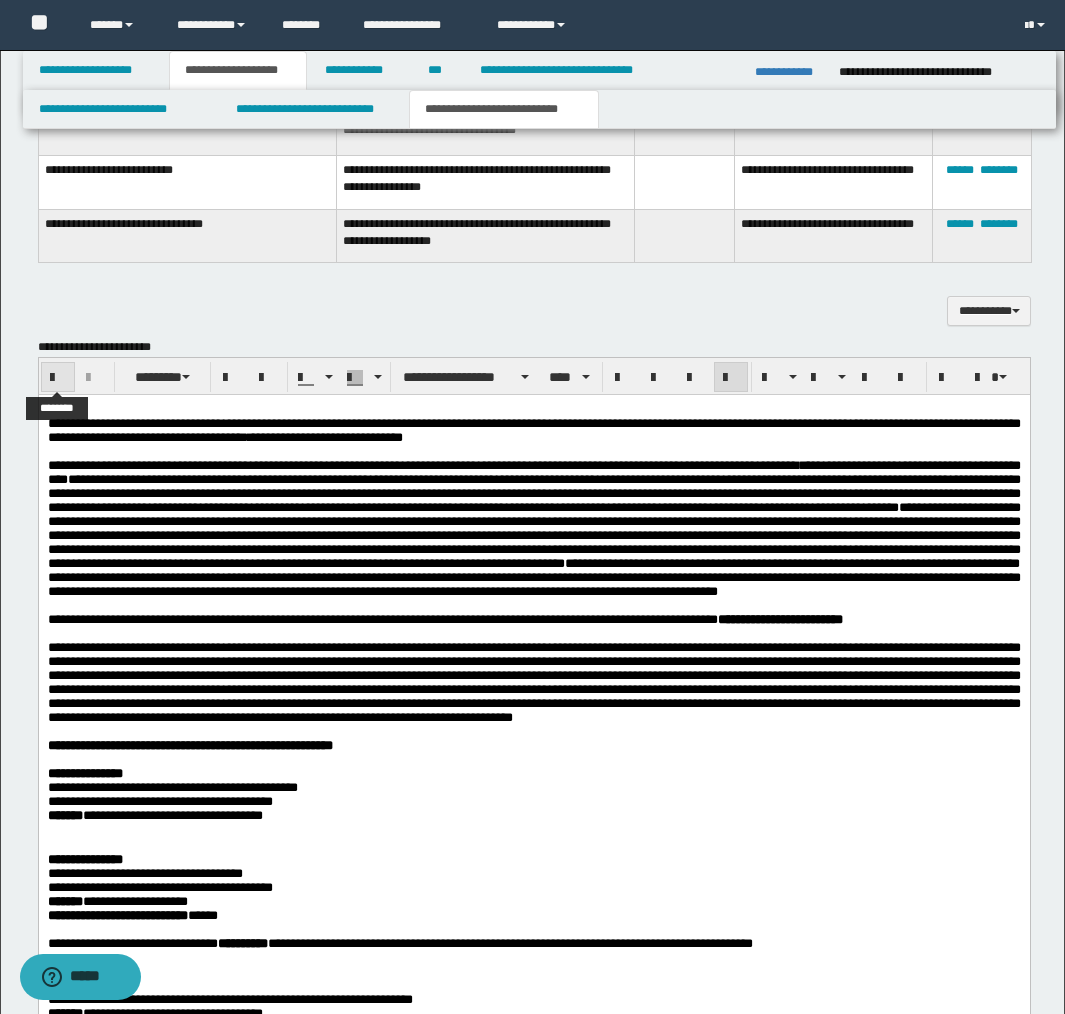 click at bounding box center (58, 378) 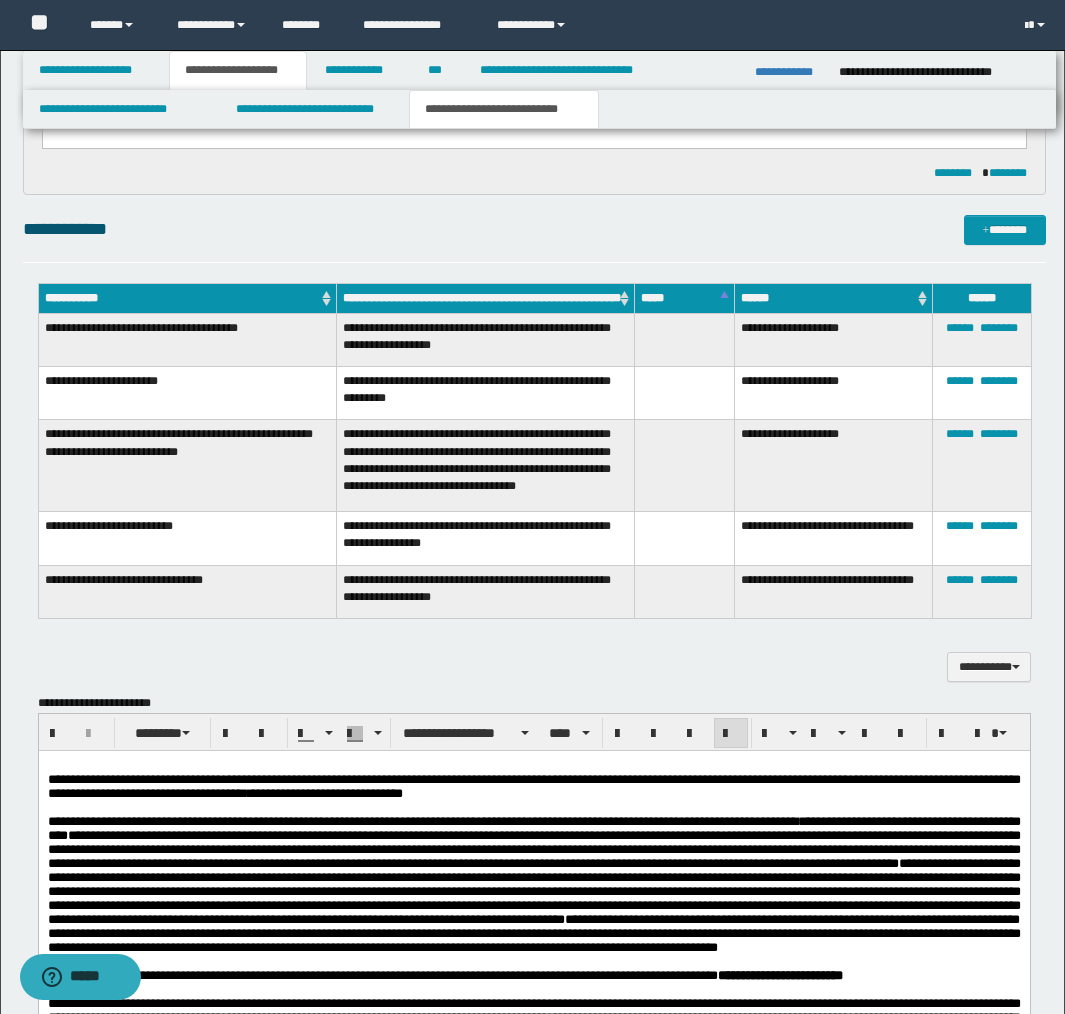 scroll, scrollTop: 1090, scrollLeft: 0, axis: vertical 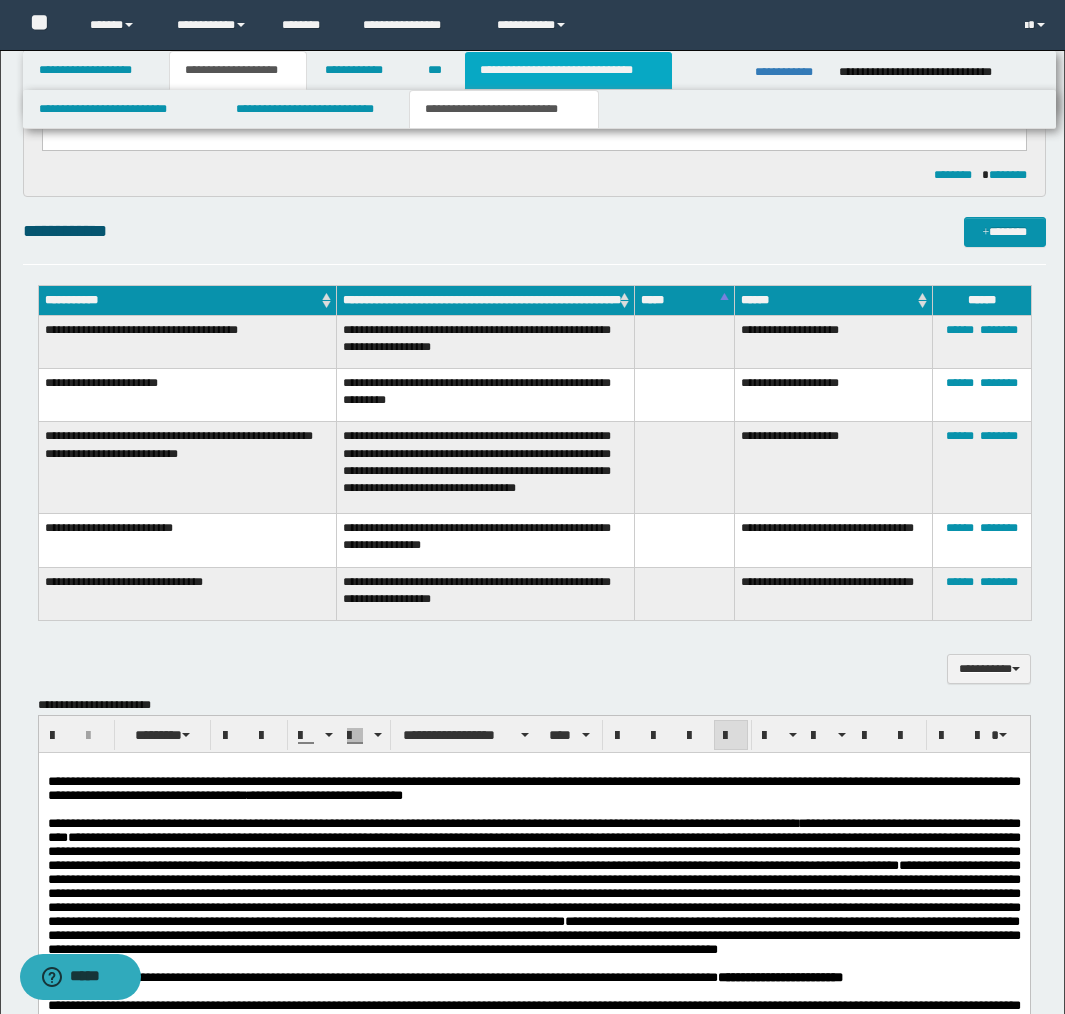 click on "**********" at bounding box center [568, 70] 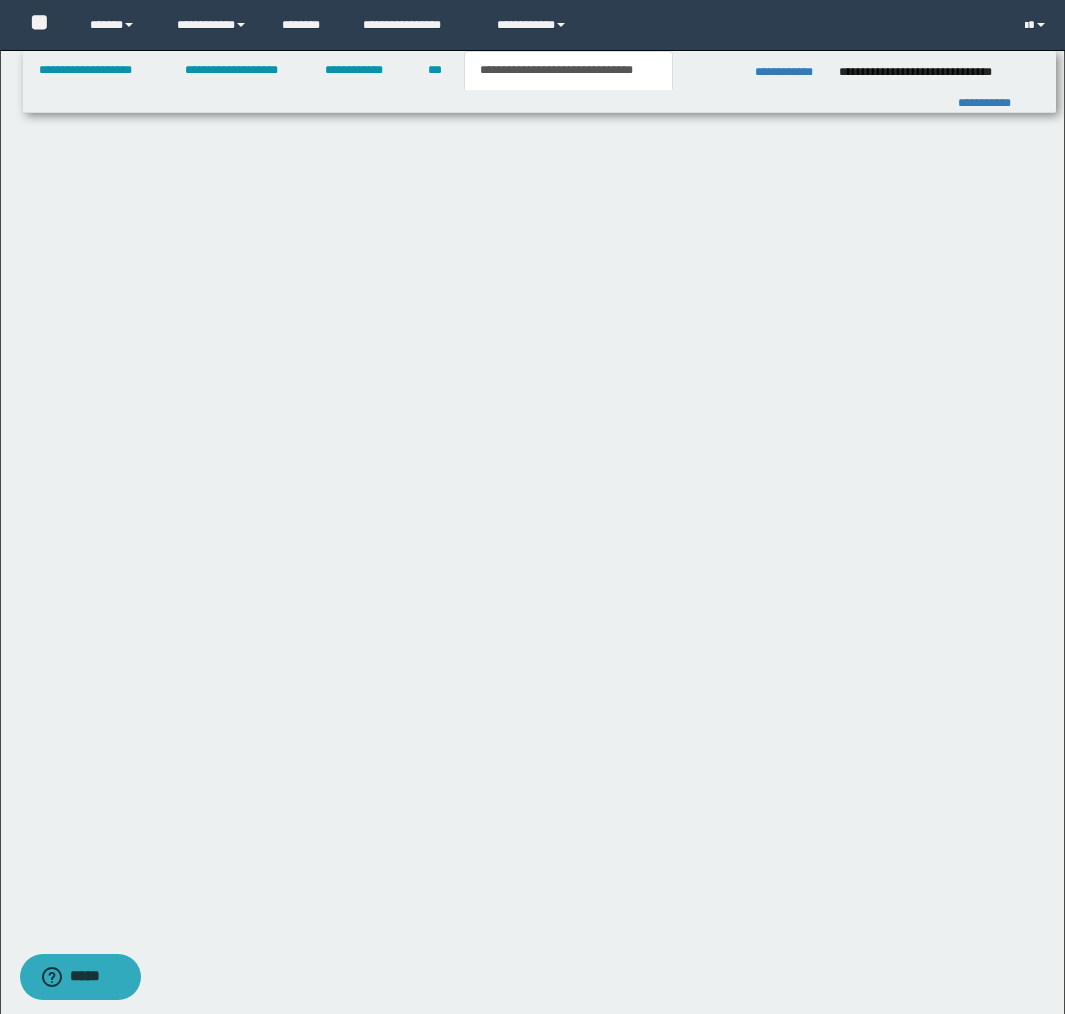 scroll, scrollTop: 0, scrollLeft: 0, axis: both 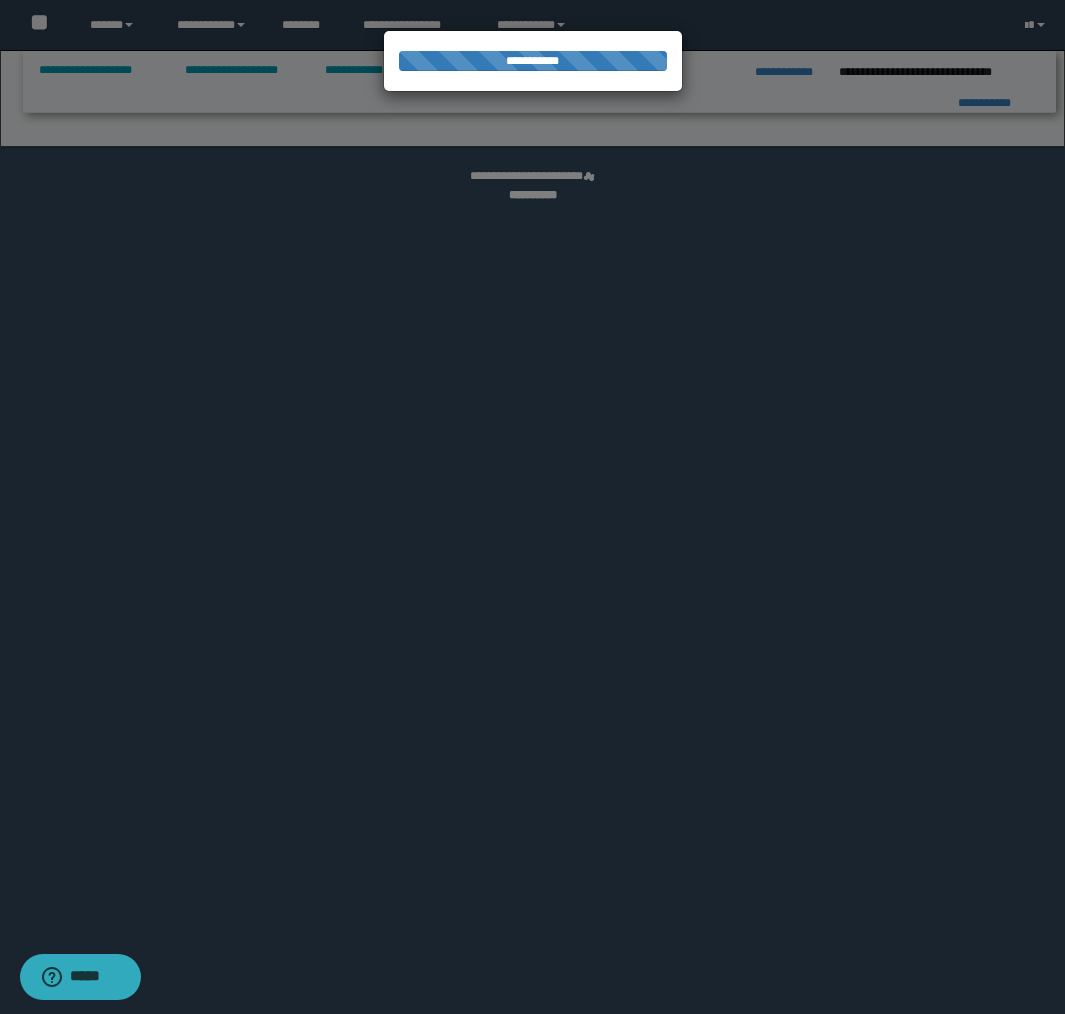 select on "*" 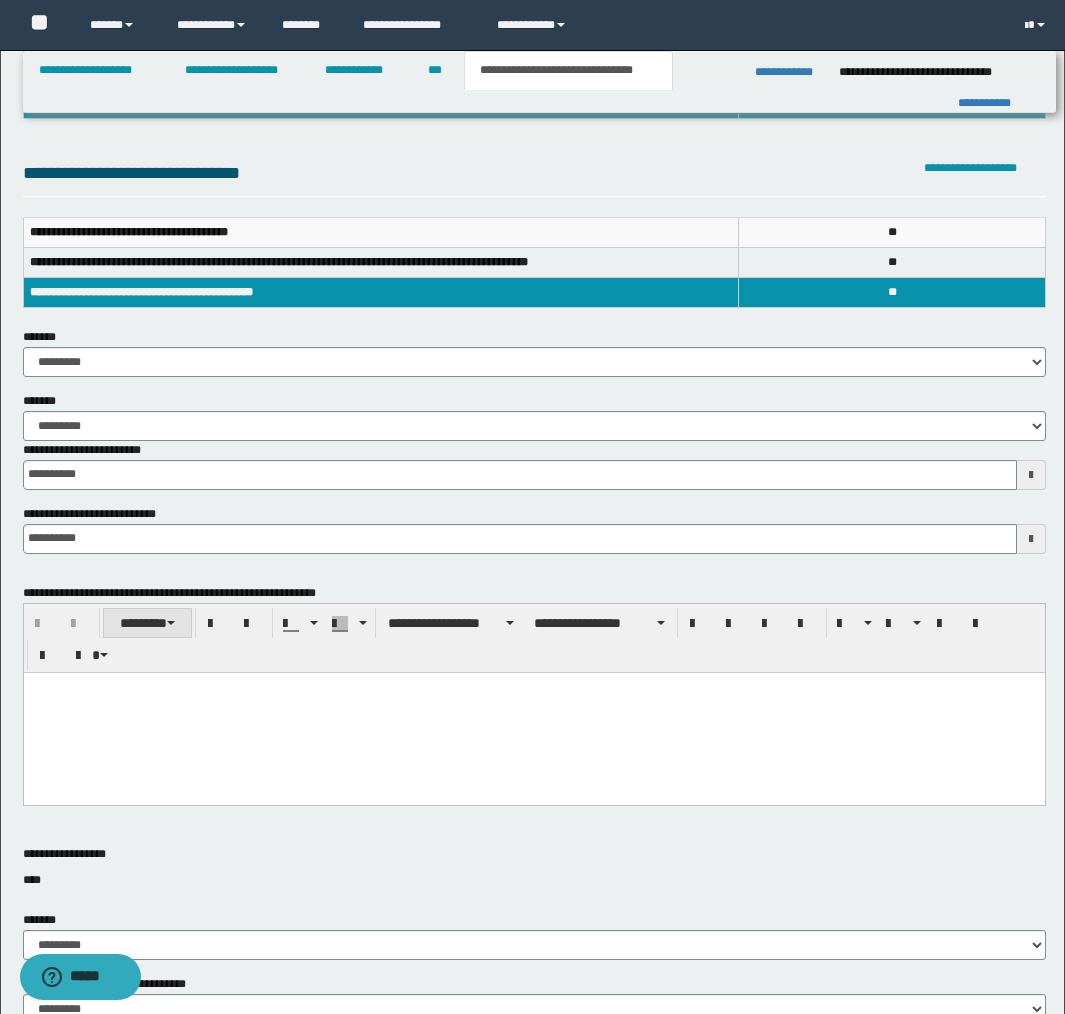 scroll, scrollTop: 217, scrollLeft: 0, axis: vertical 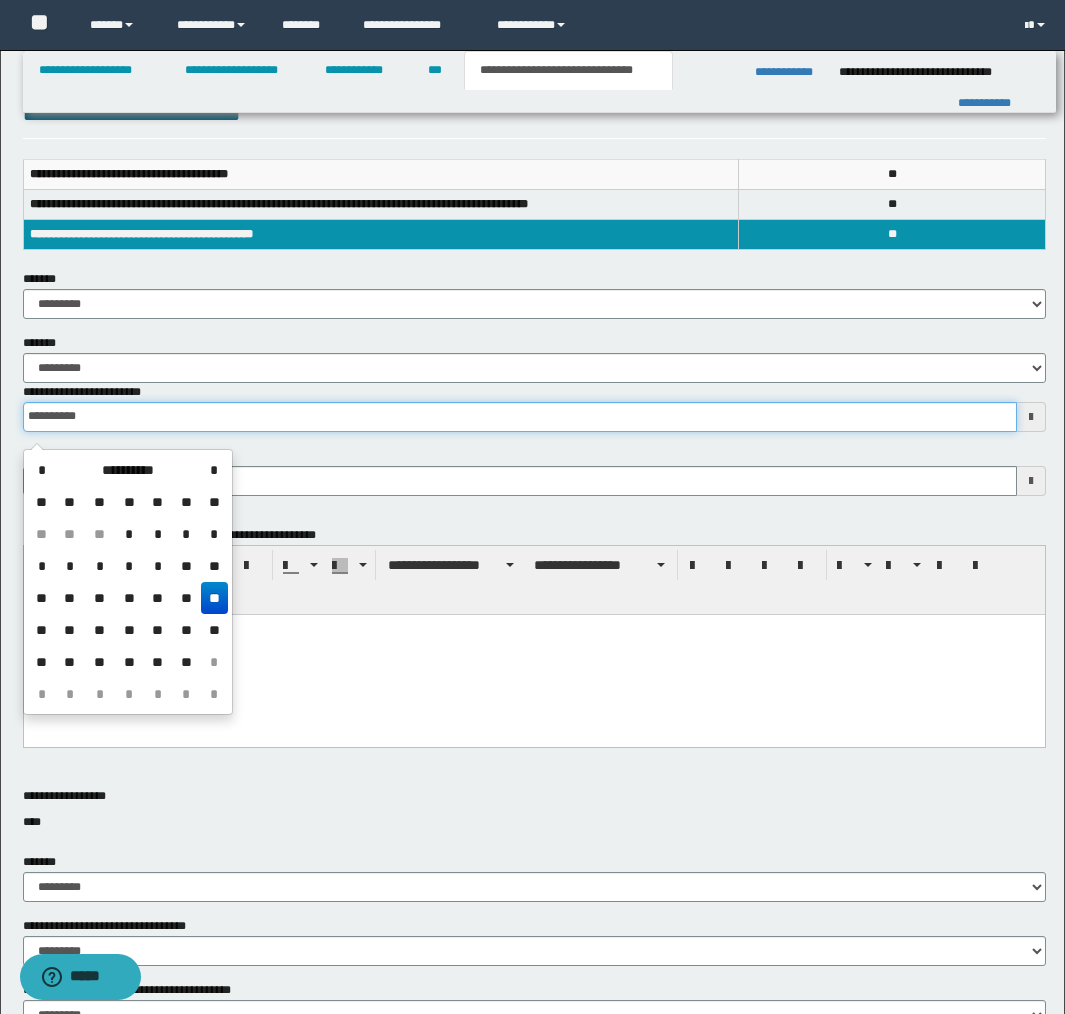 click on "**********" at bounding box center [520, 417] 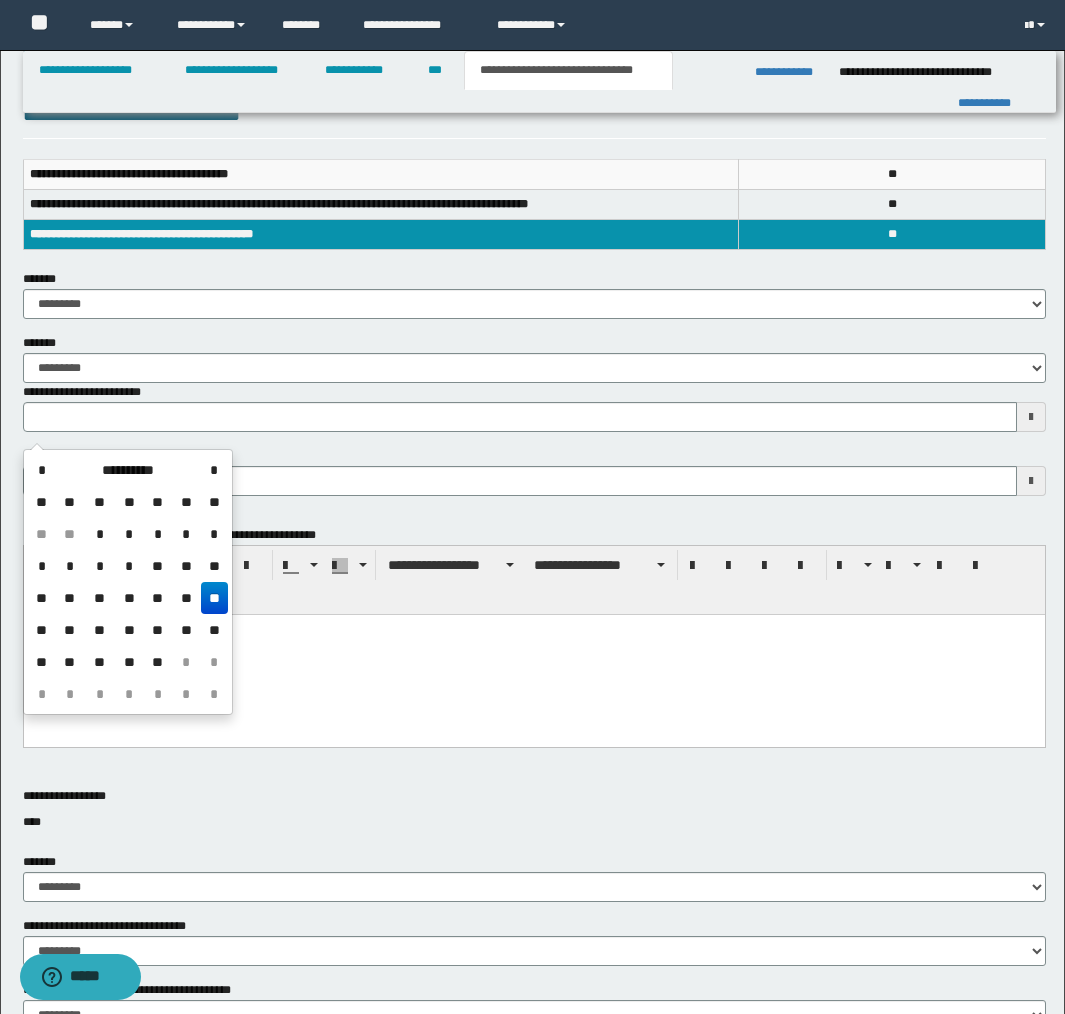 type 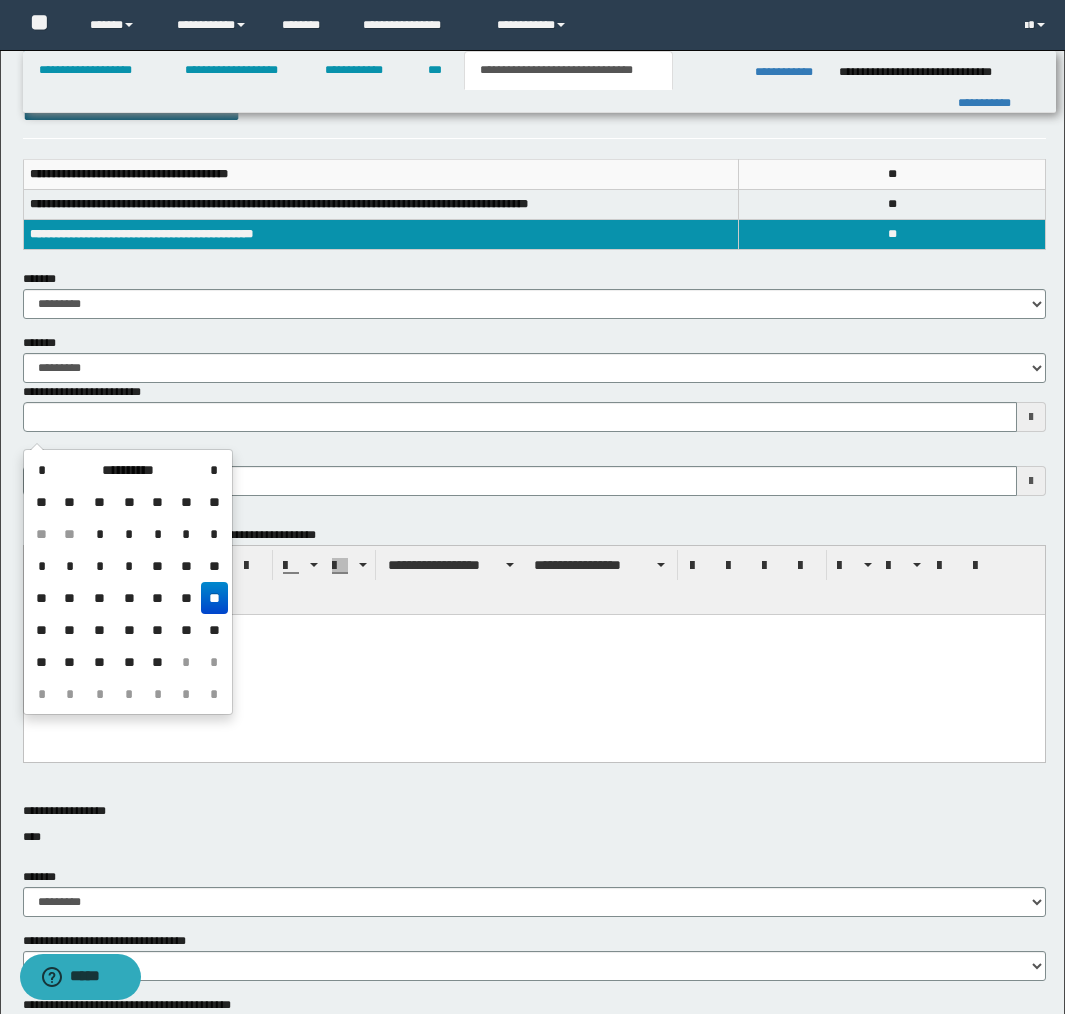 click at bounding box center [533, 629] 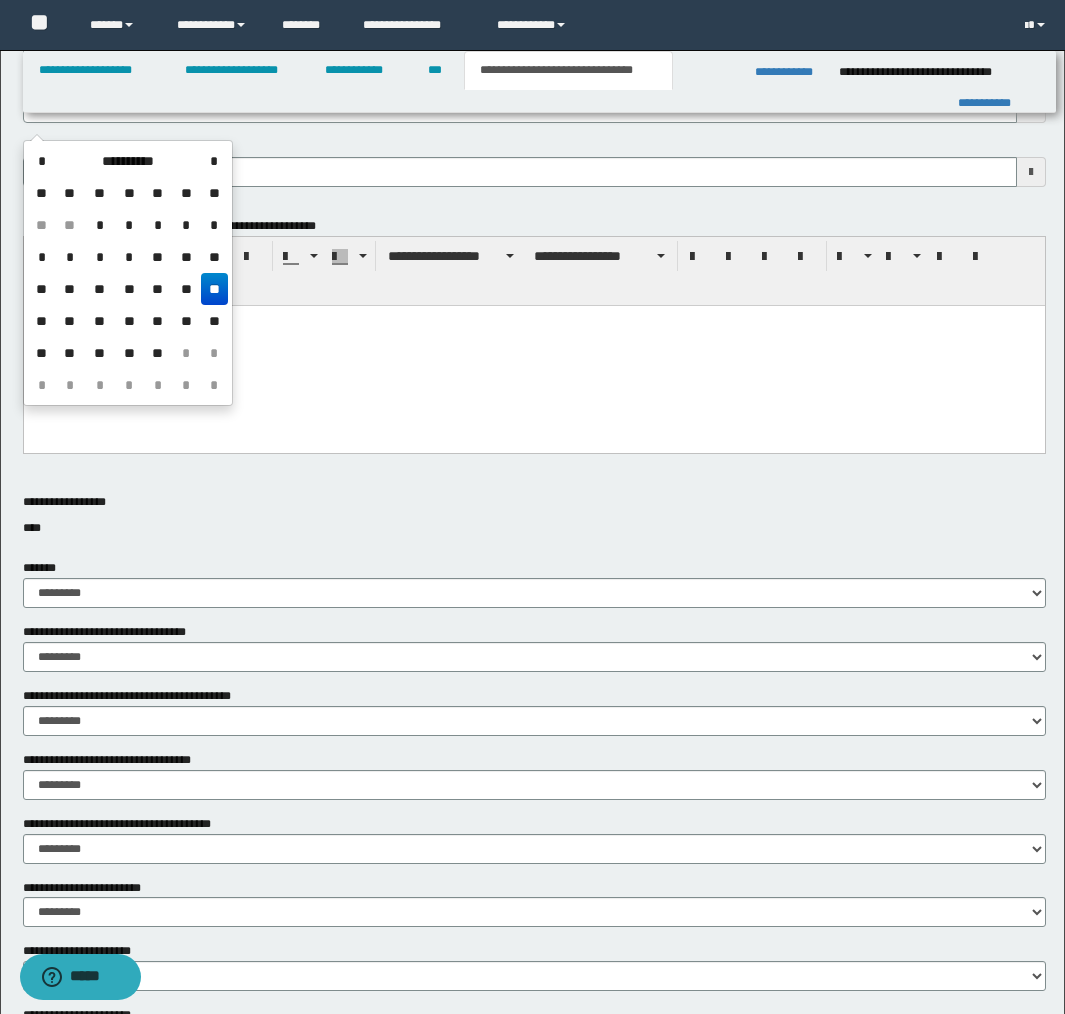 scroll, scrollTop: 553, scrollLeft: 0, axis: vertical 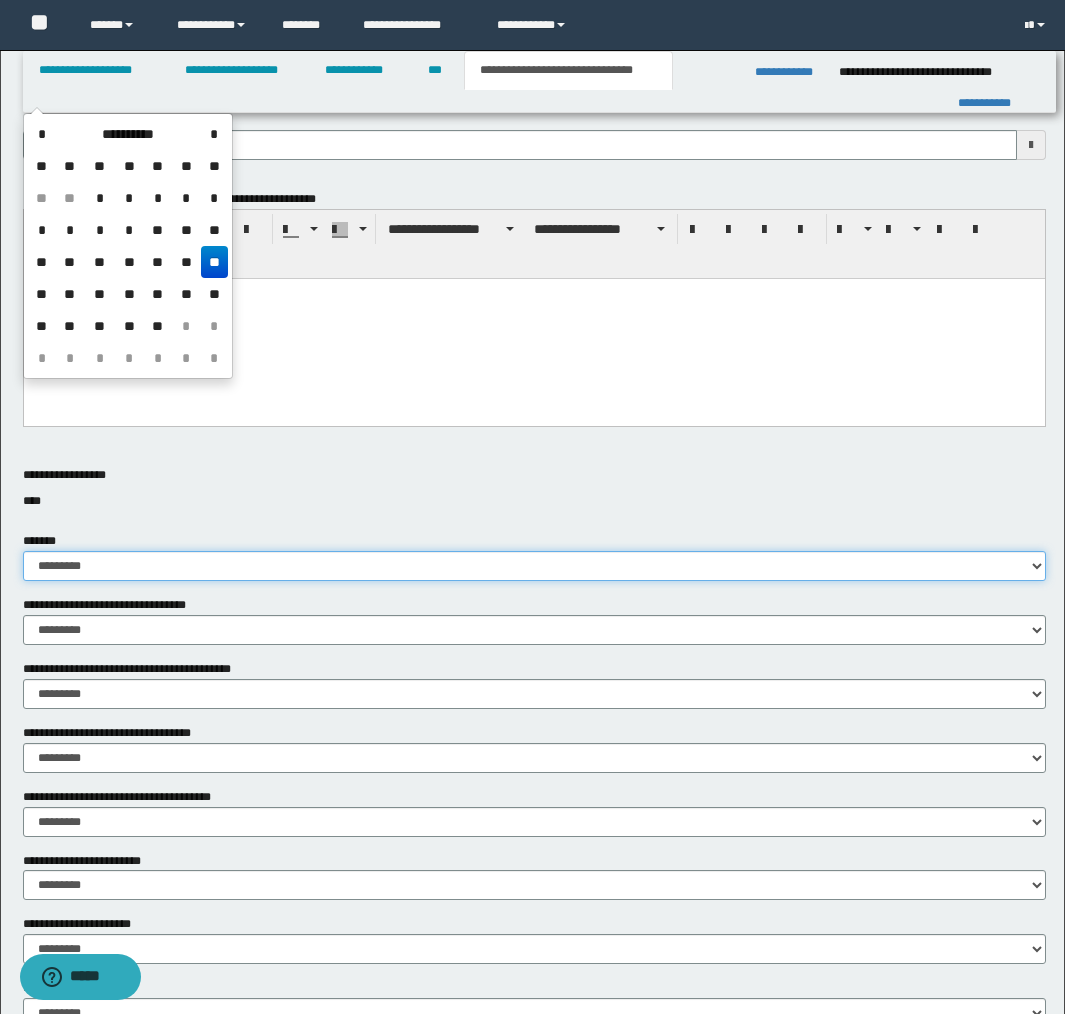 click on "*********
**
**" at bounding box center [534, 566] 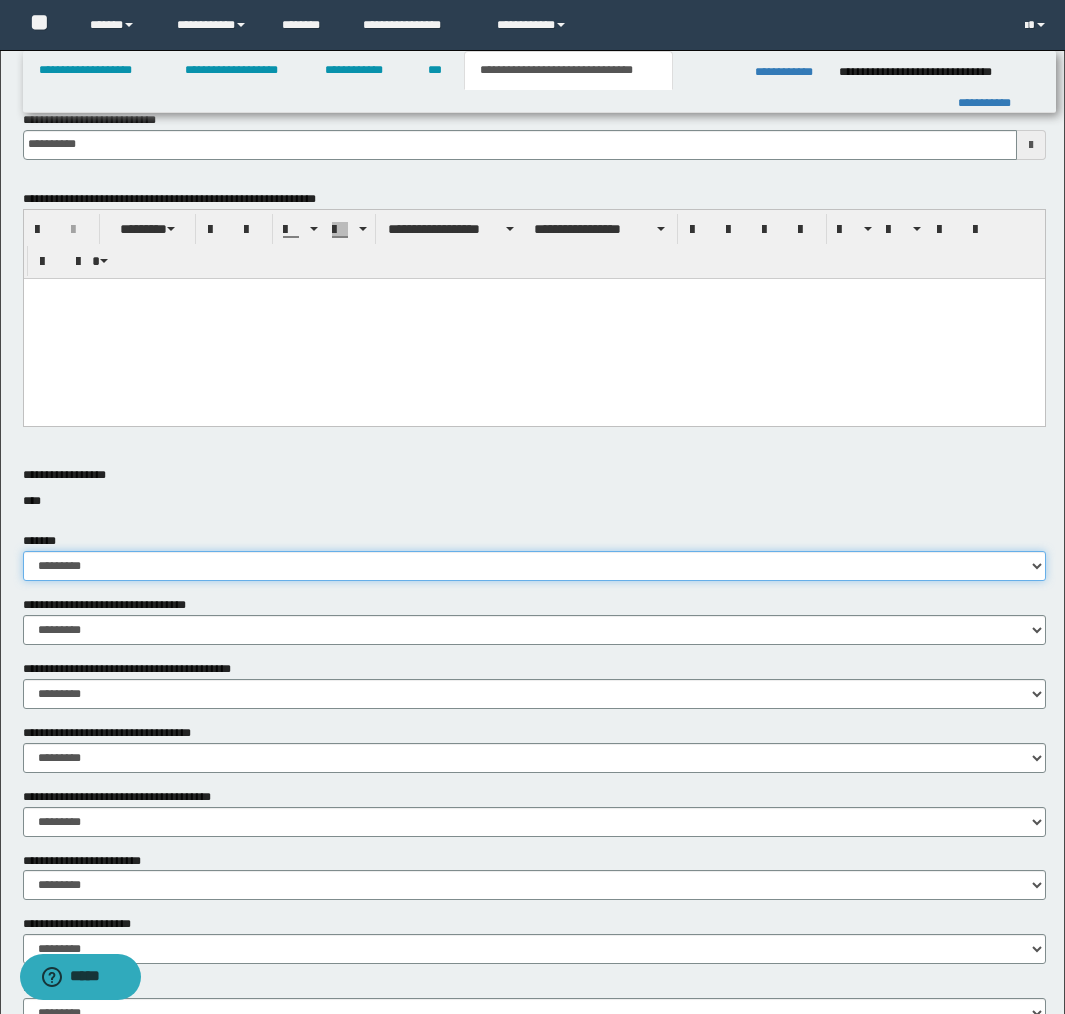 select on "*" 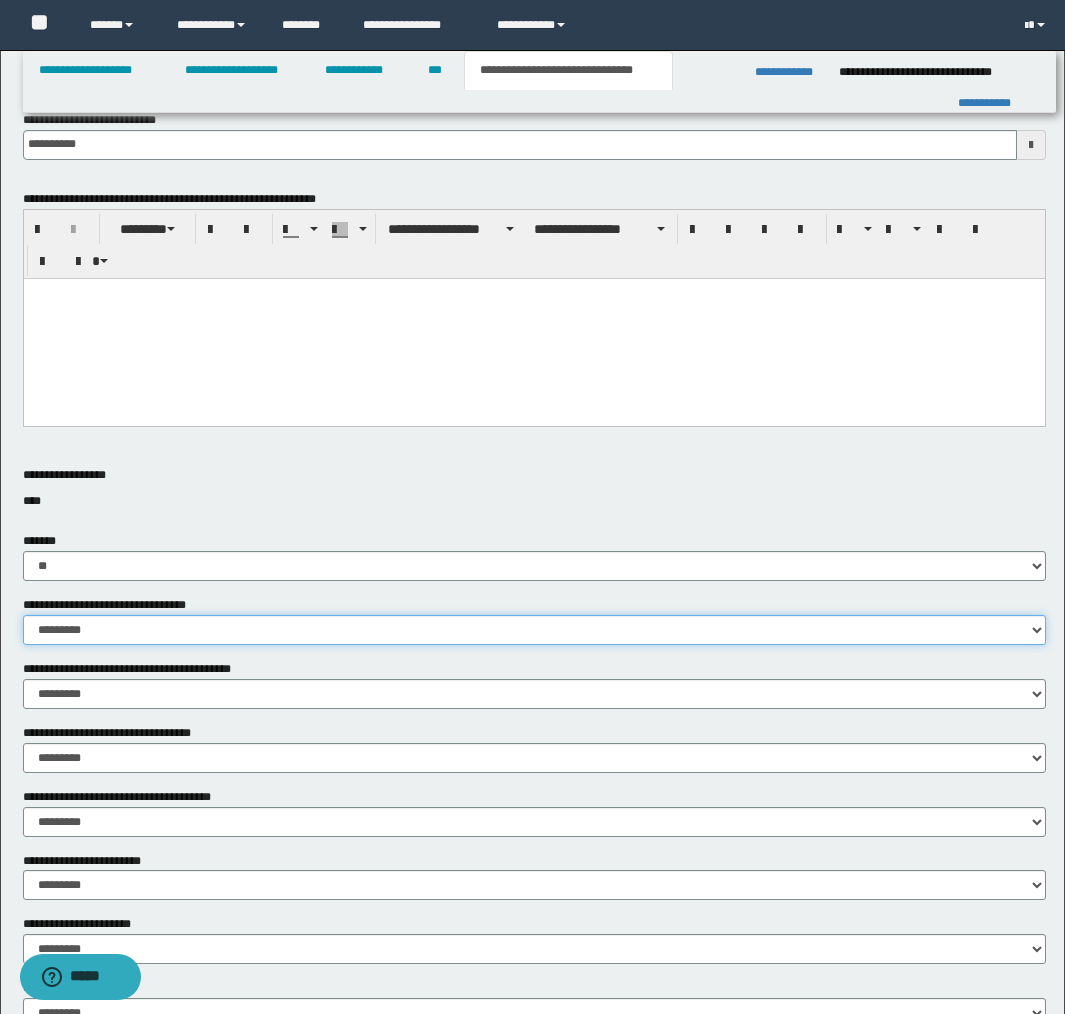 click on "*********
**
**" at bounding box center [534, 630] 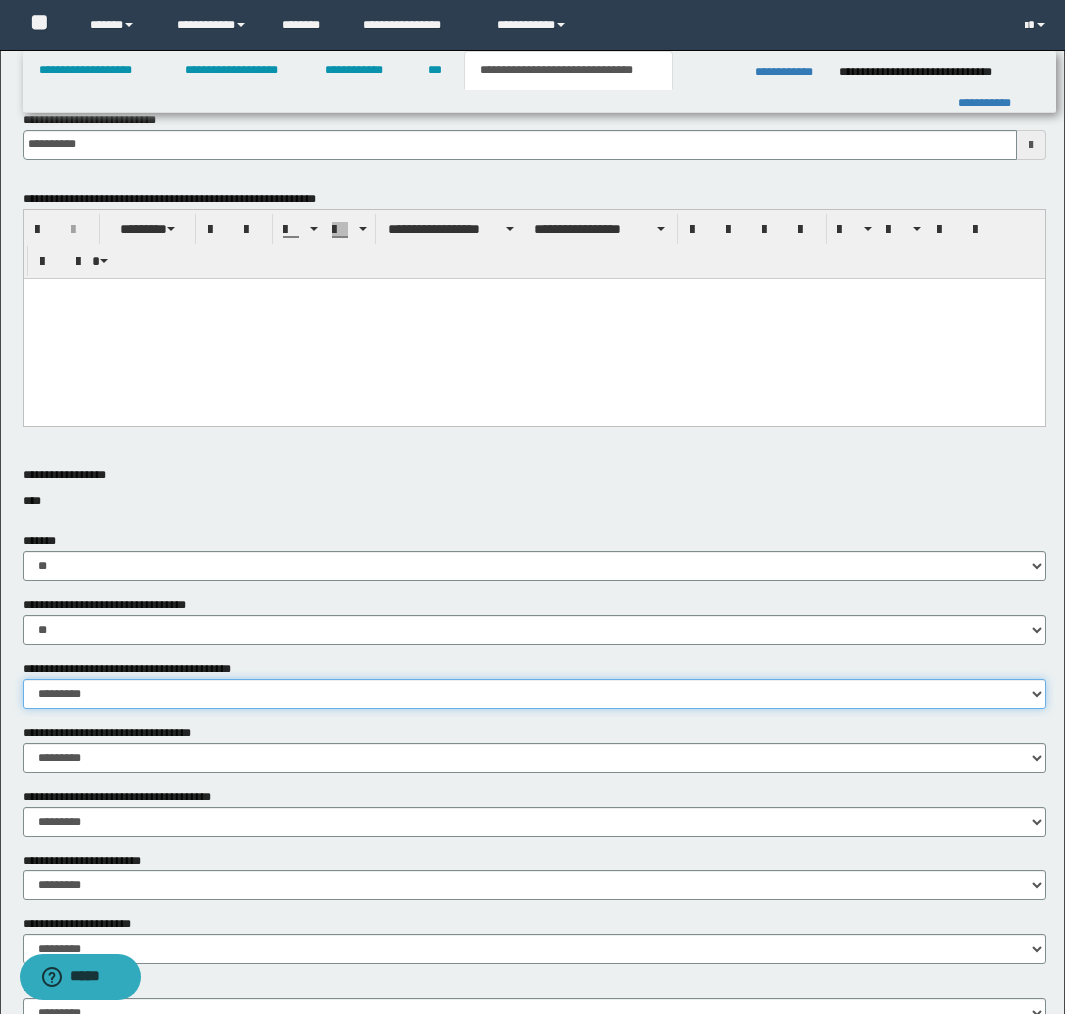 click on "*********
**
**" at bounding box center (534, 694) 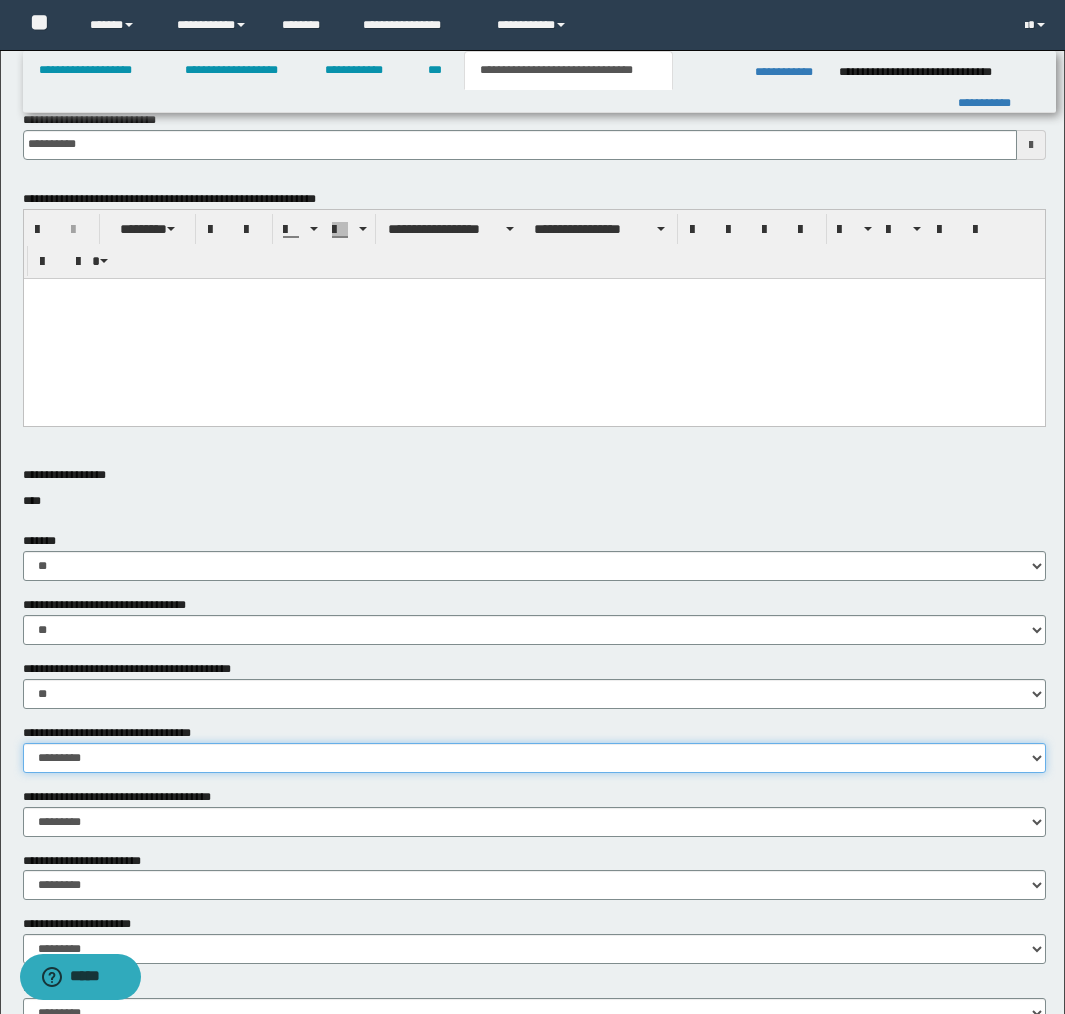 click on "*********
**
**" at bounding box center (534, 758) 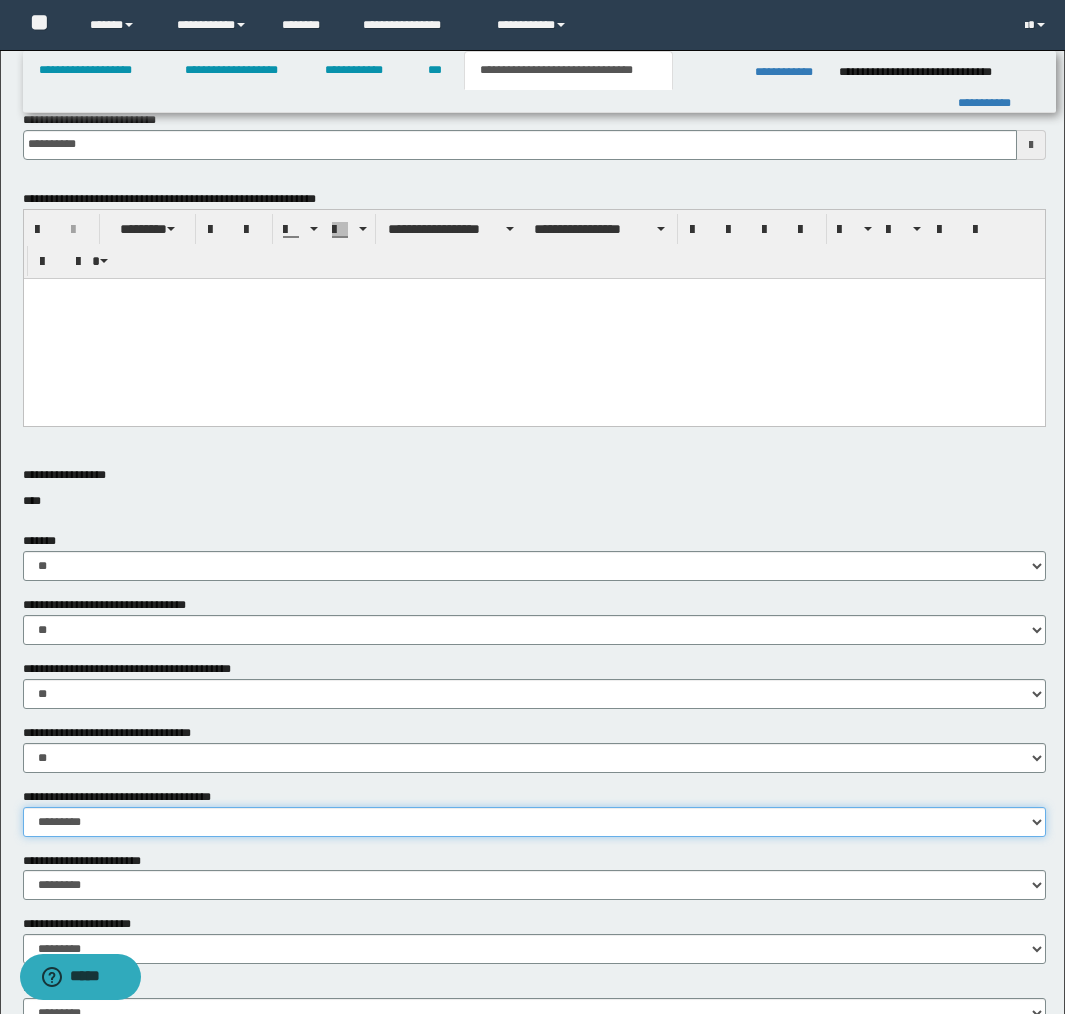 click on "*********
**
**" at bounding box center (534, 822) 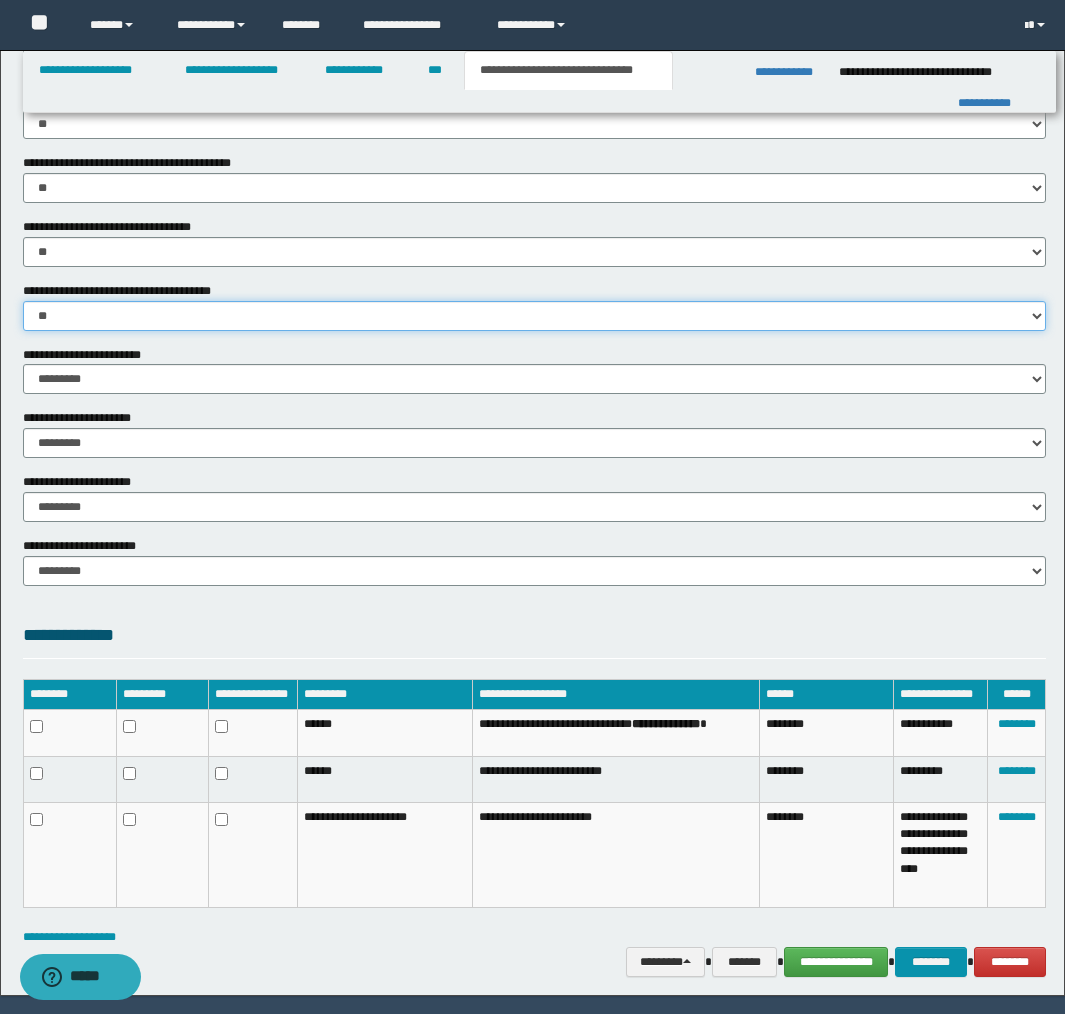 scroll, scrollTop: 1084, scrollLeft: 0, axis: vertical 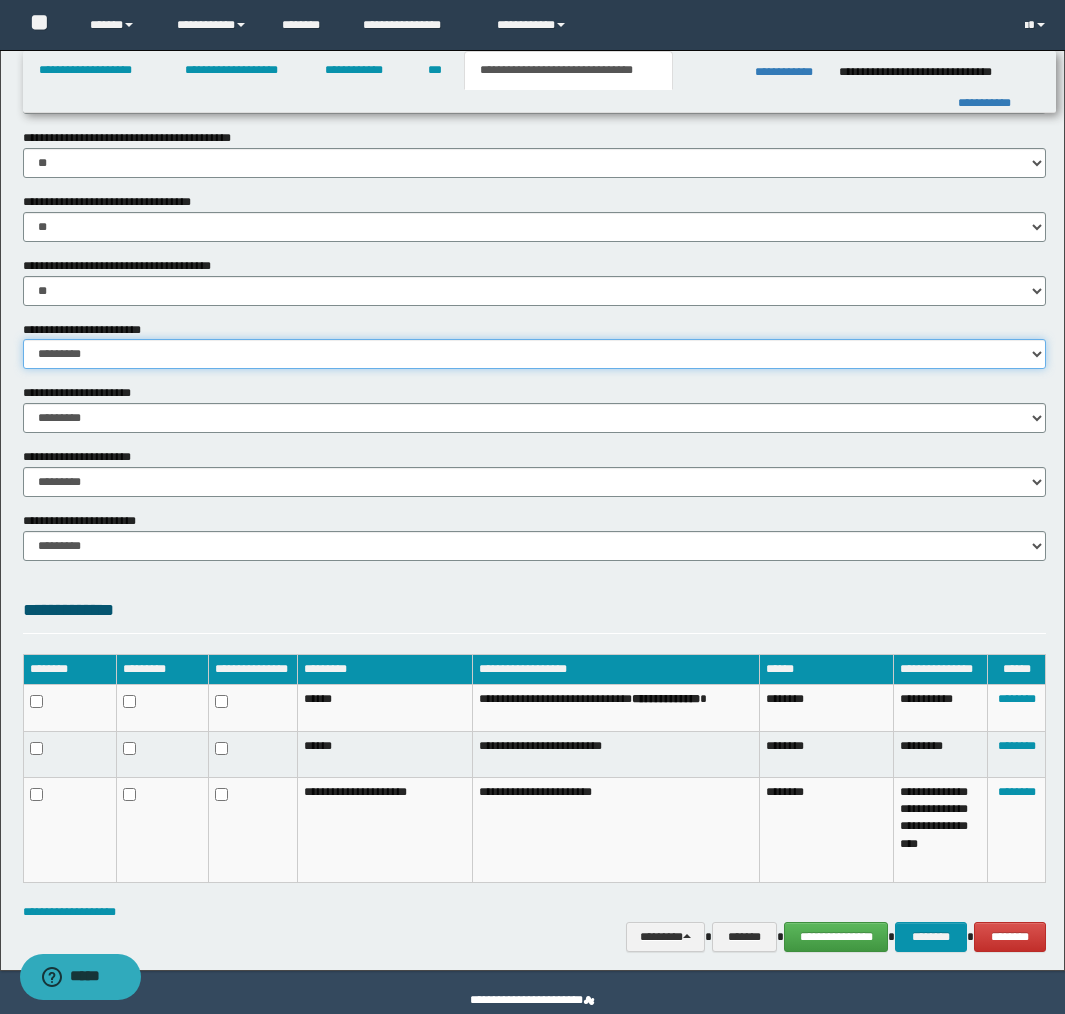click on "*********
**
**" at bounding box center (534, 354) 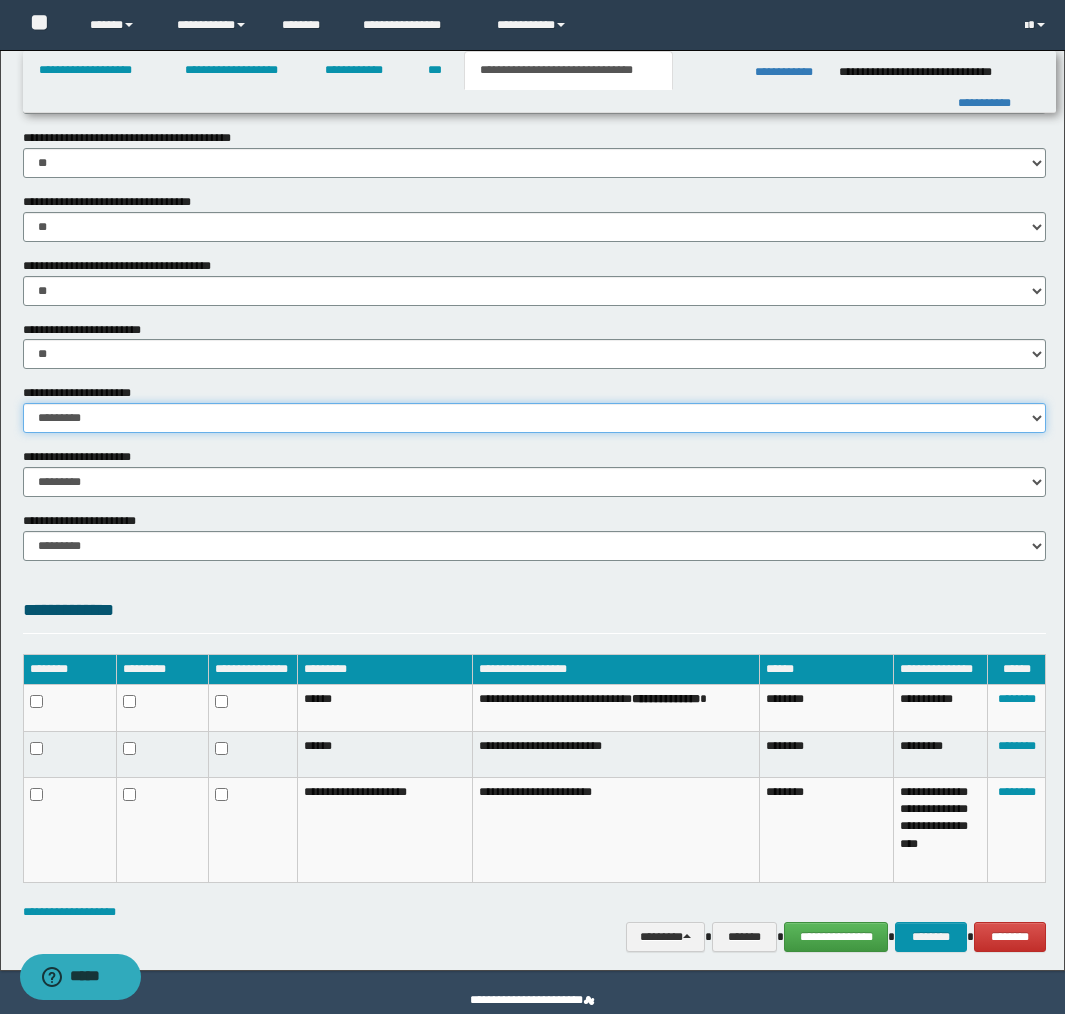 click on "*********
**
**" at bounding box center [534, 418] 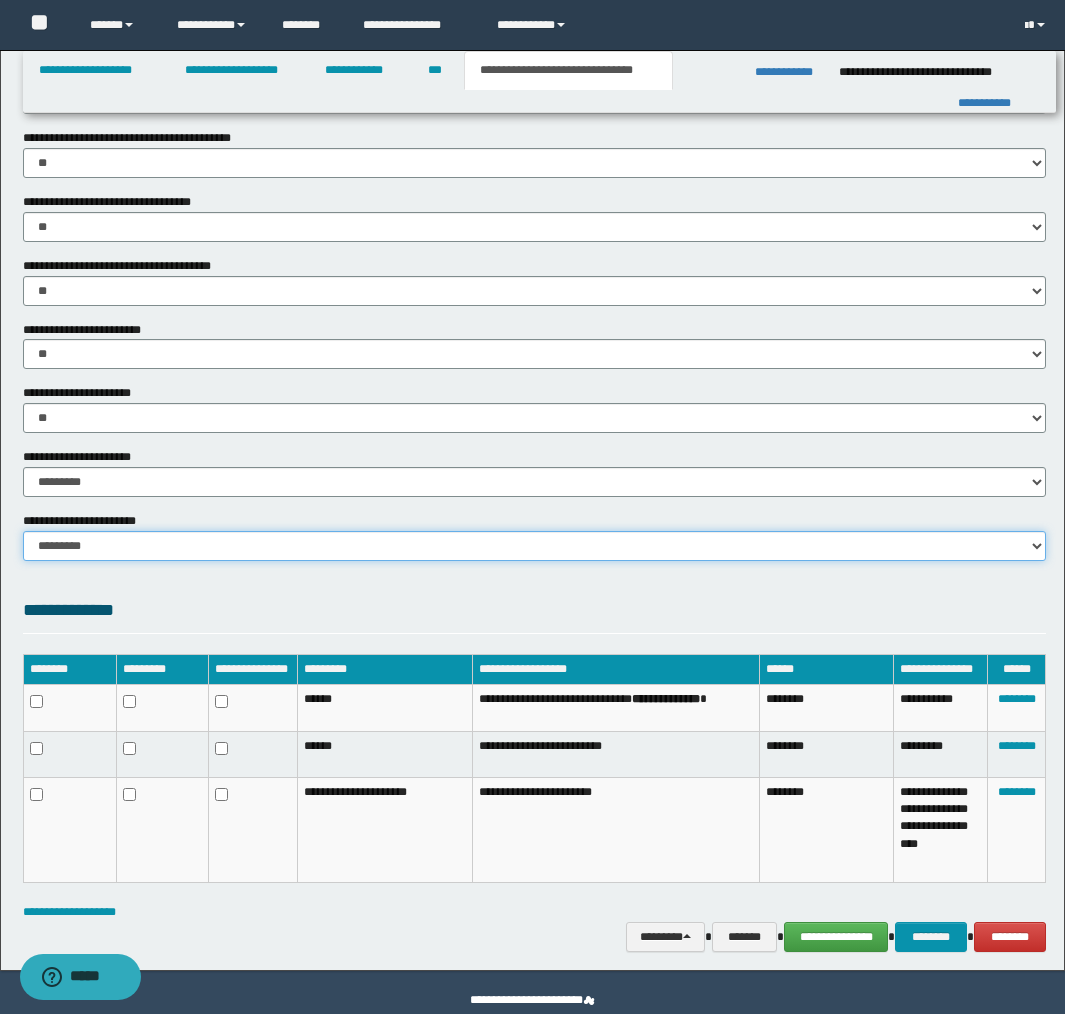 click on "*********
*********
*********" at bounding box center (534, 546) 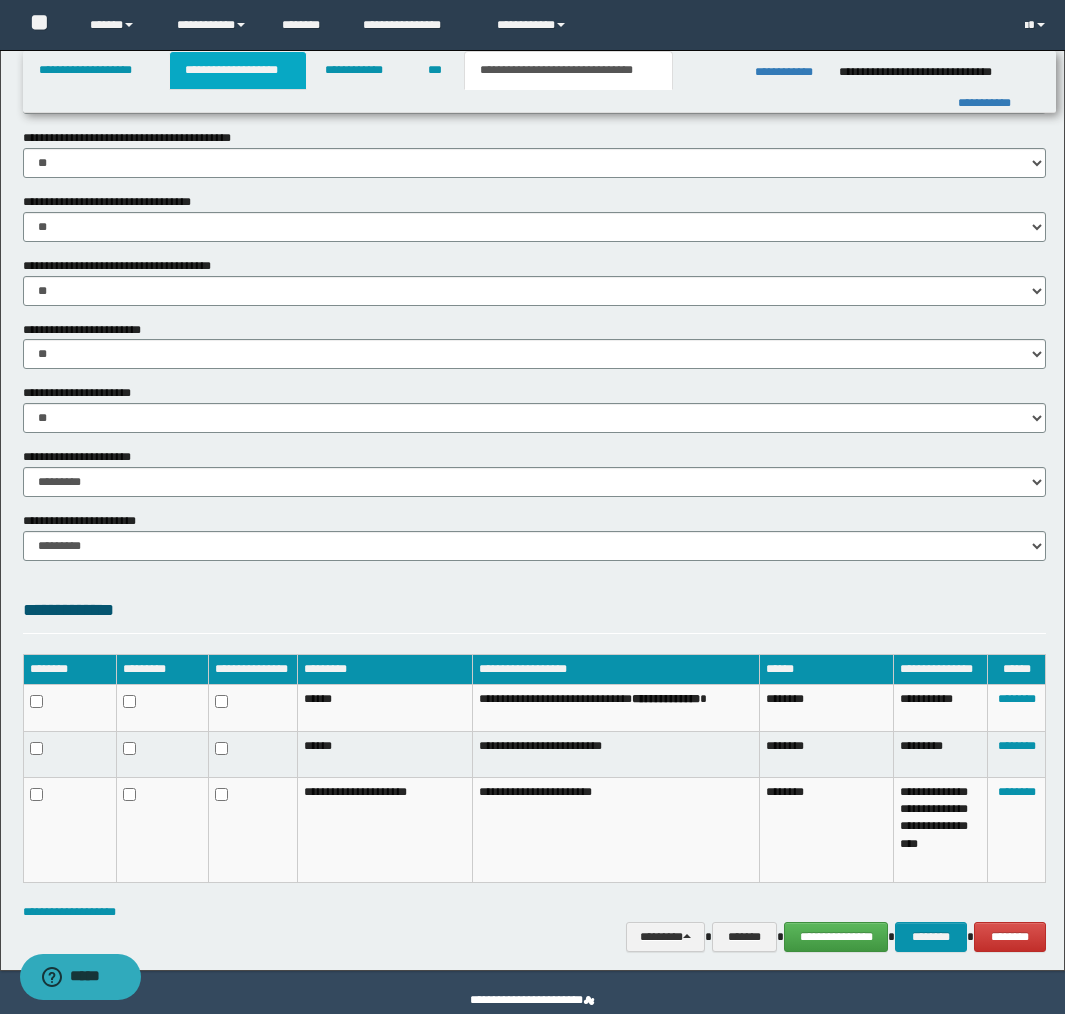 click on "**********" at bounding box center [238, 70] 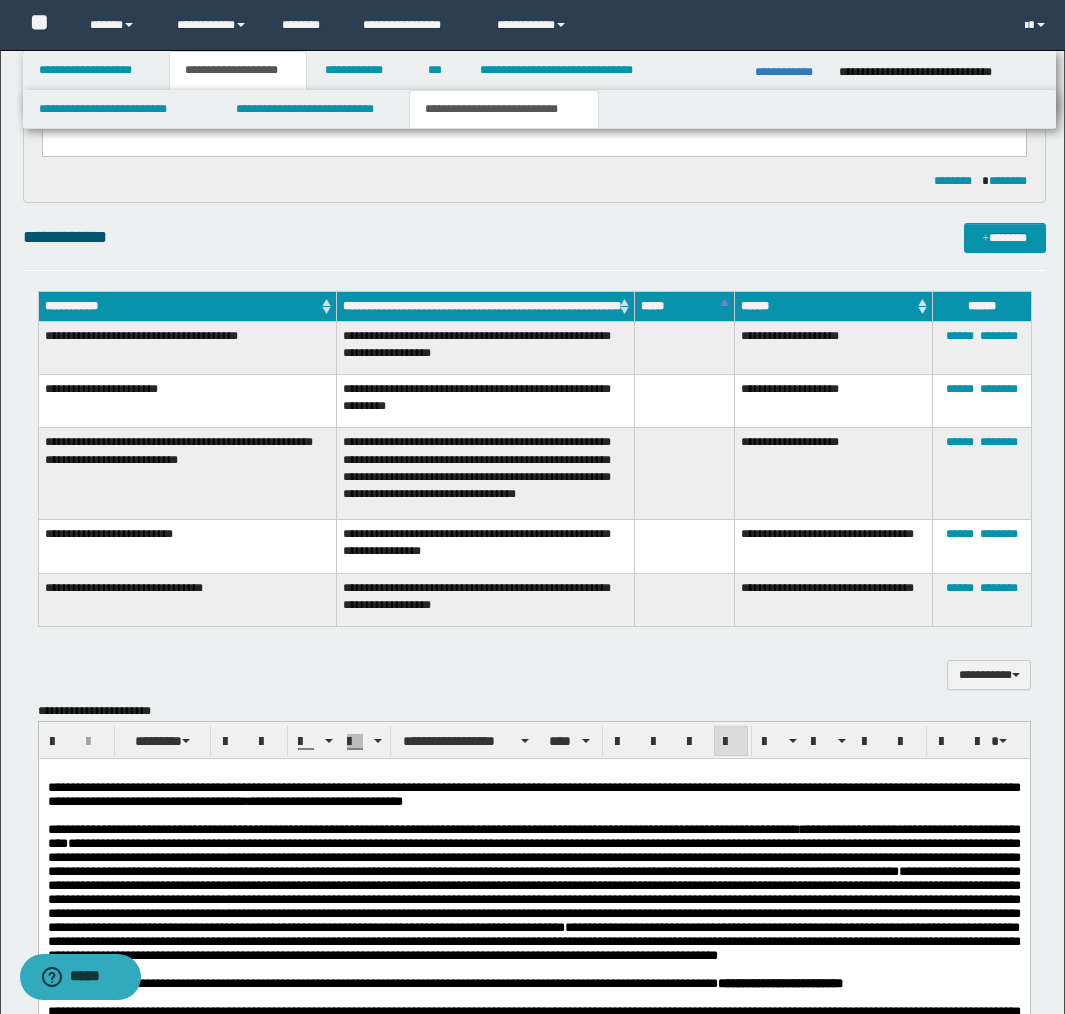 scroll, scrollTop: 1115, scrollLeft: 0, axis: vertical 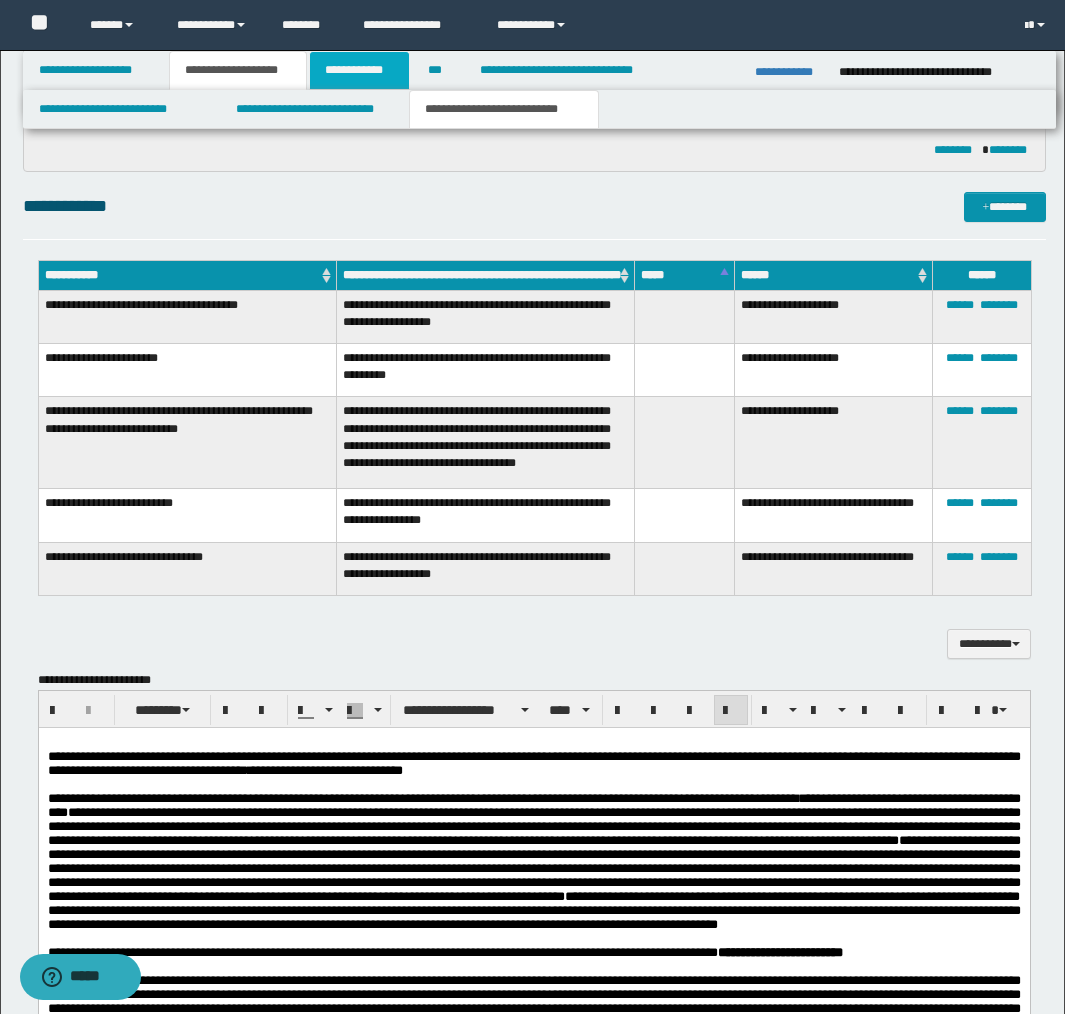 click on "**********" at bounding box center [359, 70] 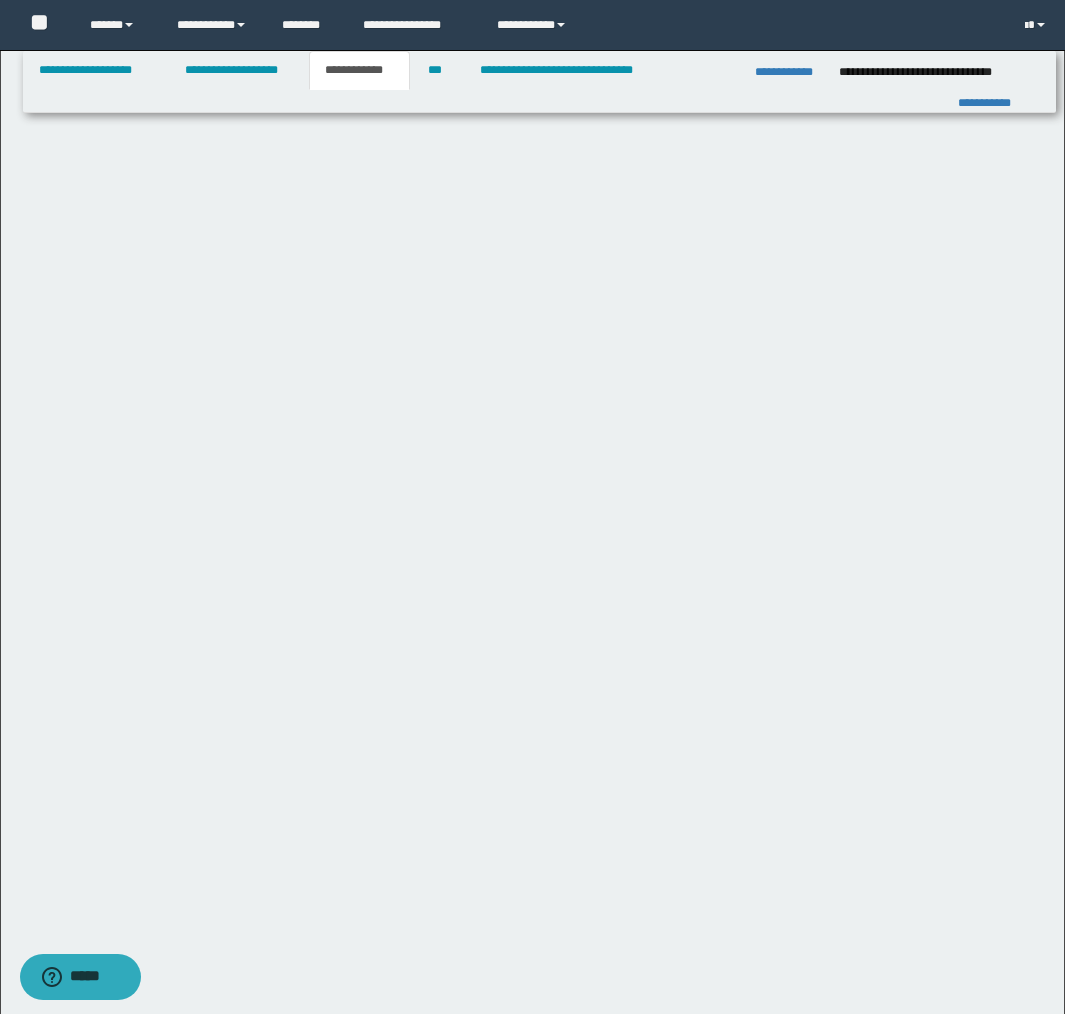 scroll, scrollTop: 0, scrollLeft: 0, axis: both 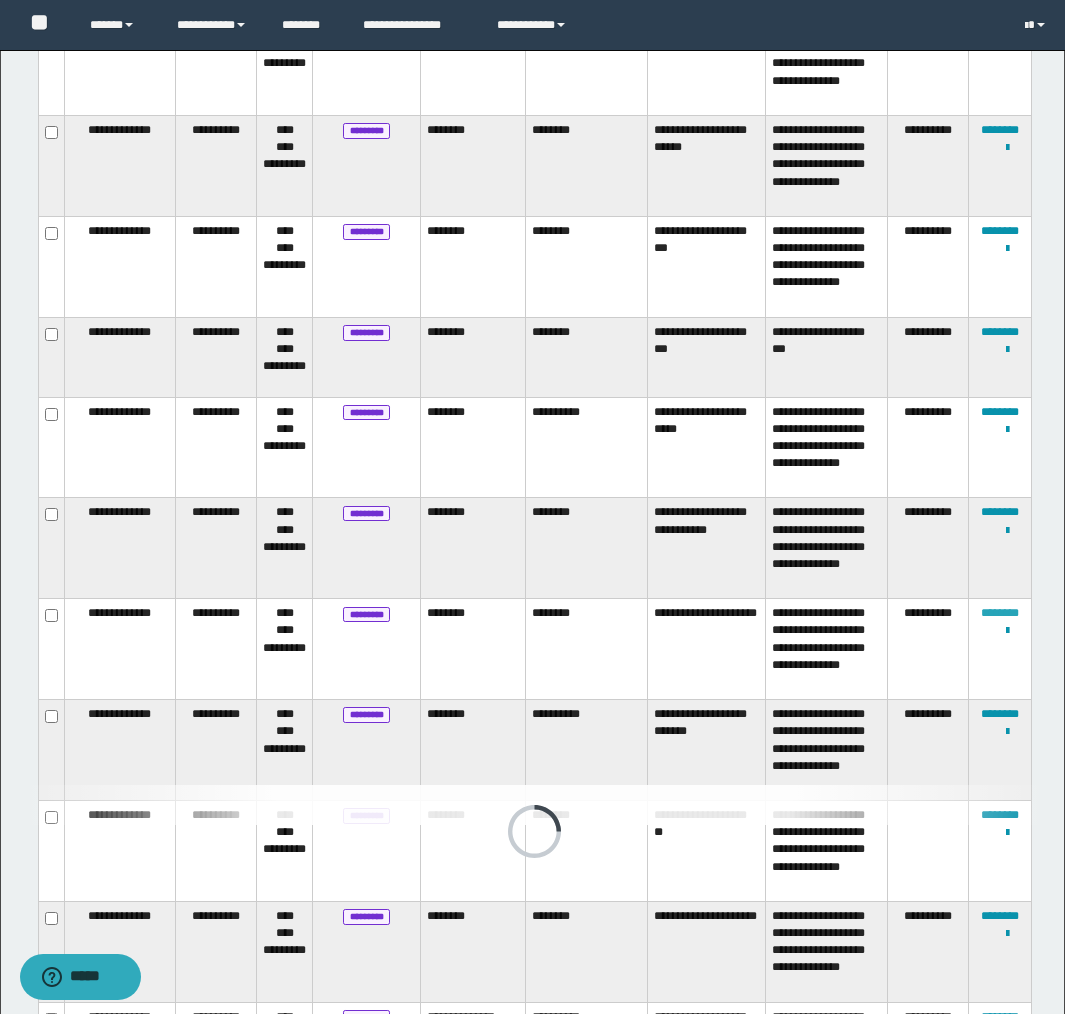 click on "********" at bounding box center (1000, 613) 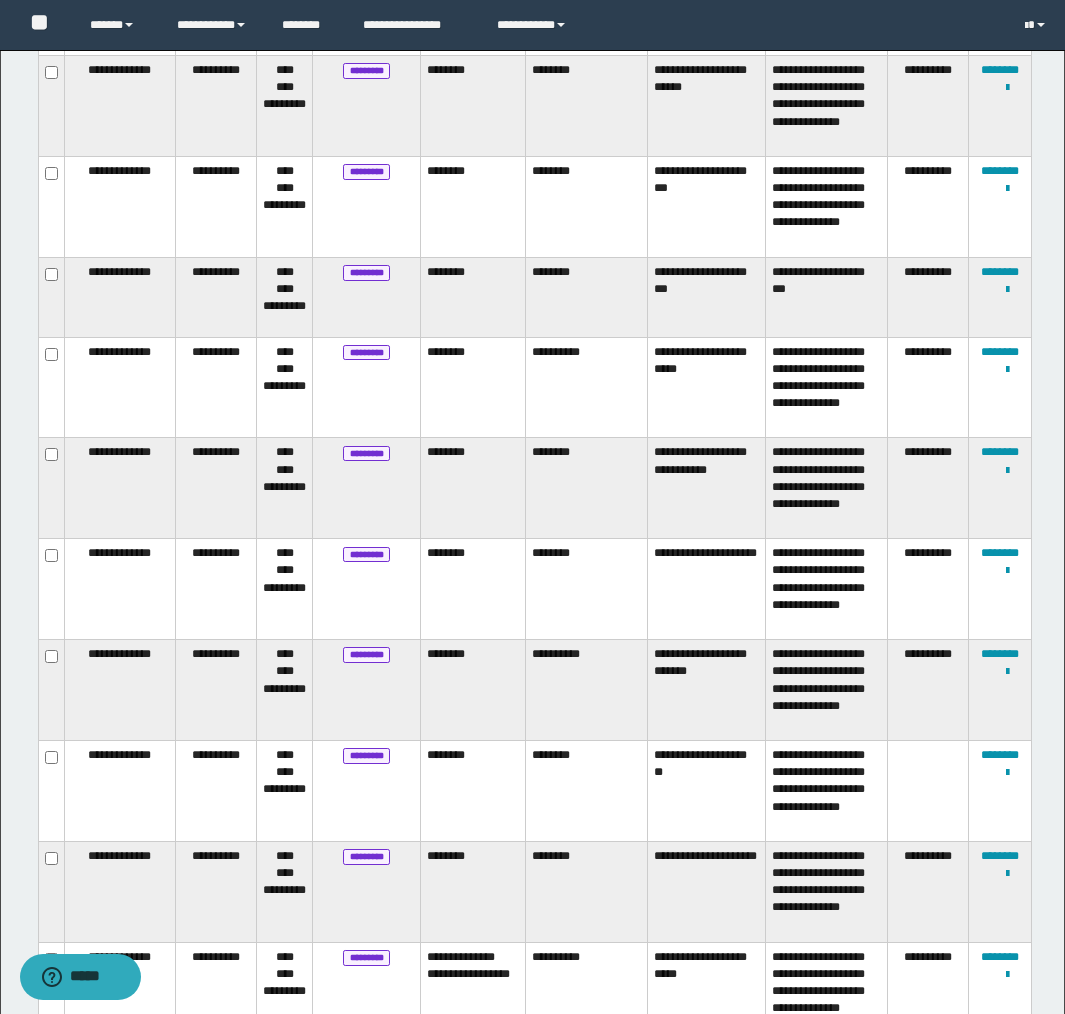 scroll, scrollTop: 1526, scrollLeft: 0, axis: vertical 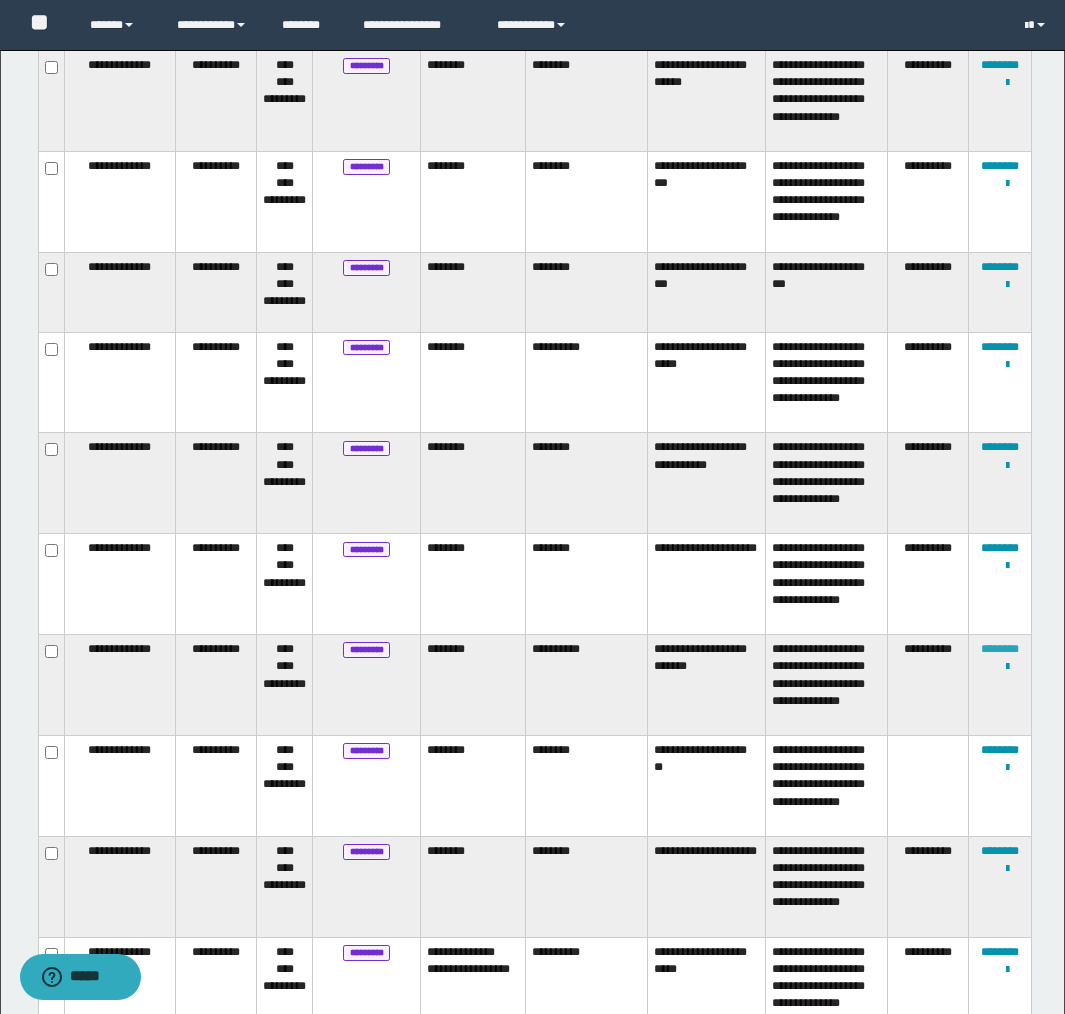 click on "********" at bounding box center (1000, 649) 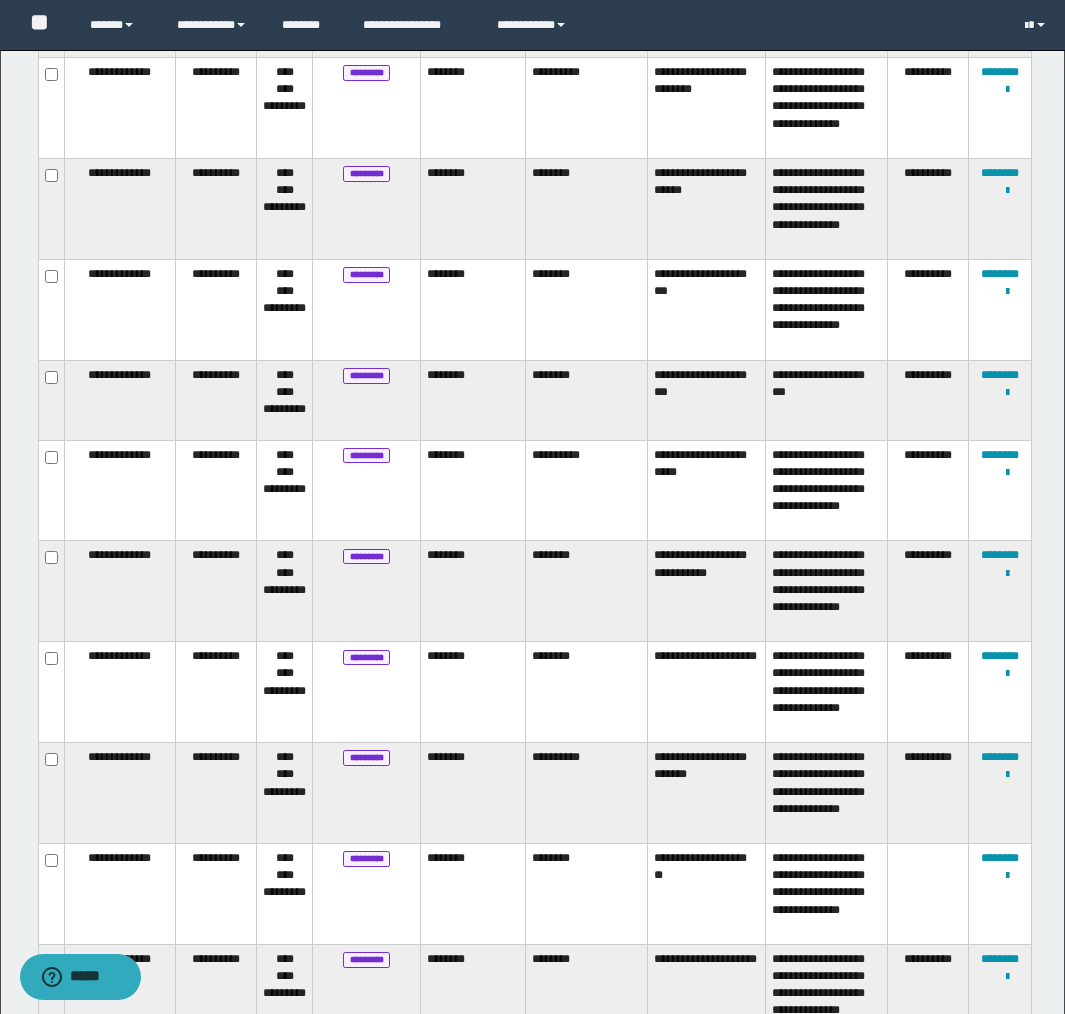 scroll, scrollTop: 1422, scrollLeft: 0, axis: vertical 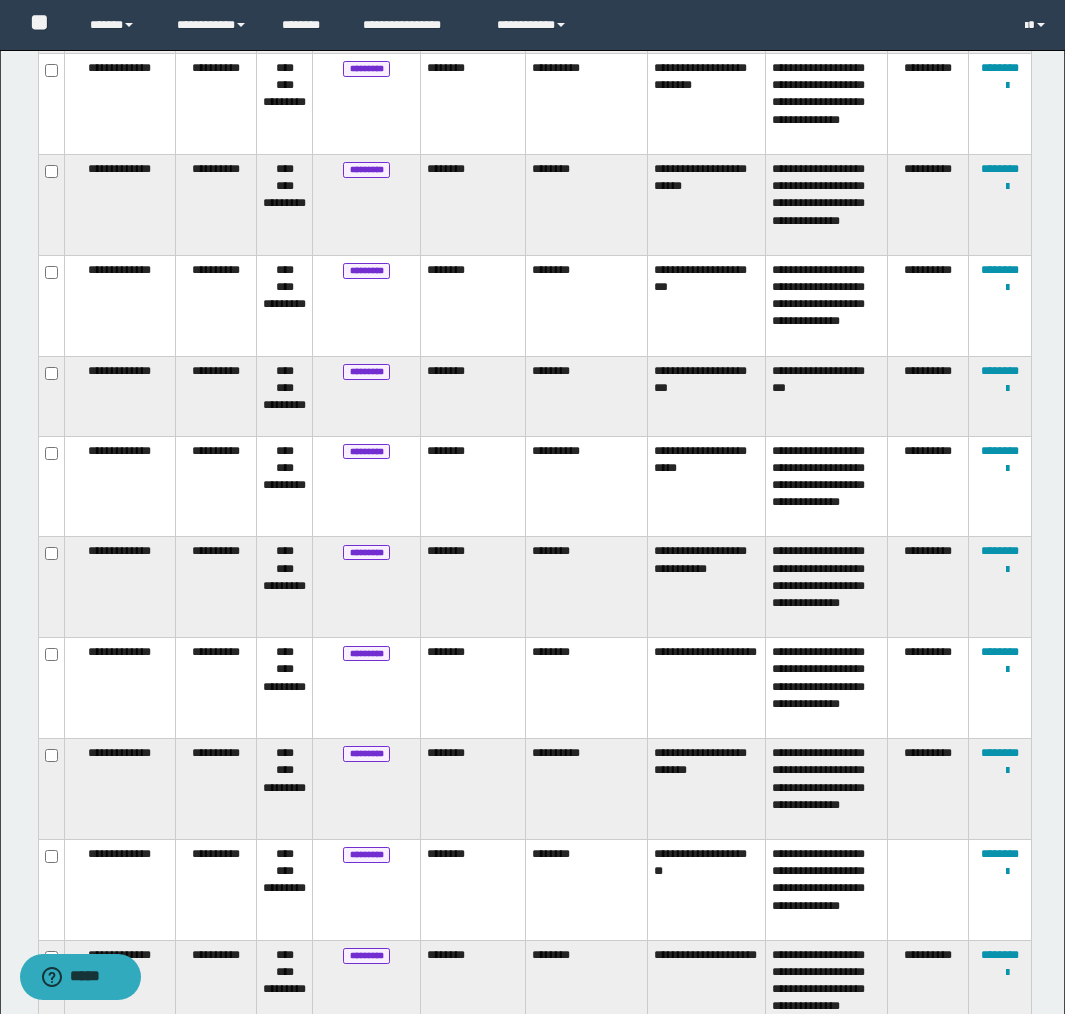 click on "********" at bounding box center [587, 688] 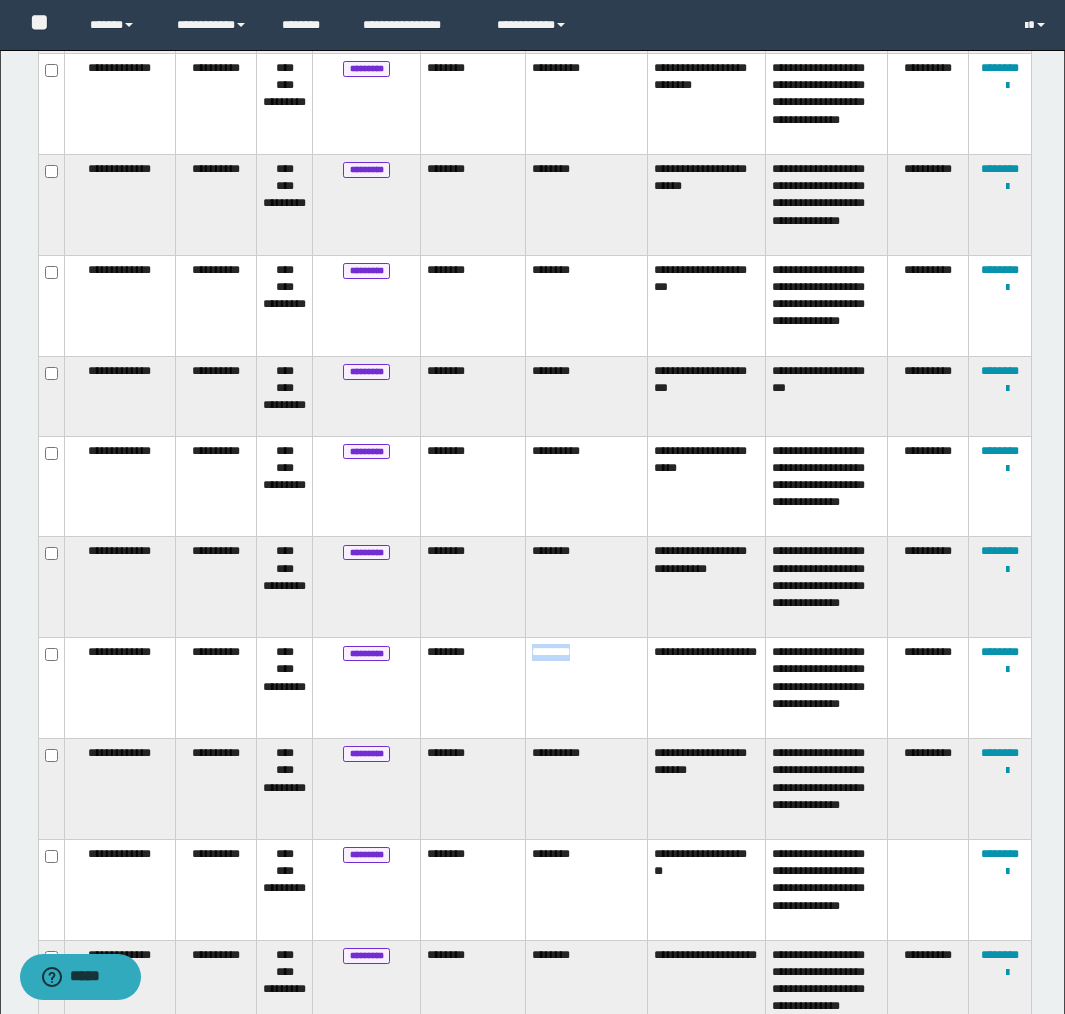 click on "********" at bounding box center [587, 688] 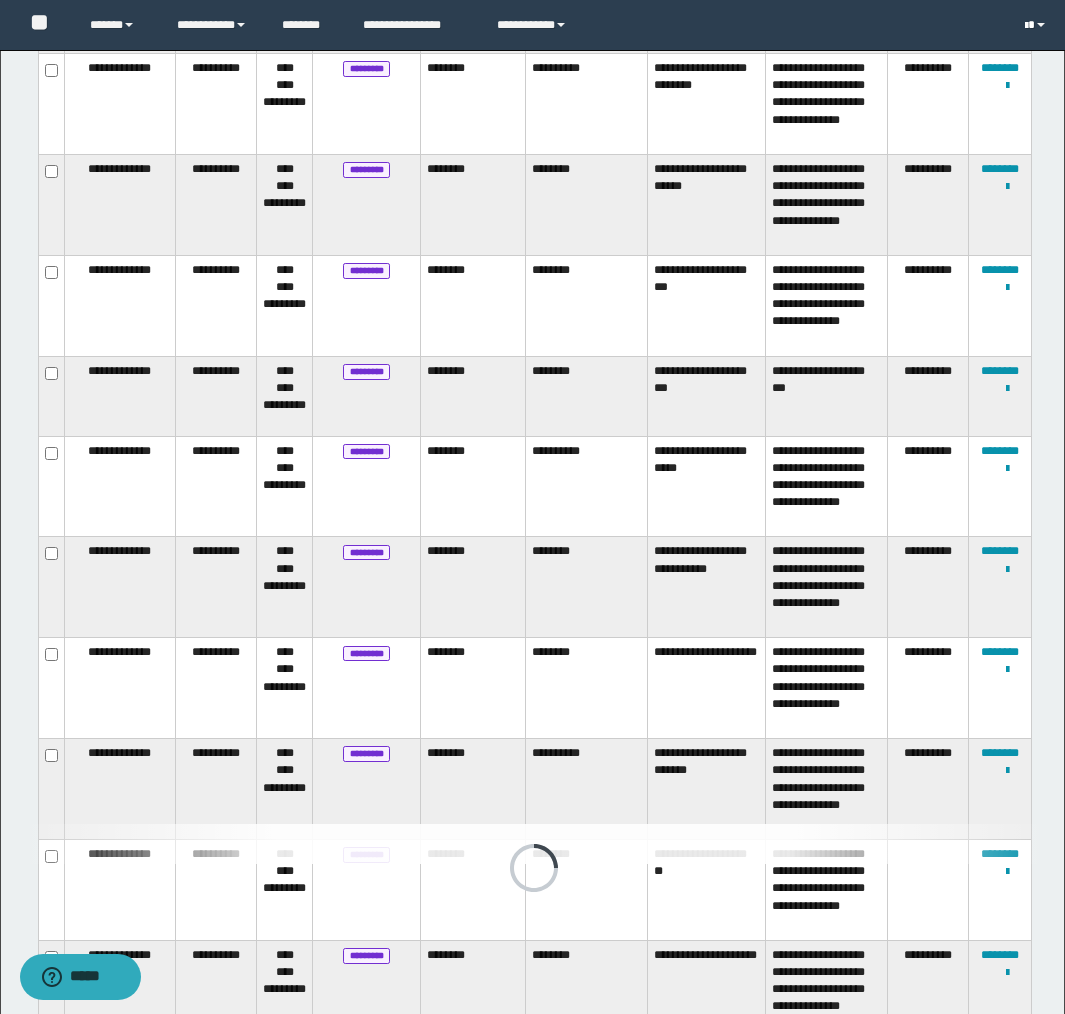 click at bounding box center [1041, 25] 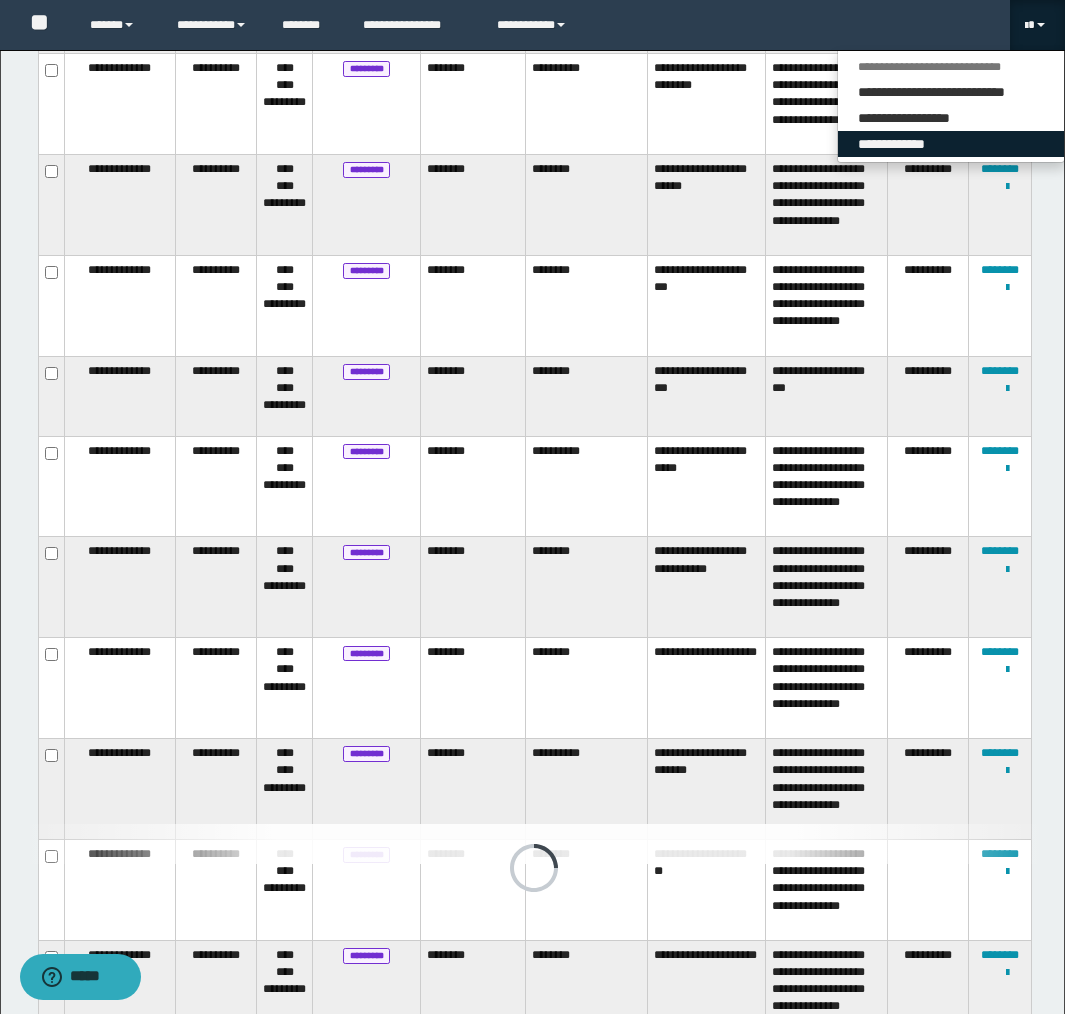 click on "**********" at bounding box center (951, 144) 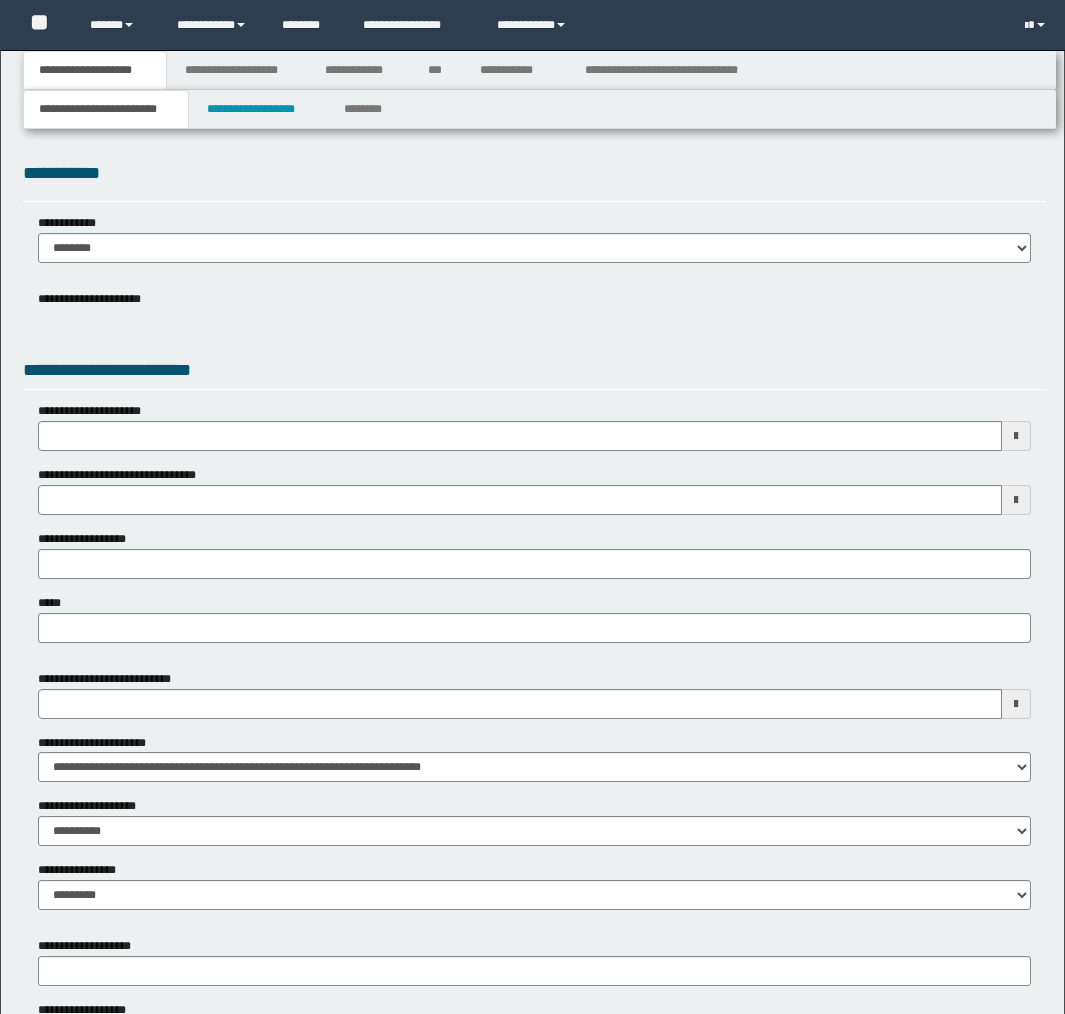 scroll, scrollTop: 0, scrollLeft: 0, axis: both 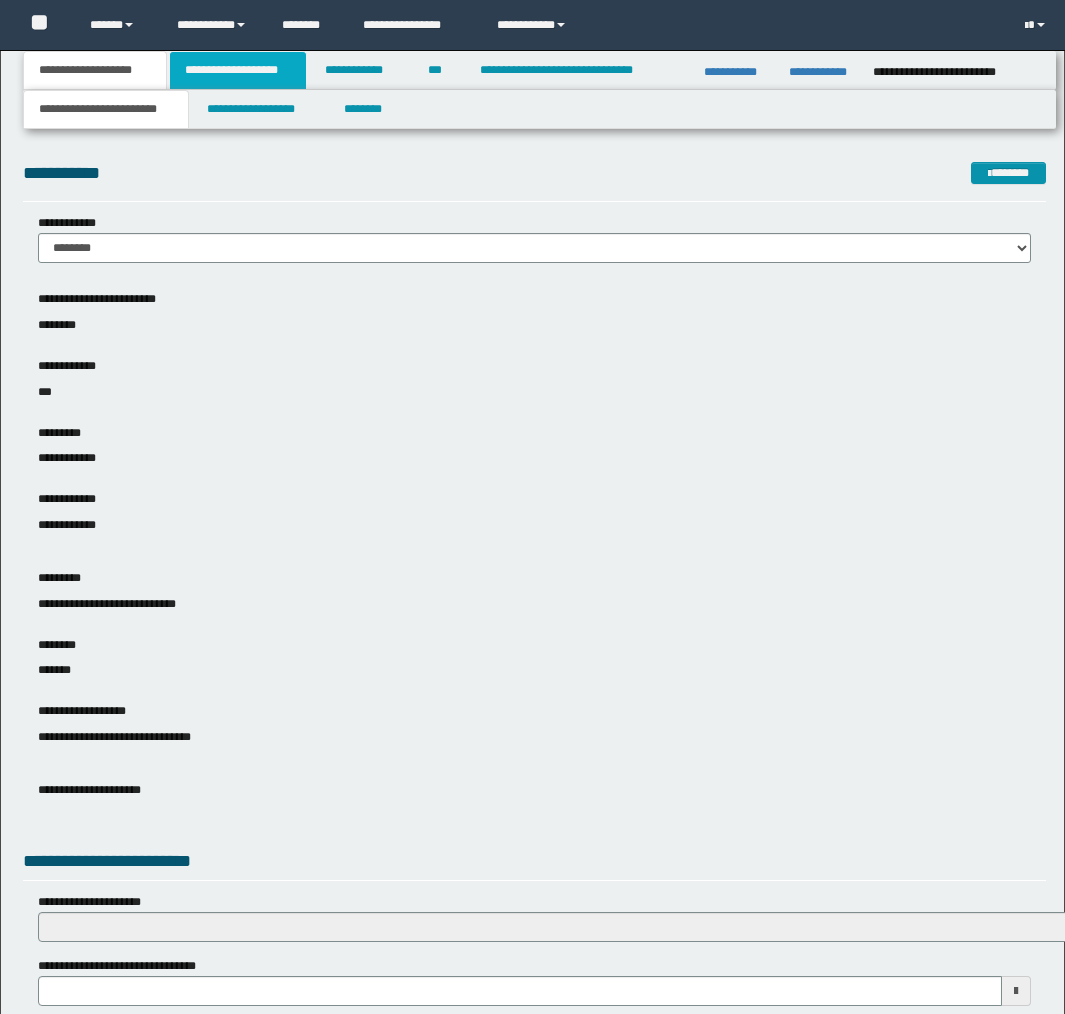 click on "**********" at bounding box center [238, 70] 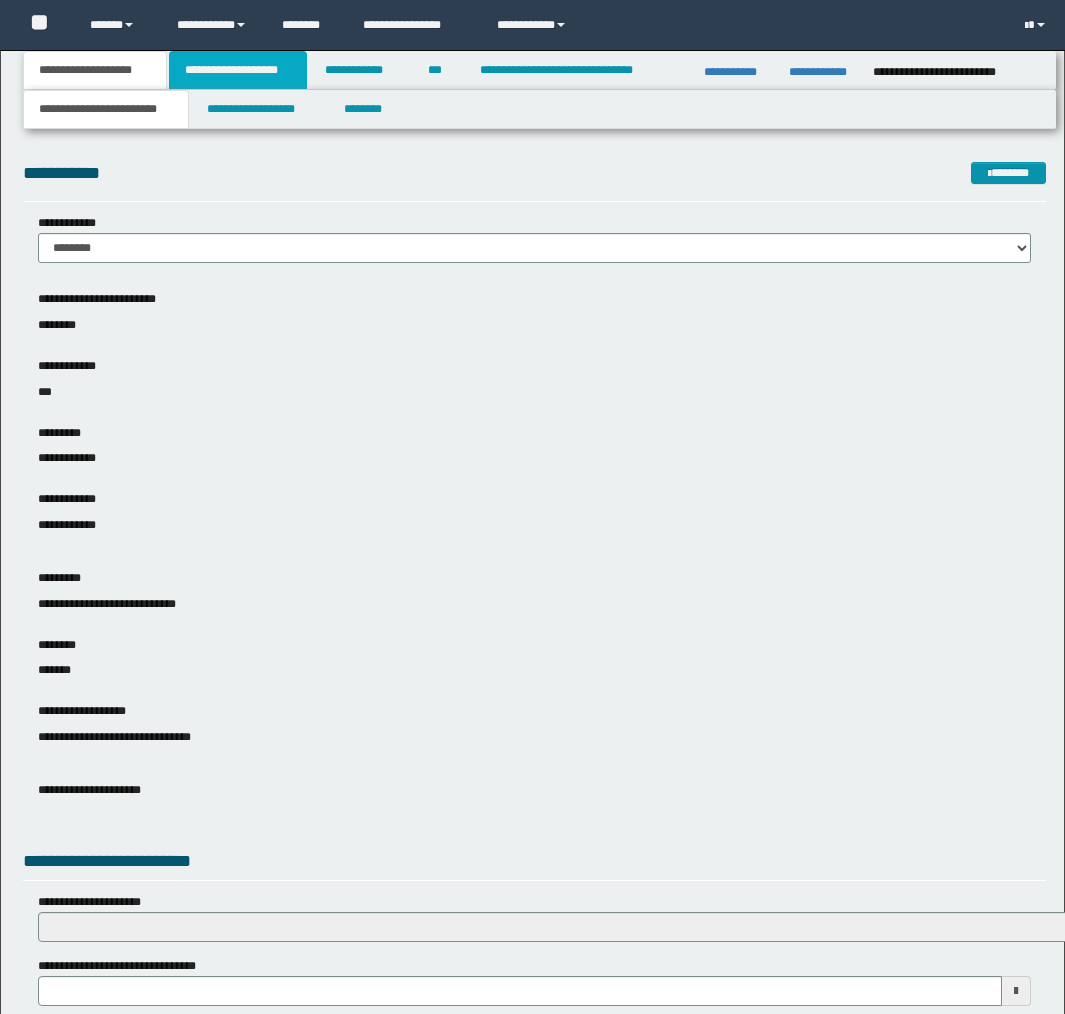 scroll, scrollTop: 0, scrollLeft: 0, axis: both 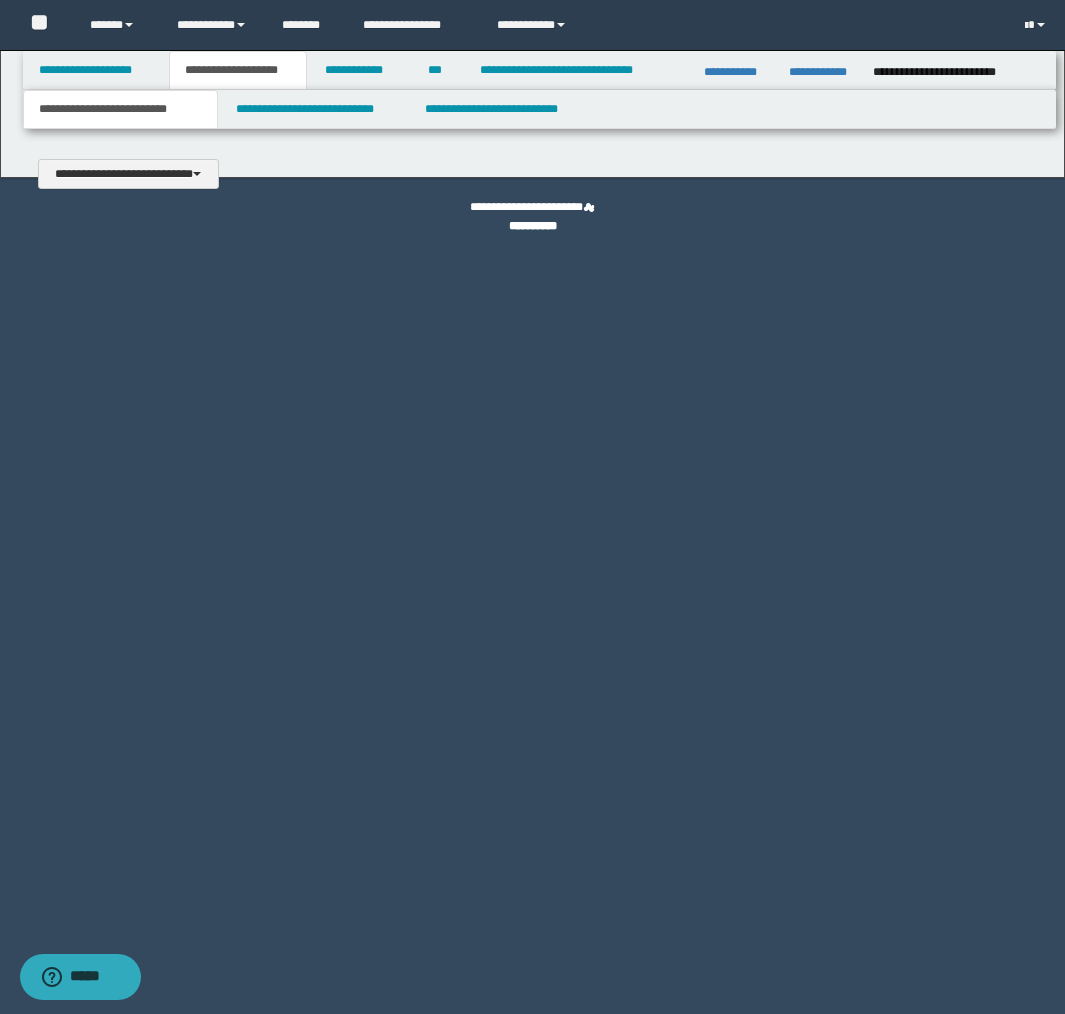 type 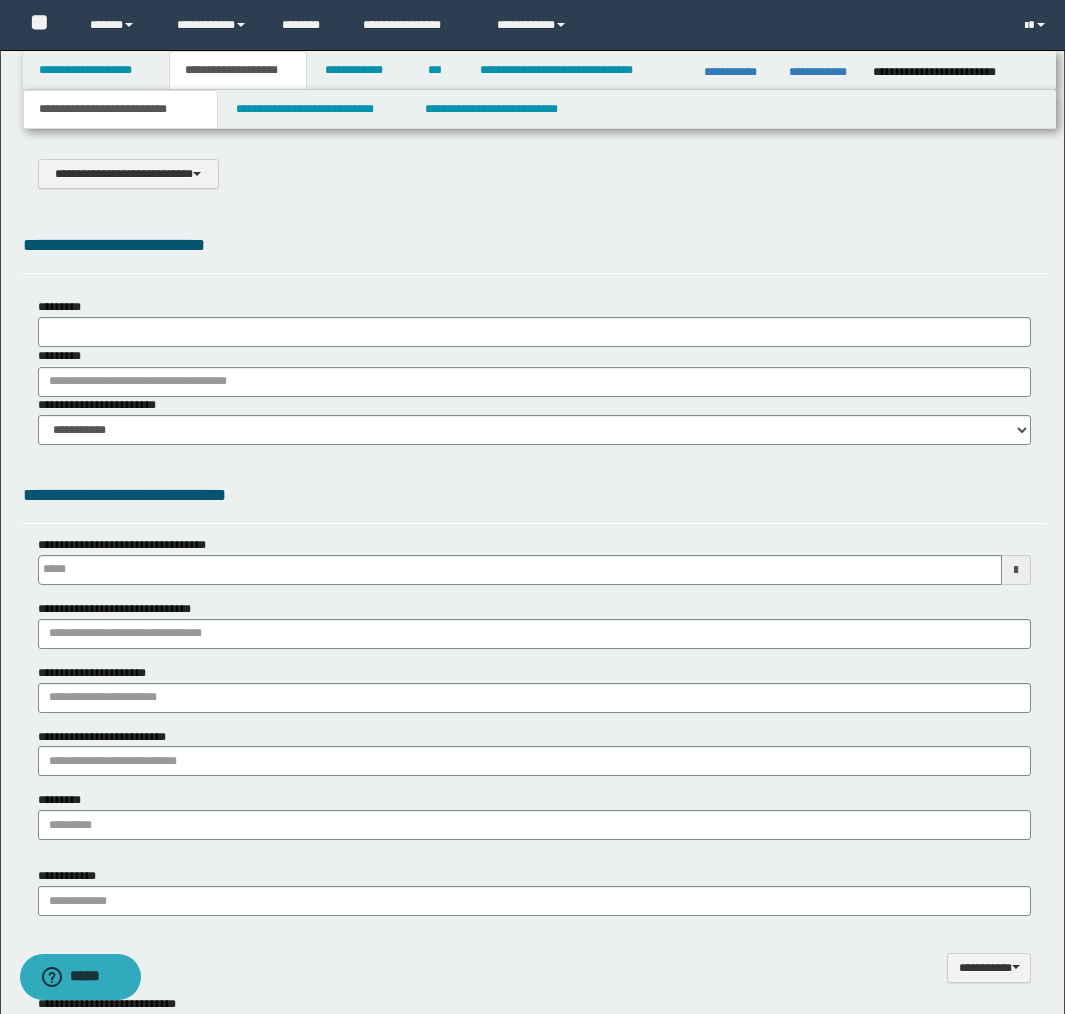 type on "**********" 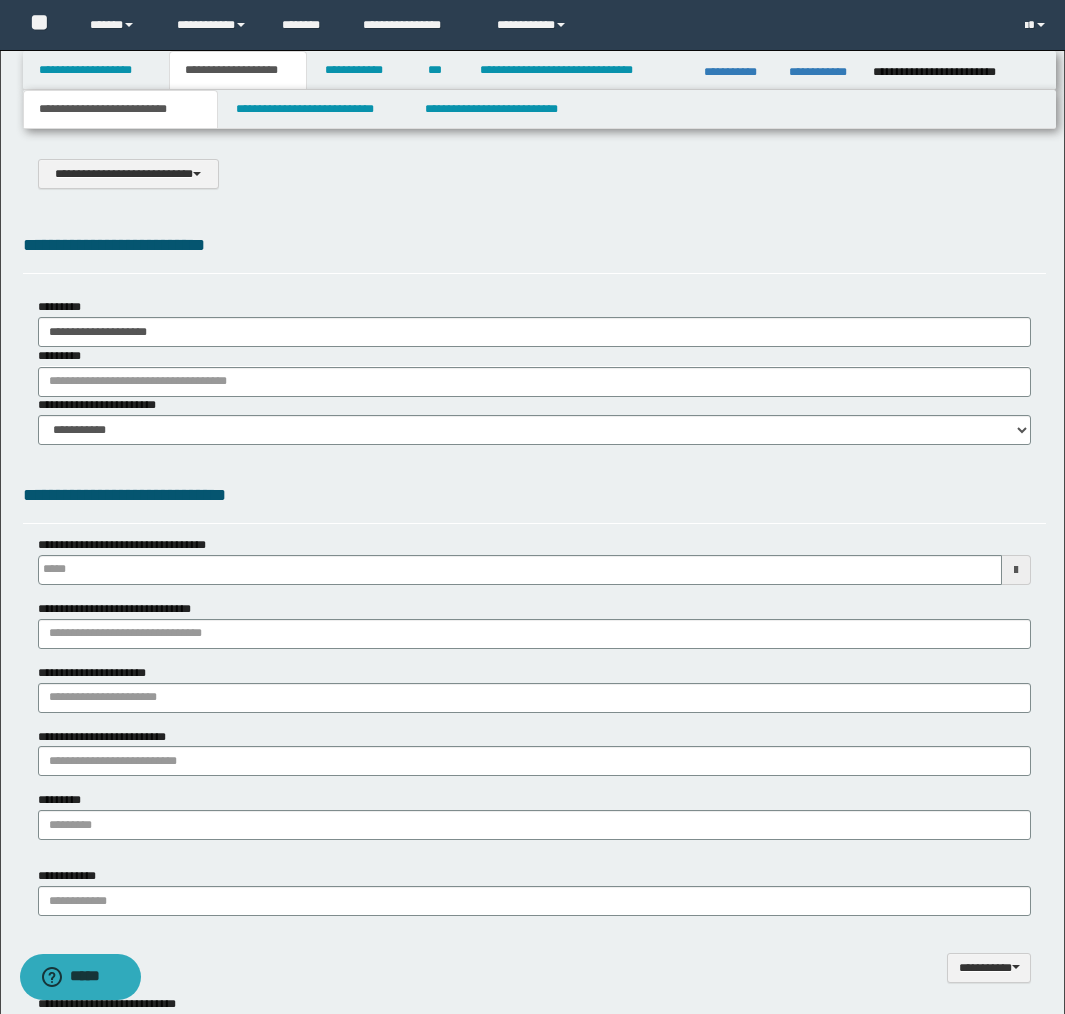 scroll, scrollTop: 0, scrollLeft: 0, axis: both 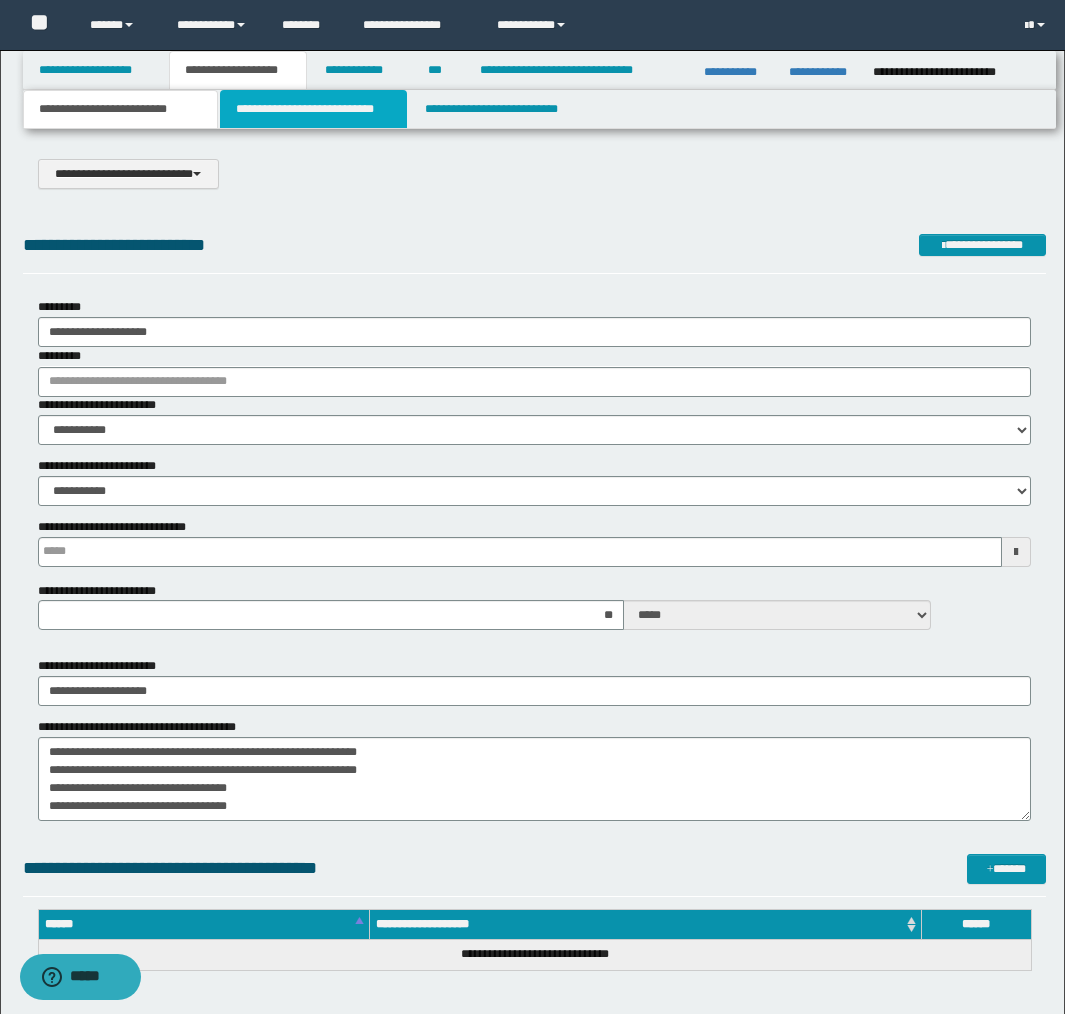 click on "**********" at bounding box center (314, 109) 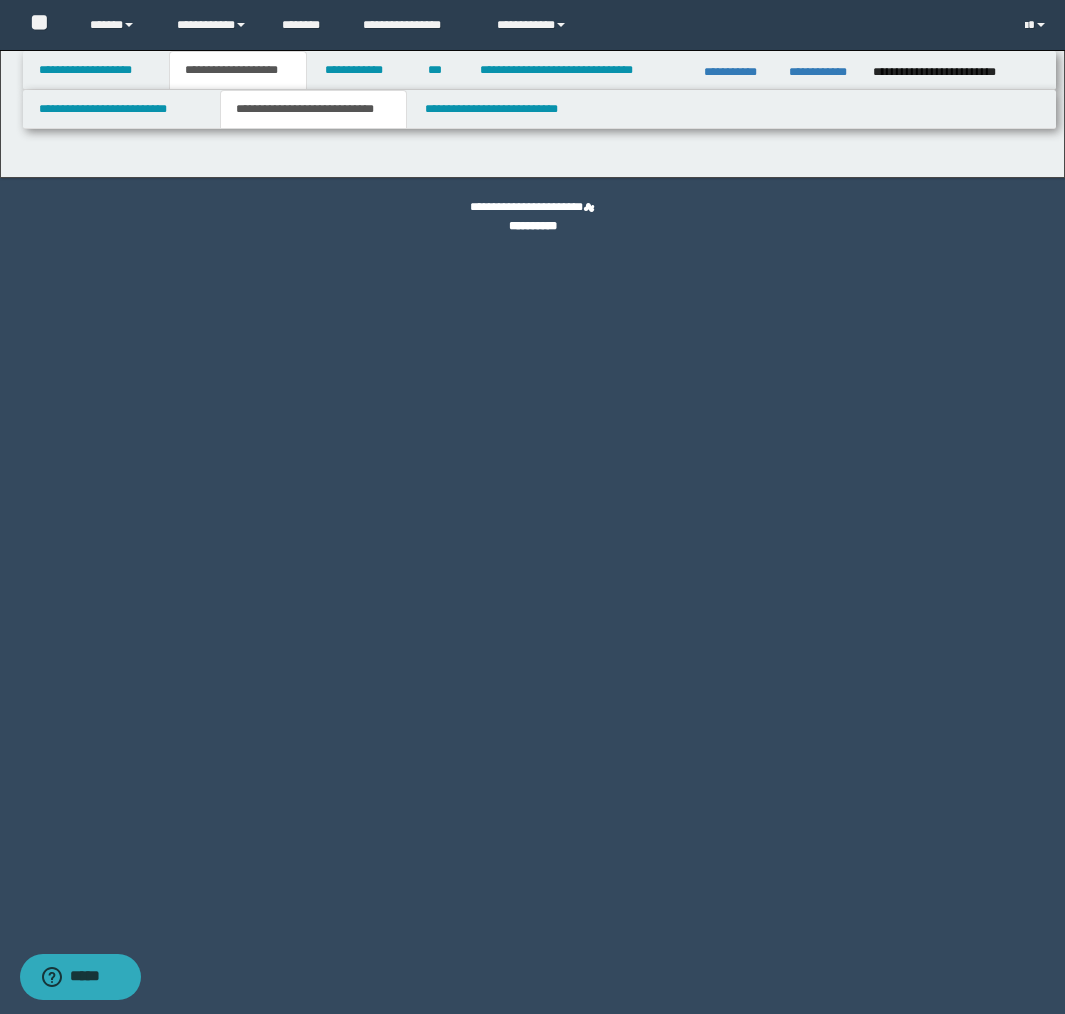 select on "*" 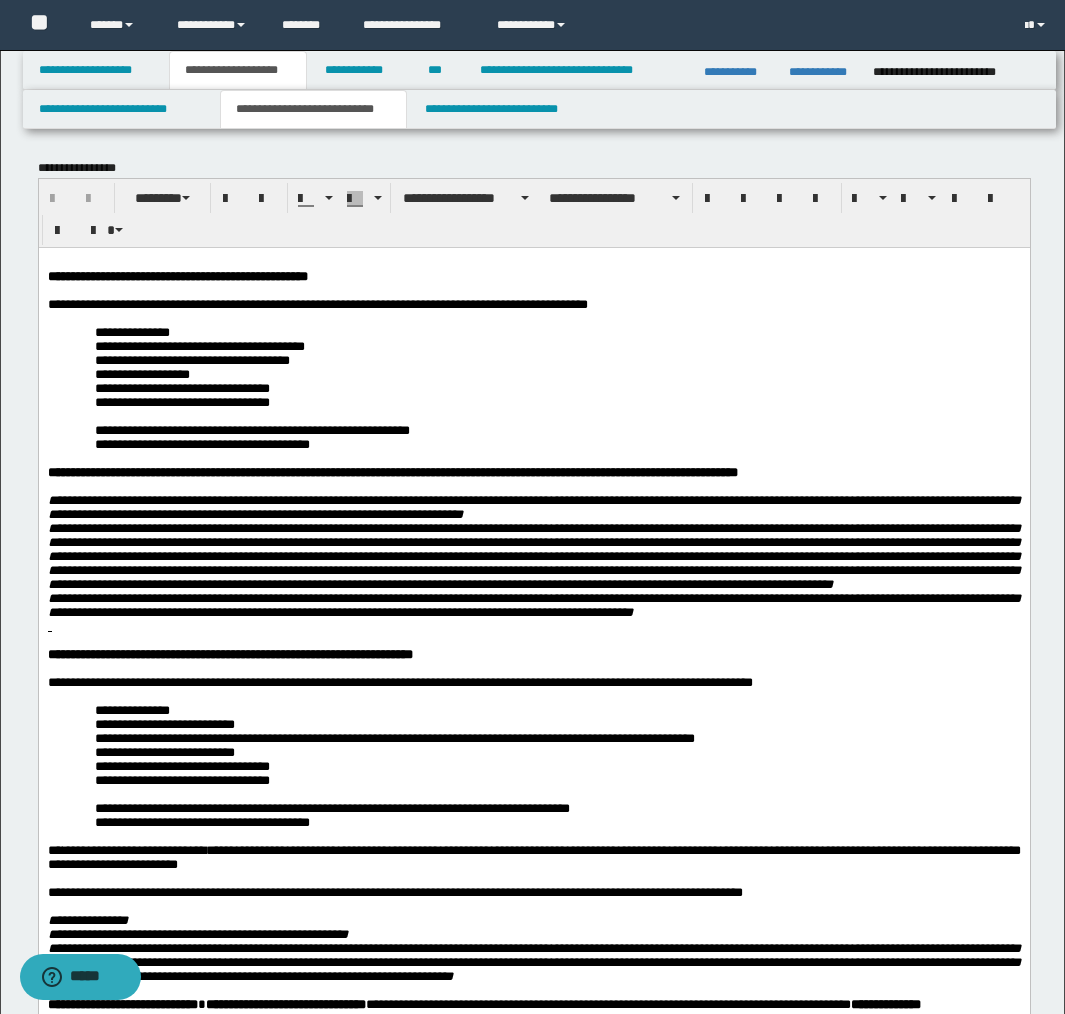 scroll, scrollTop: 0, scrollLeft: 0, axis: both 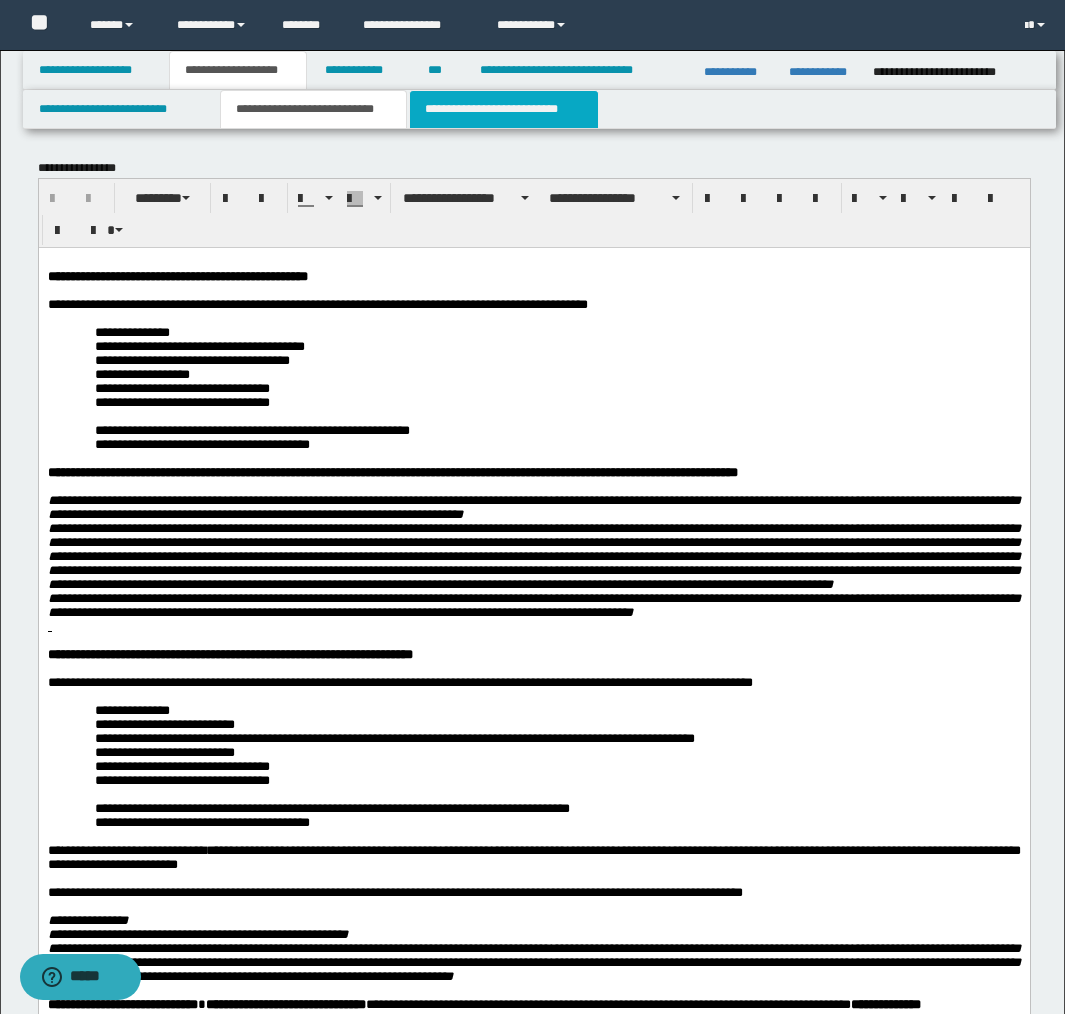 click on "**********" at bounding box center [504, 109] 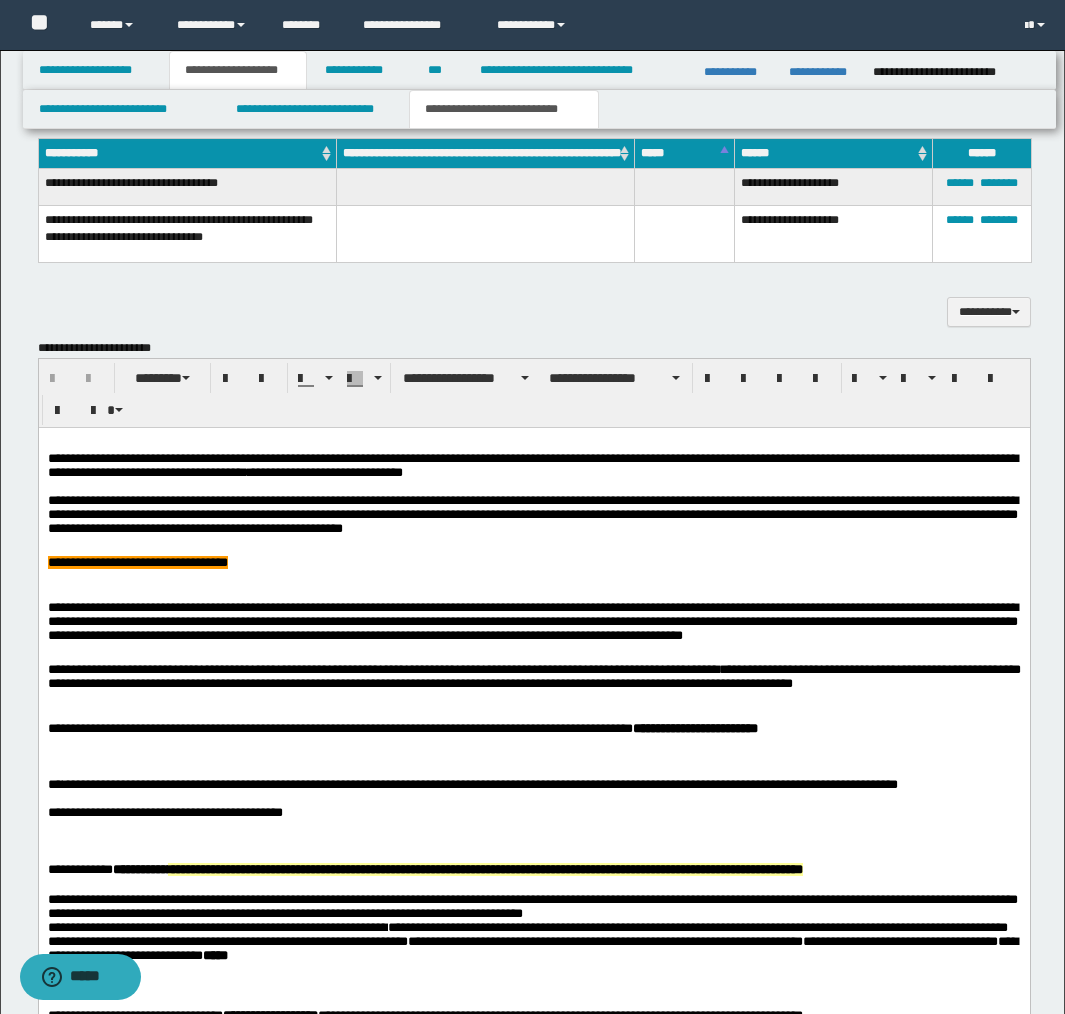 scroll, scrollTop: 1283, scrollLeft: 0, axis: vertical 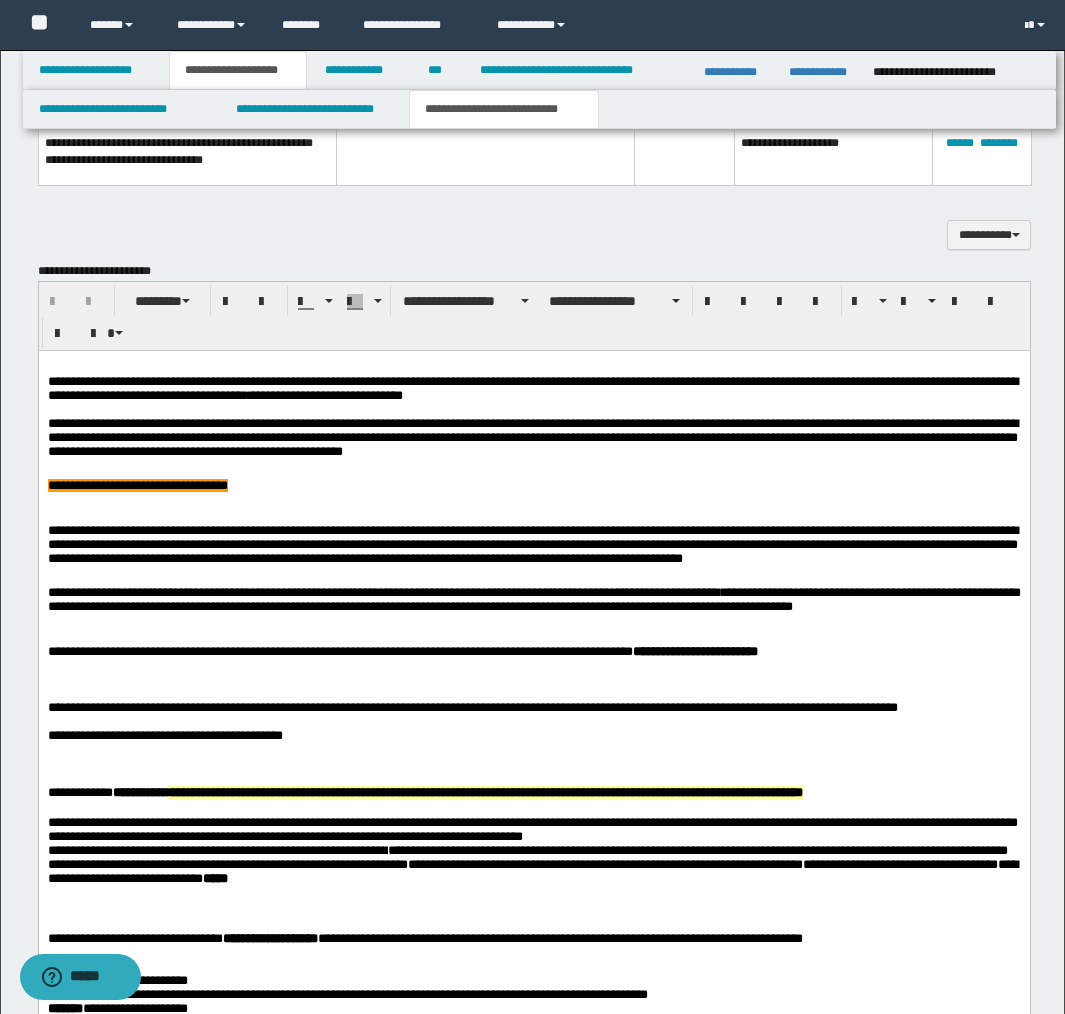 click at bounding box center [534, 500] 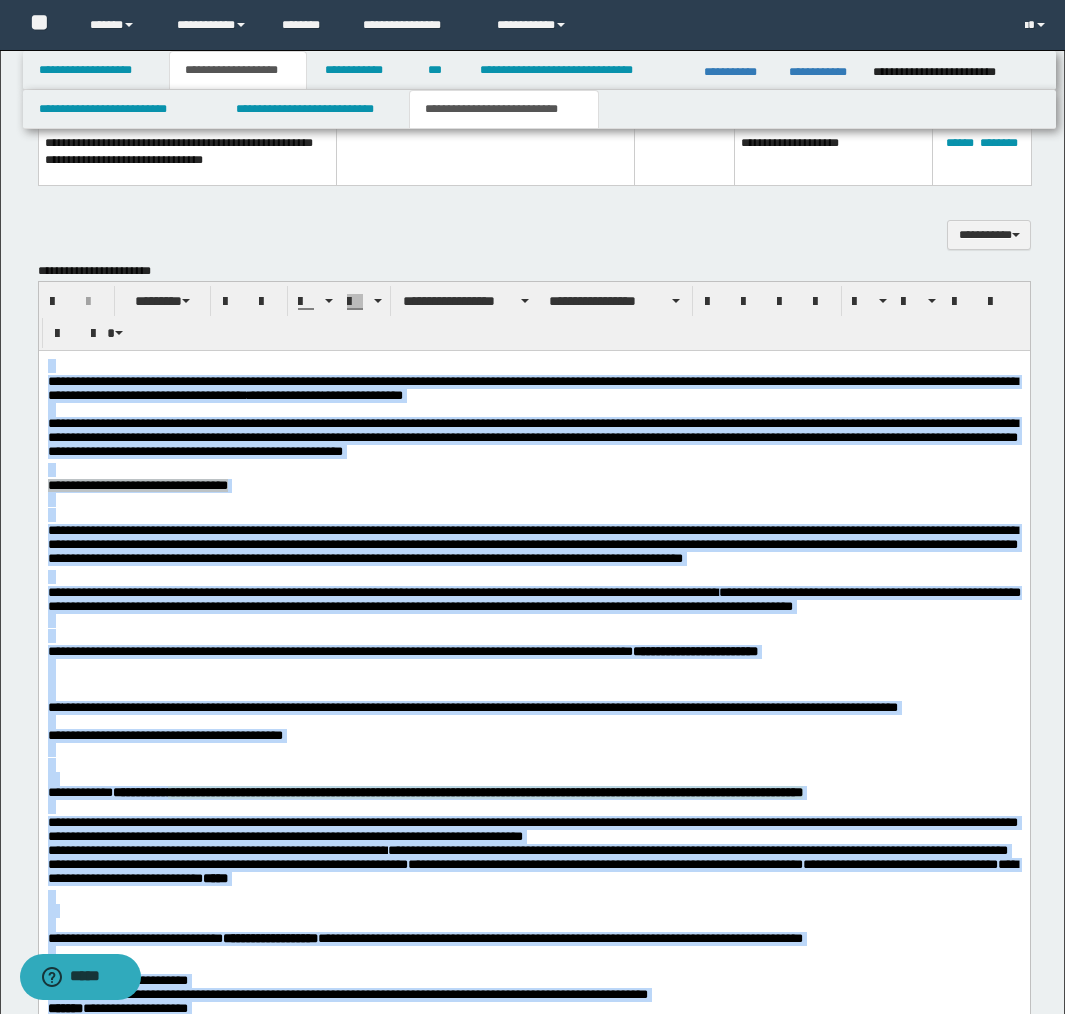 copy on "**********" 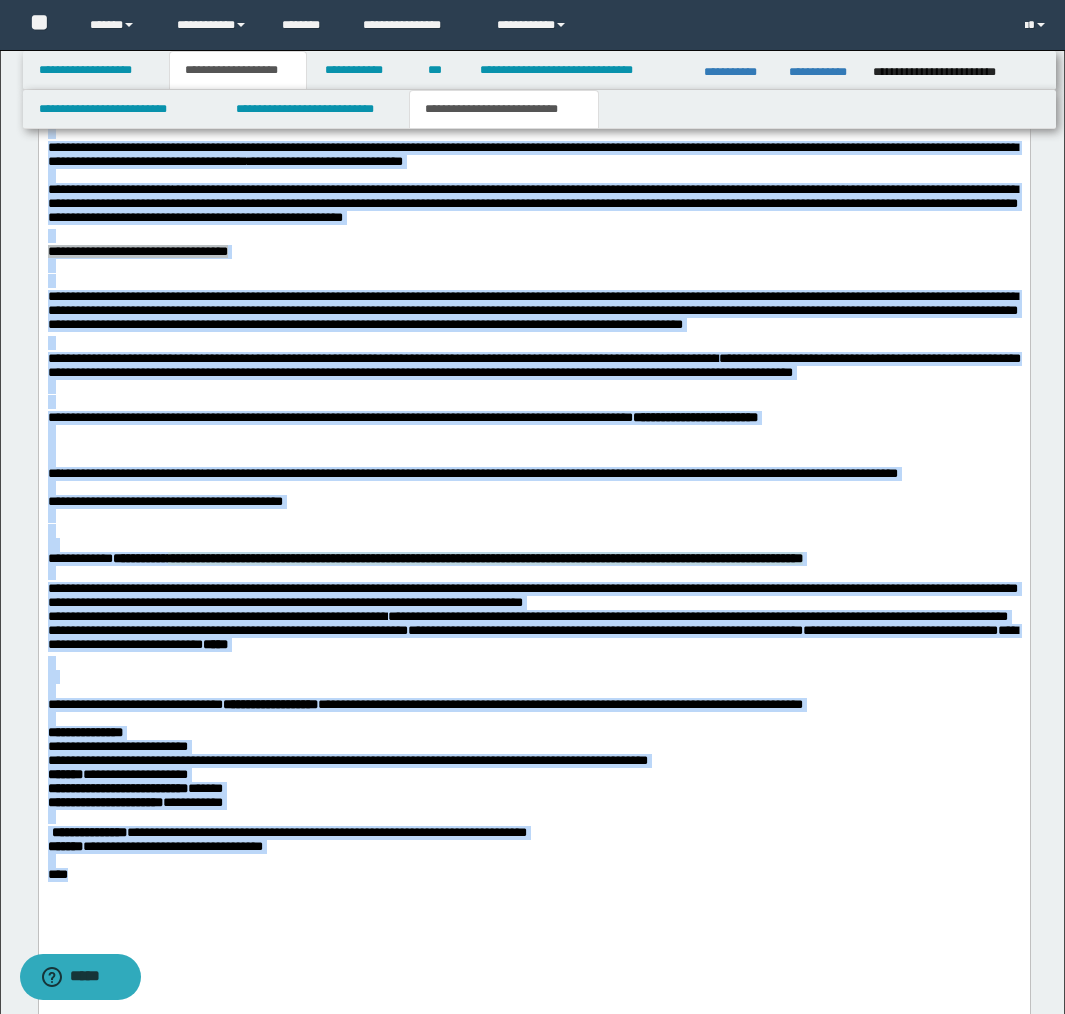 scroll, scrollTop: 1525, scrollLeft: 0, axis: vertical 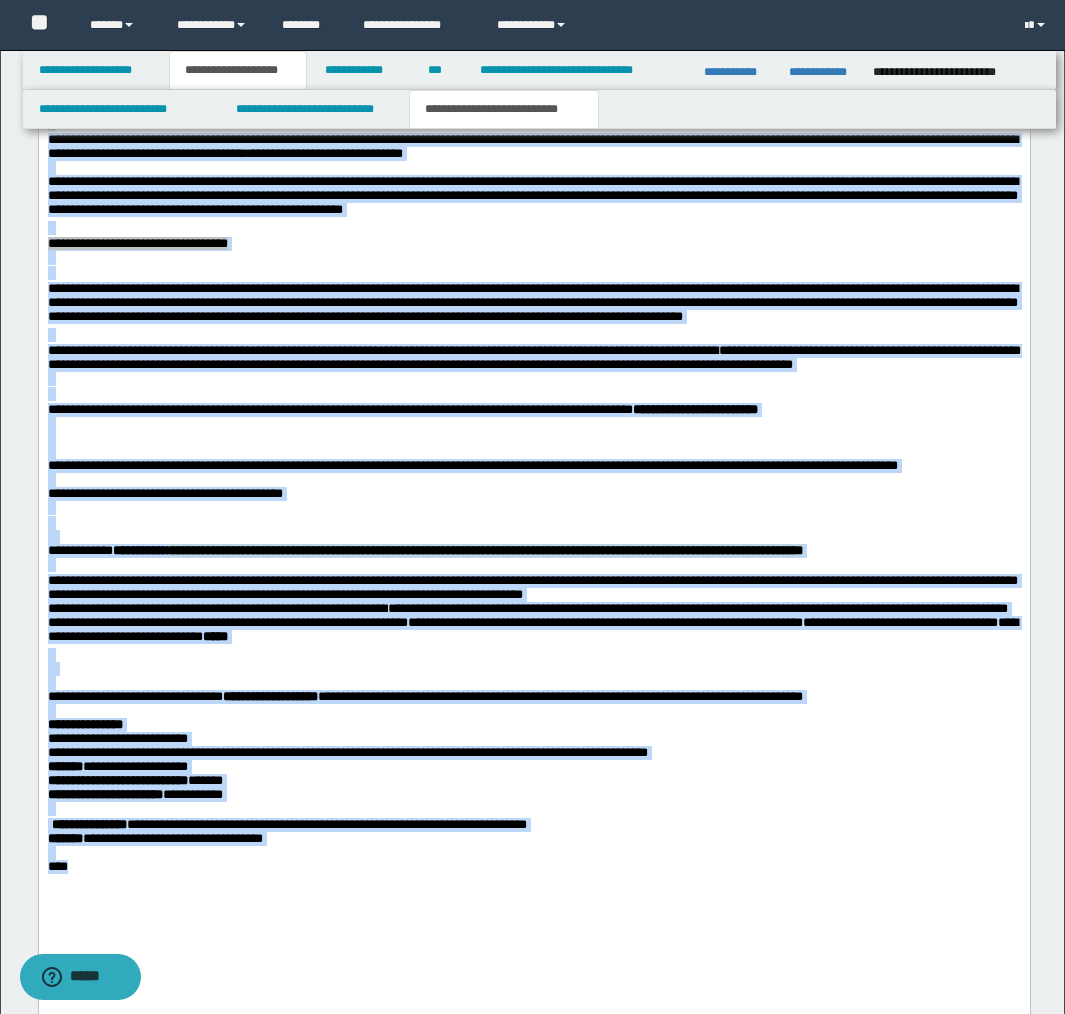click on "**********" at bounding box center [533, 550] 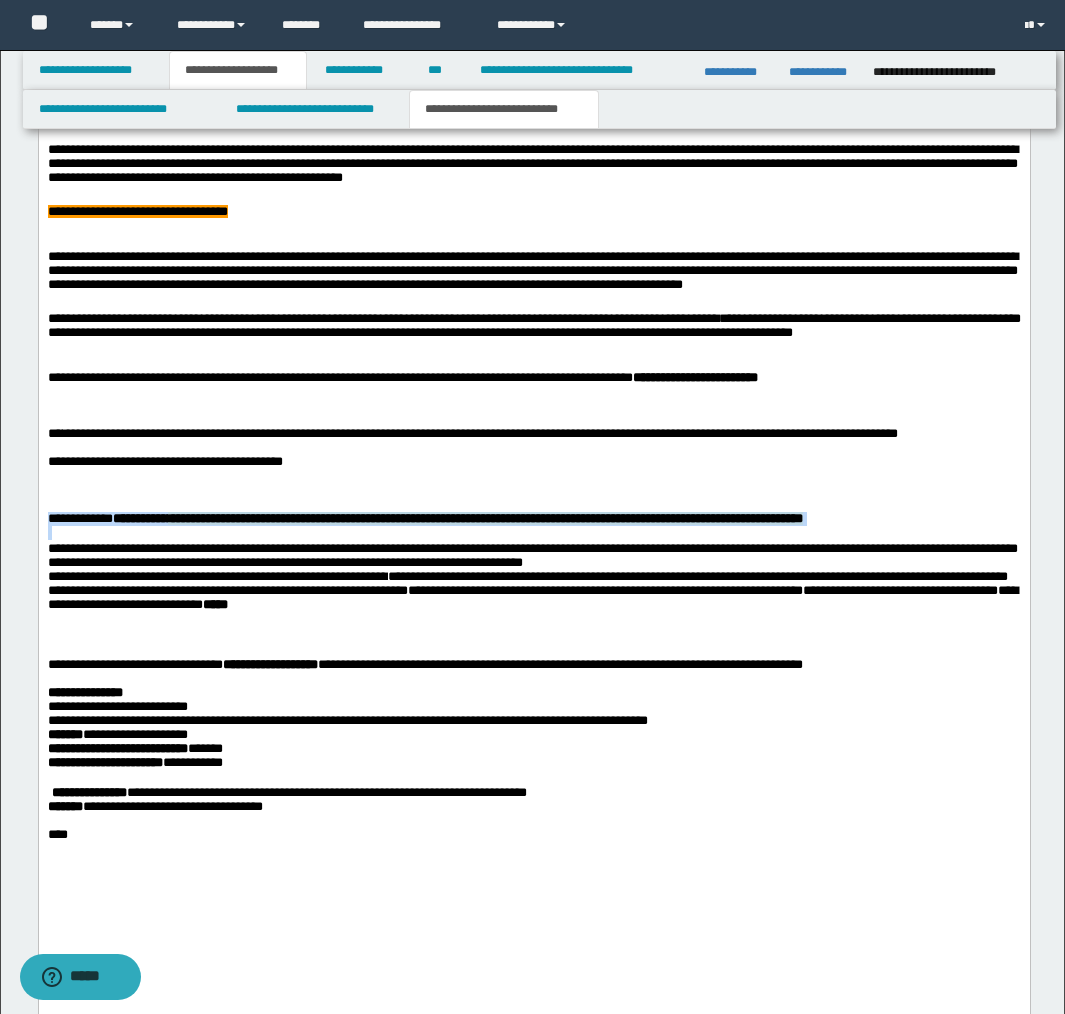 drag, startPoint x: 233, startPoint y: 566, endPoint x: 44, endPoint y: 539, distance: 190.91884 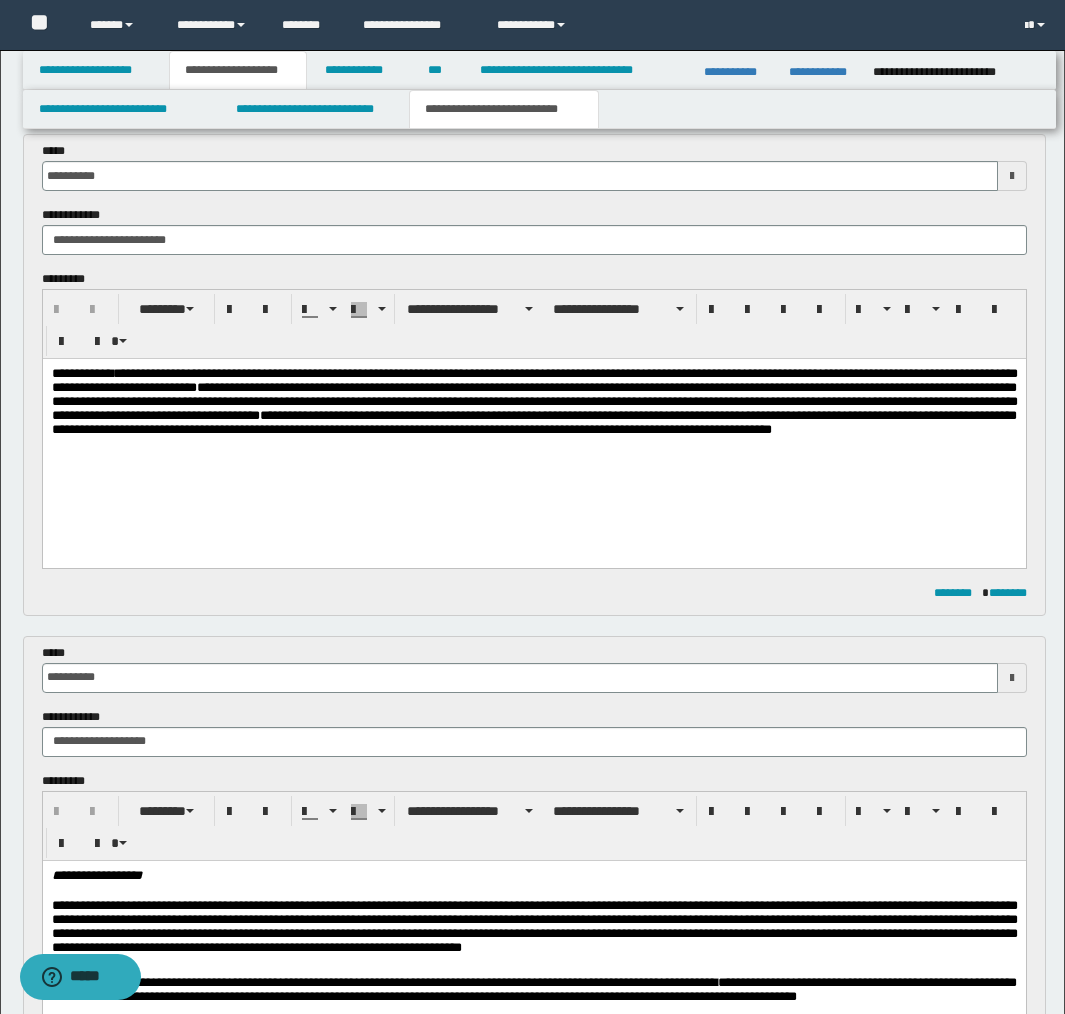 scroll, scrollTop: 0, scrollLeft: 0, axis: both 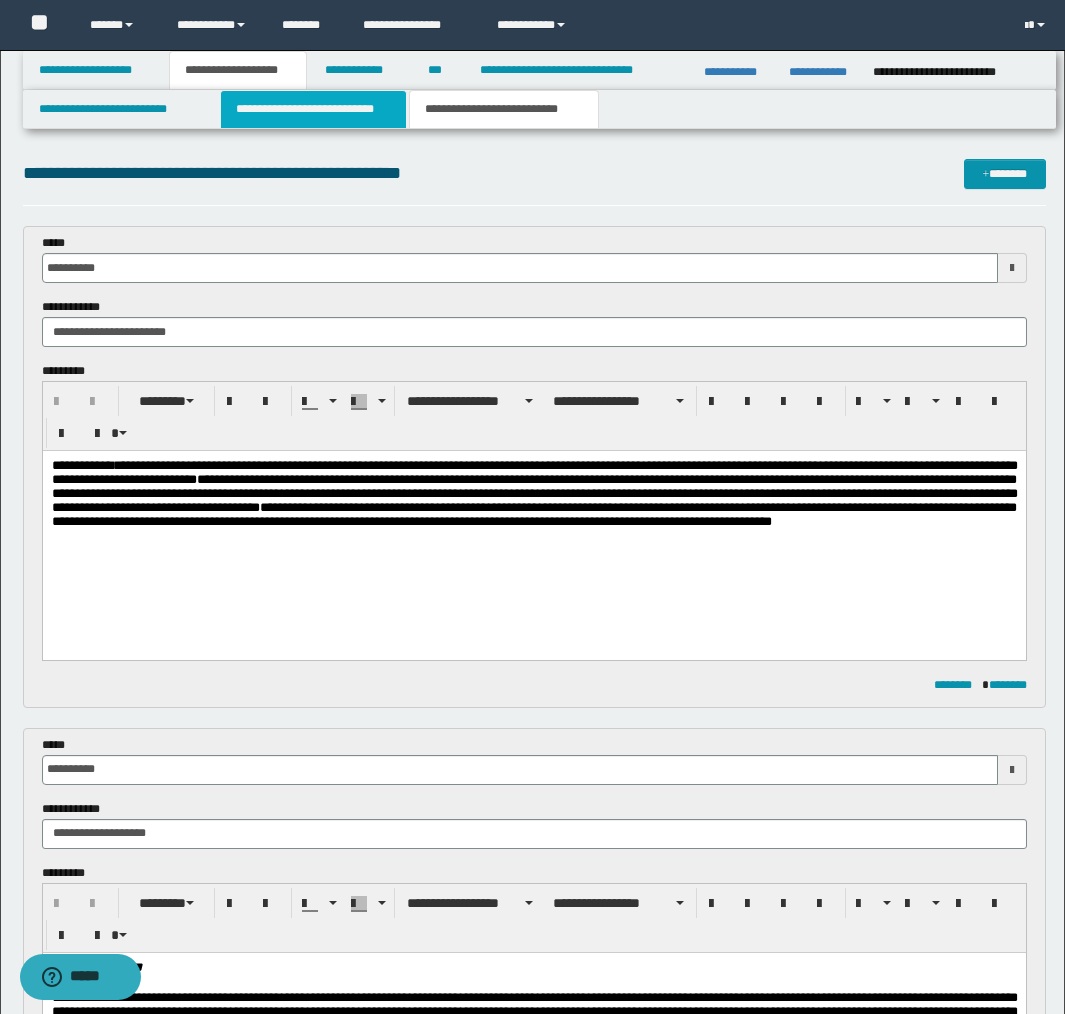 click on "**********" at bounding box center (314, 109) 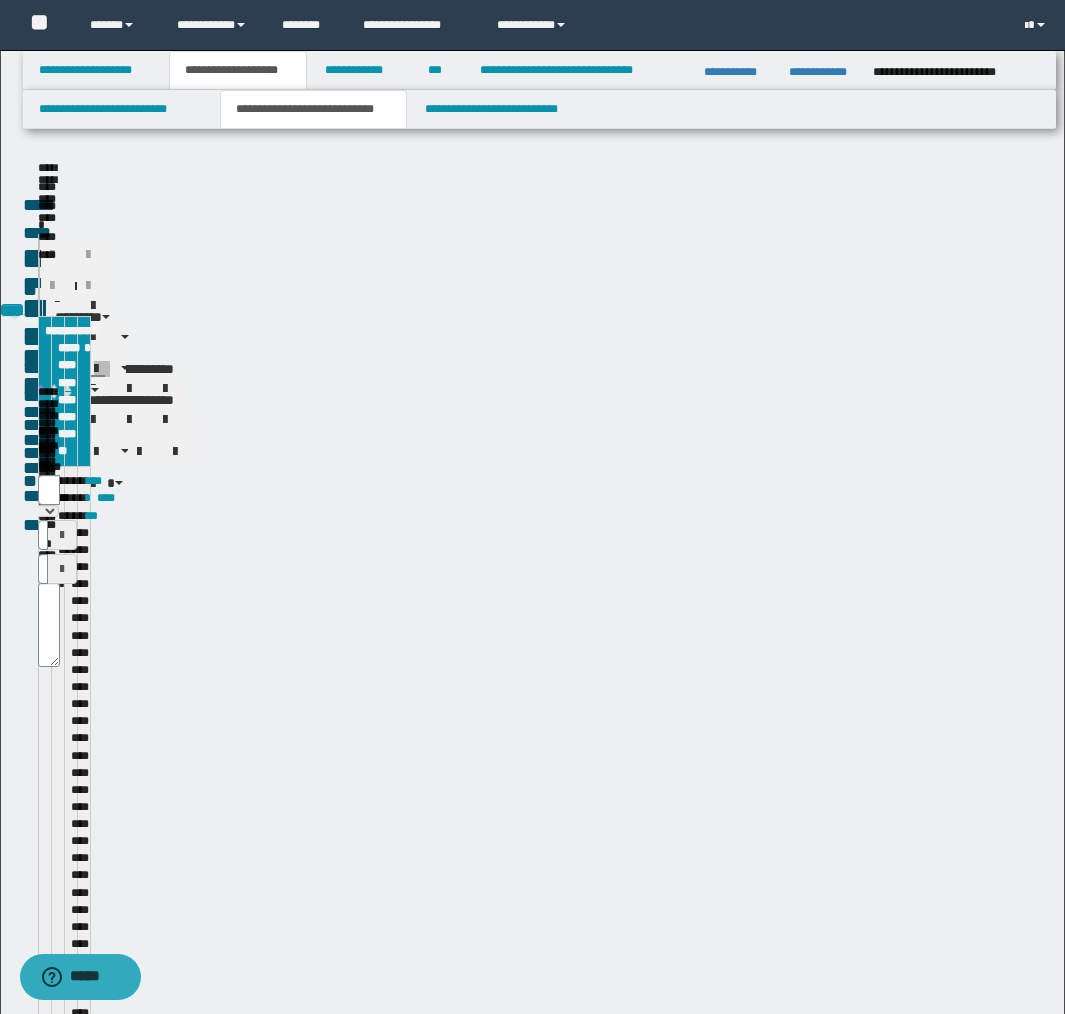 type 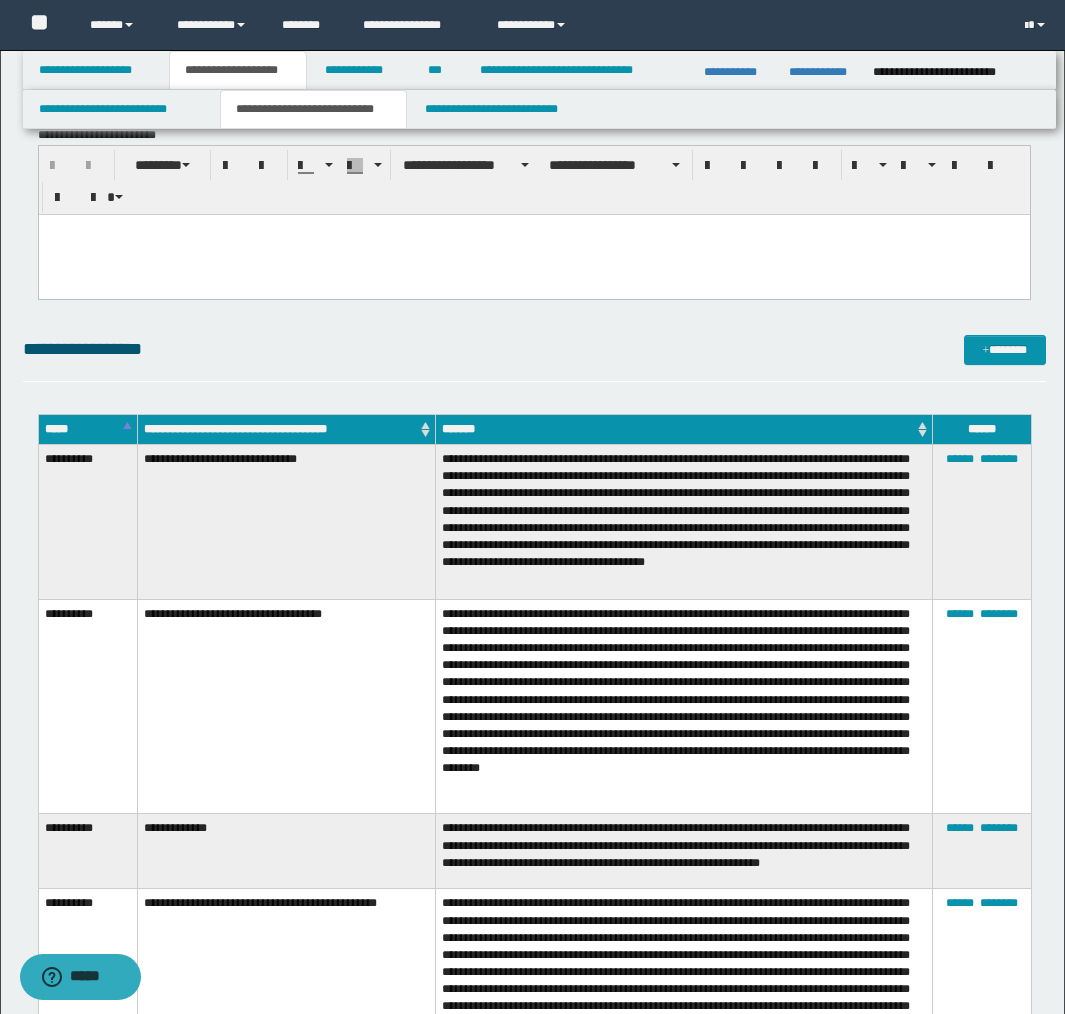 scroll, scrollTop: 226, scrollLeft: 0, axis: vertical 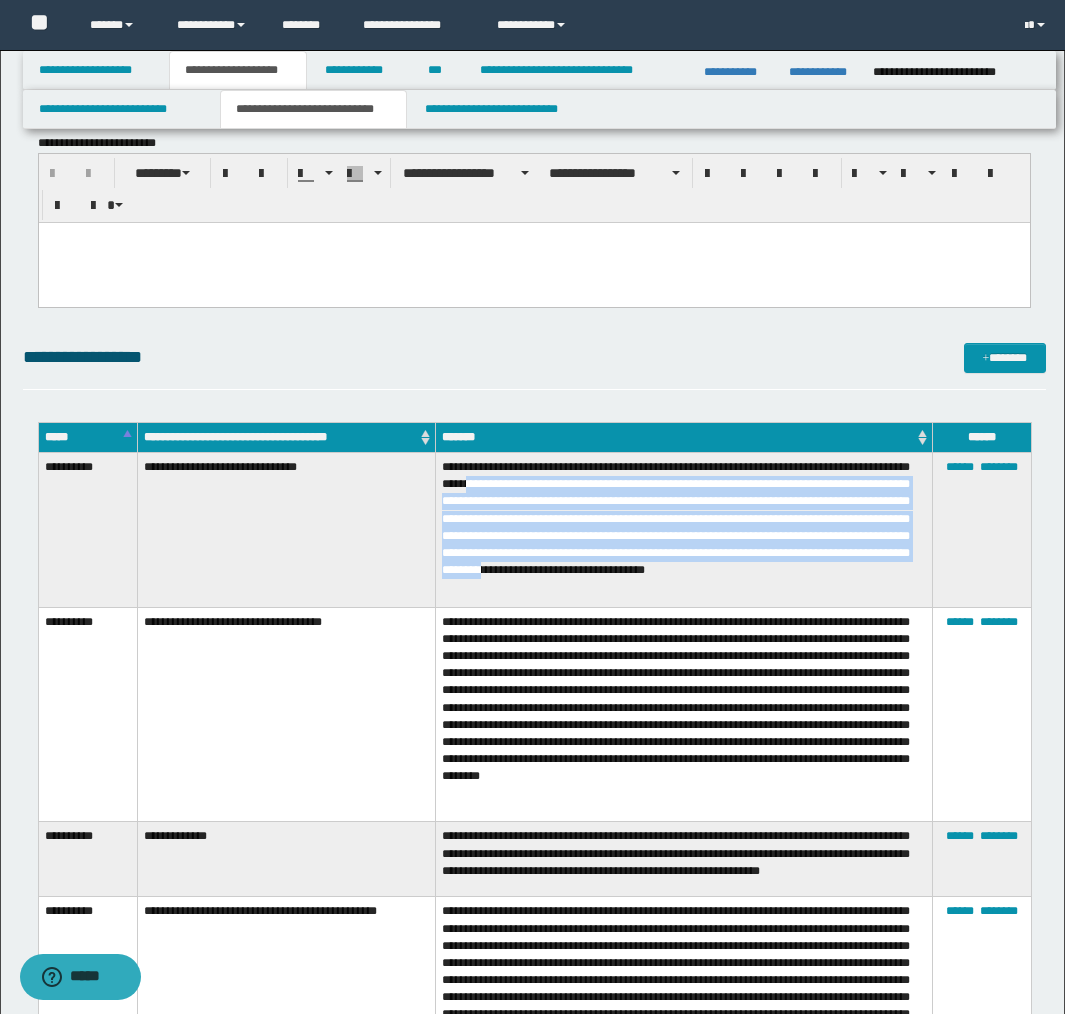 drag, startPoint x: 544, startPoint y: 482, endPoint x: 856, endPoint y: 572, distance: 324.7214 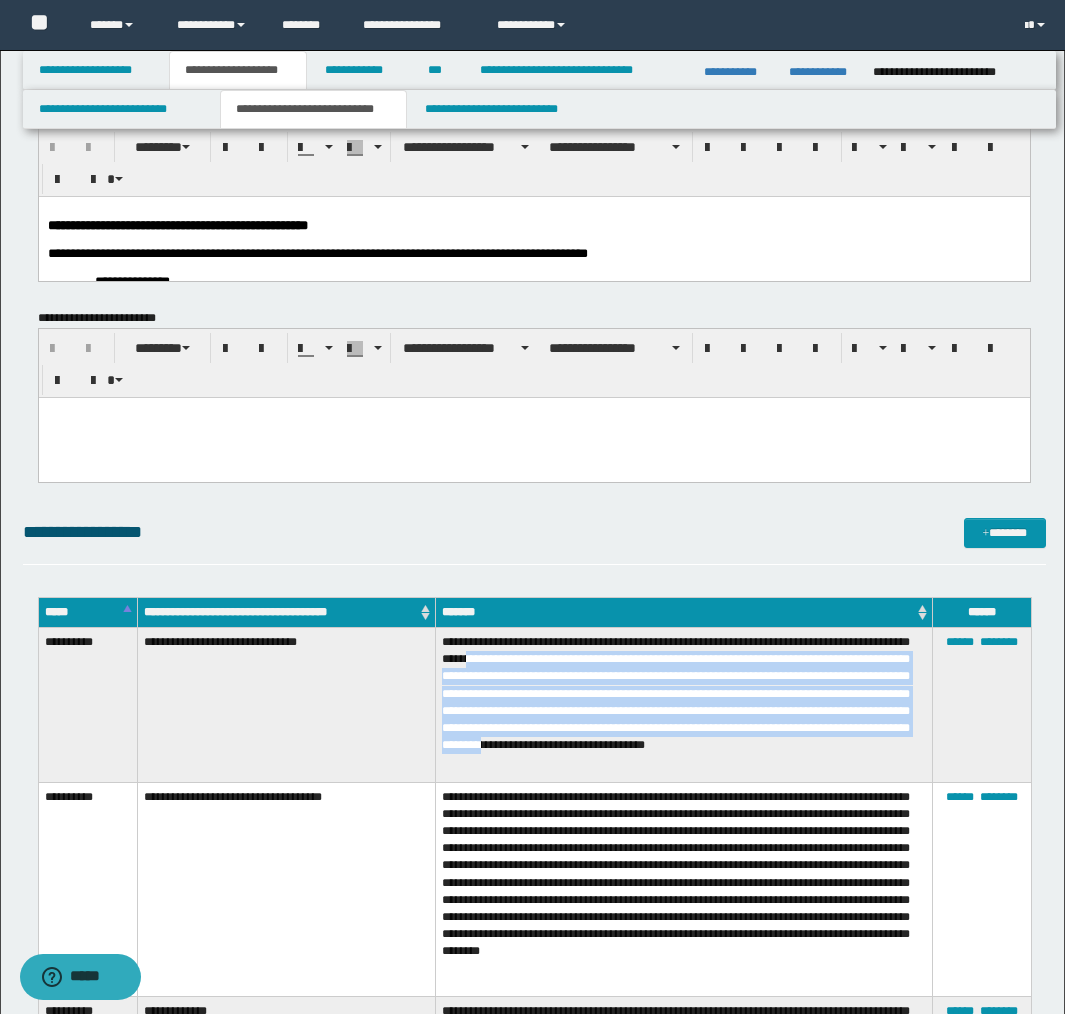 scroll, scrollTop: 0, scrollLeft: 0, axis: both 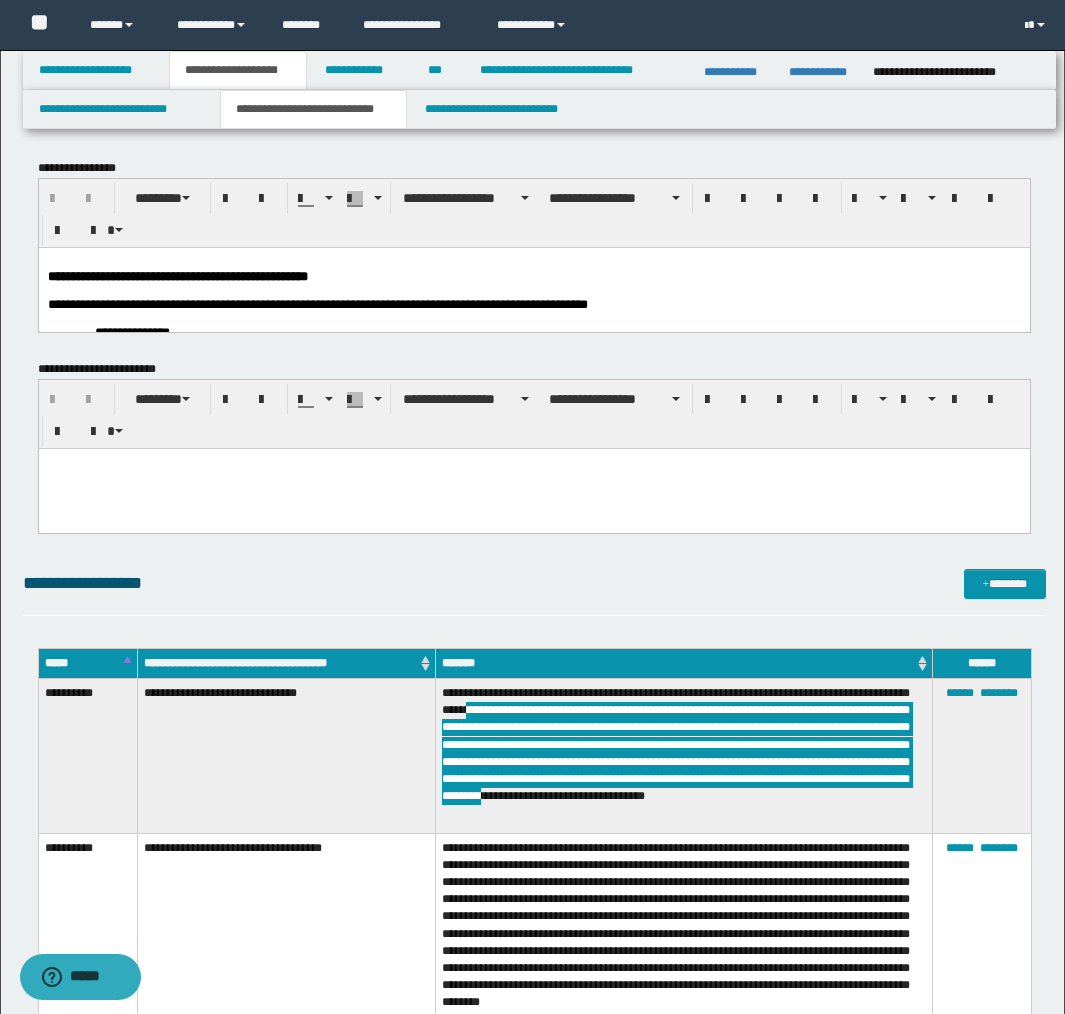 drag, startPoint x: 216, startPoint y: 300, endPoint x: 216, endPoint y: 333, distance: 33 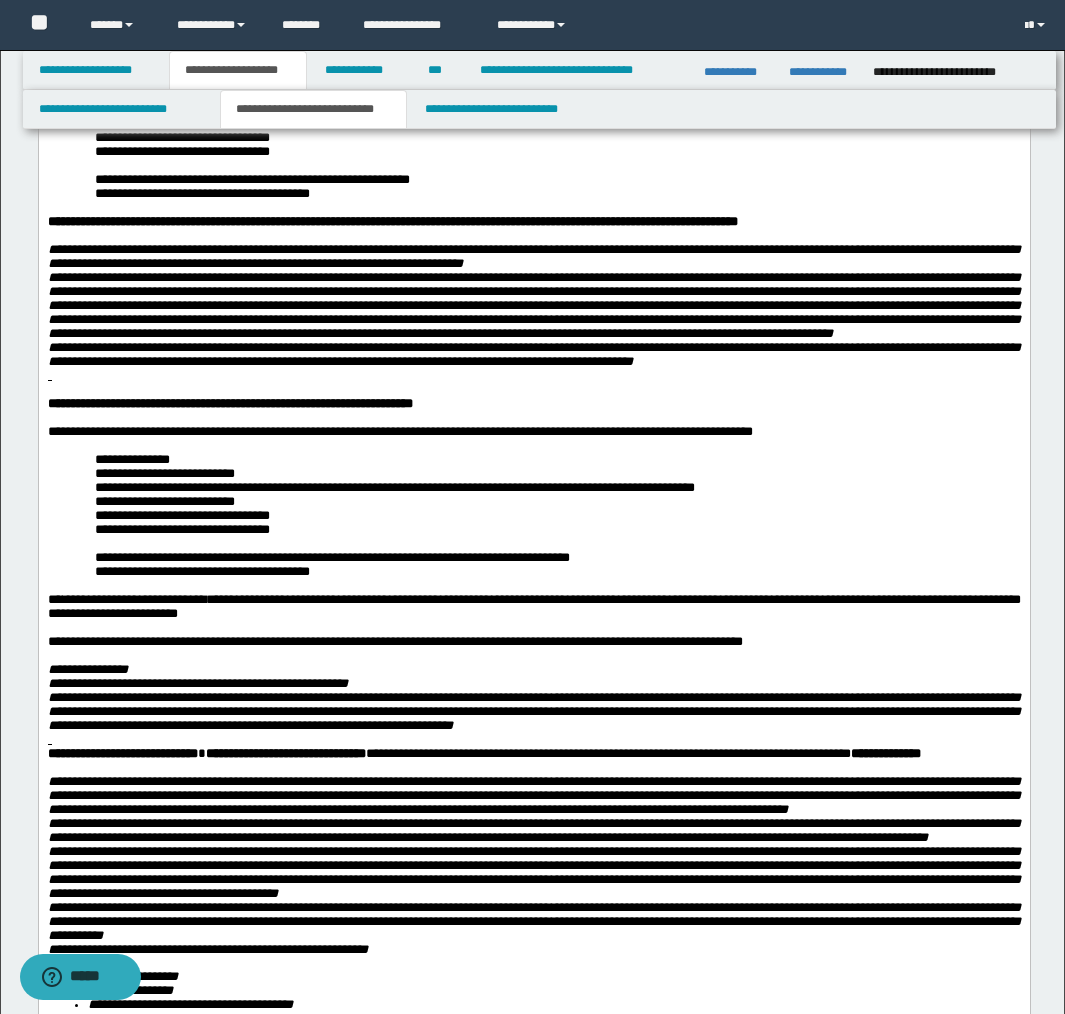 scroll, scrollTop: 222, scrollLeft: 0, axis: vertical 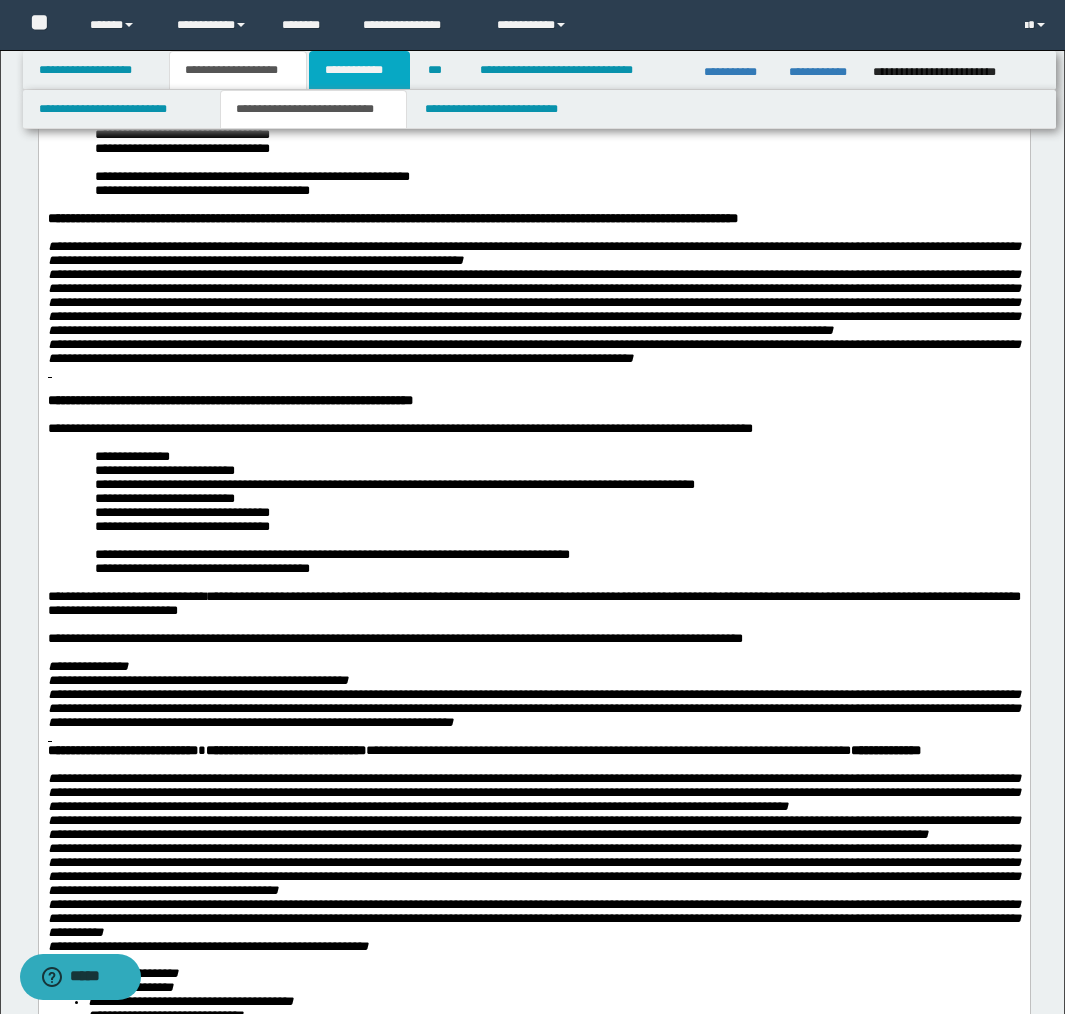 drag, startPoint x: 366, startPoint y: 70, endPoint x: 342, endPoint y: 126, distance: 60.926186 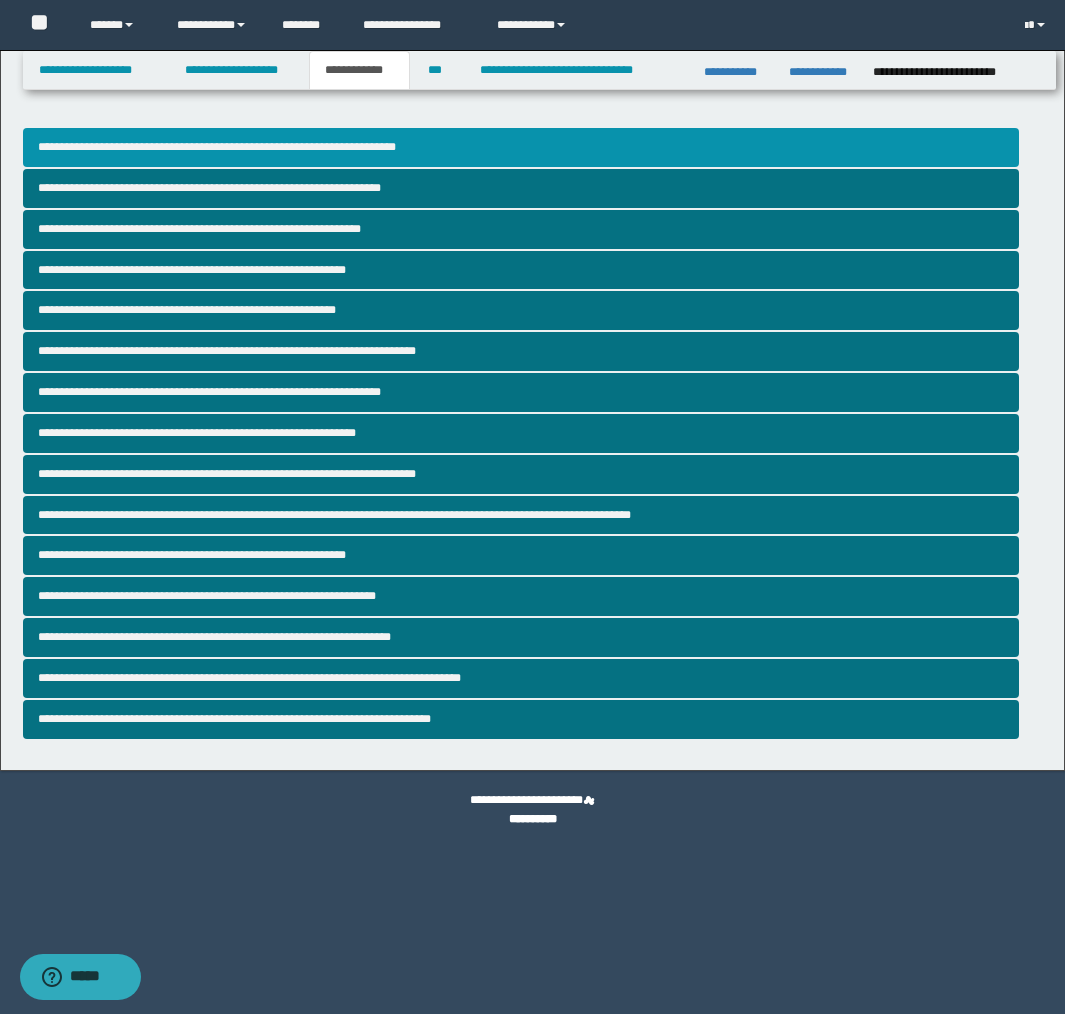 scroll, scrollTop: 0, scrollLeft: 0, axis: both 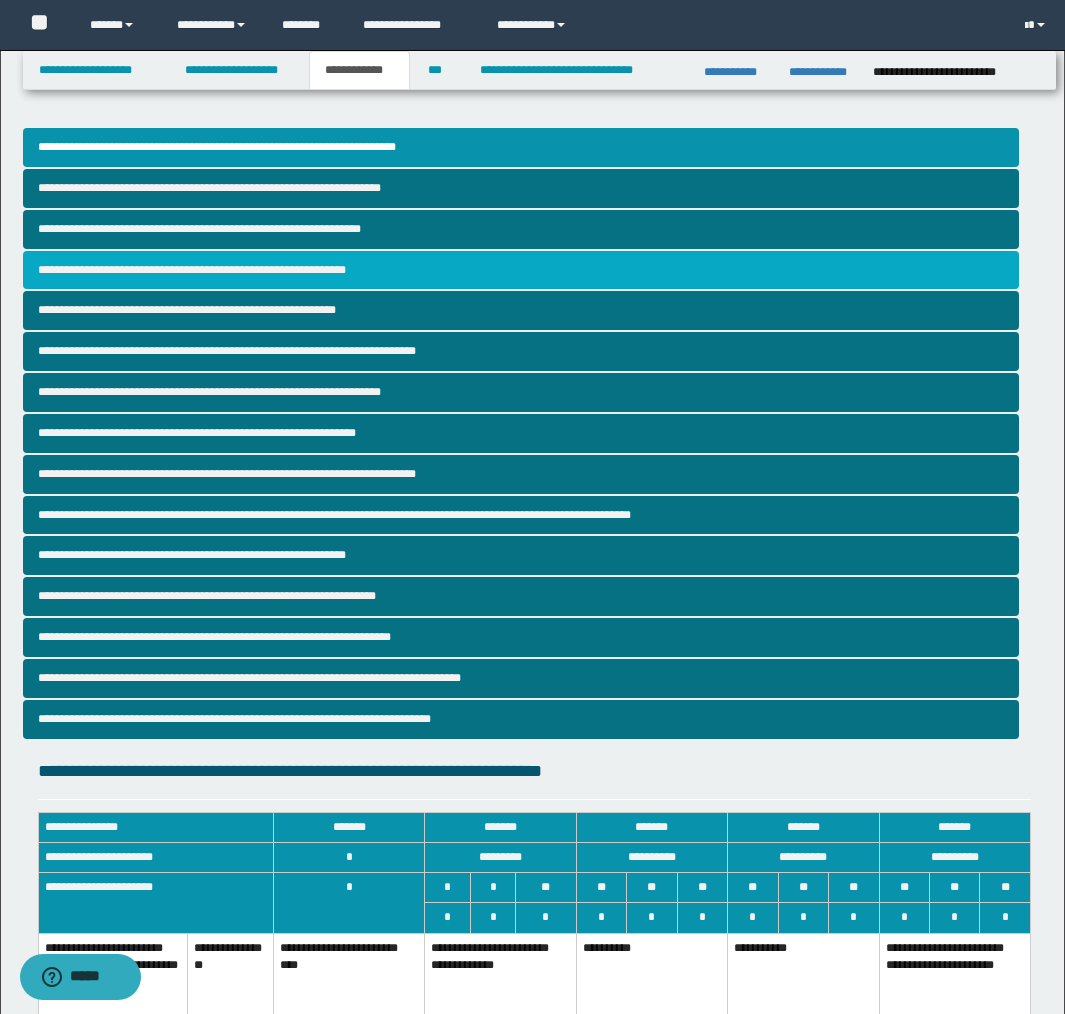 click on "**********" at bounding box center (521, 270) 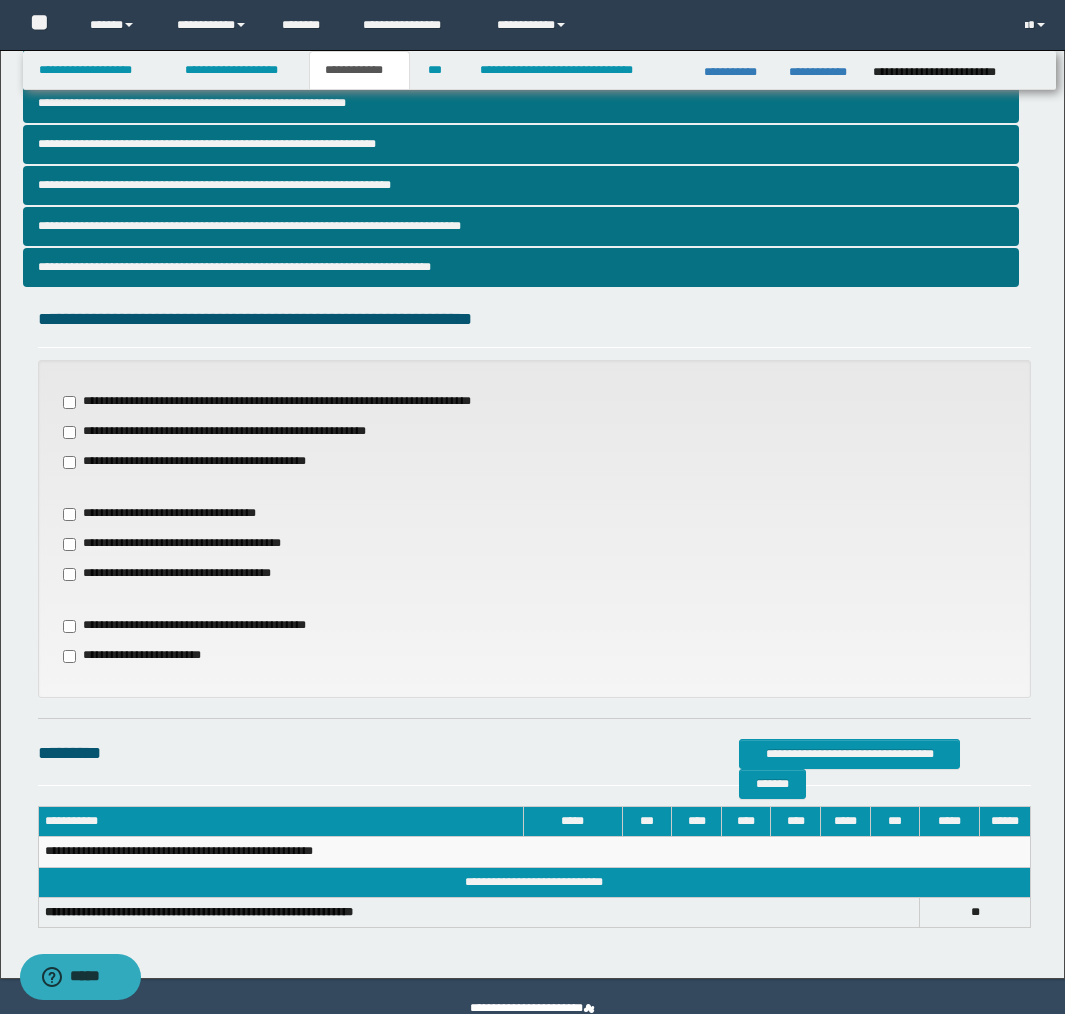 scroll, scrollTop: 457, scrollLeft: 0, axis: vertical 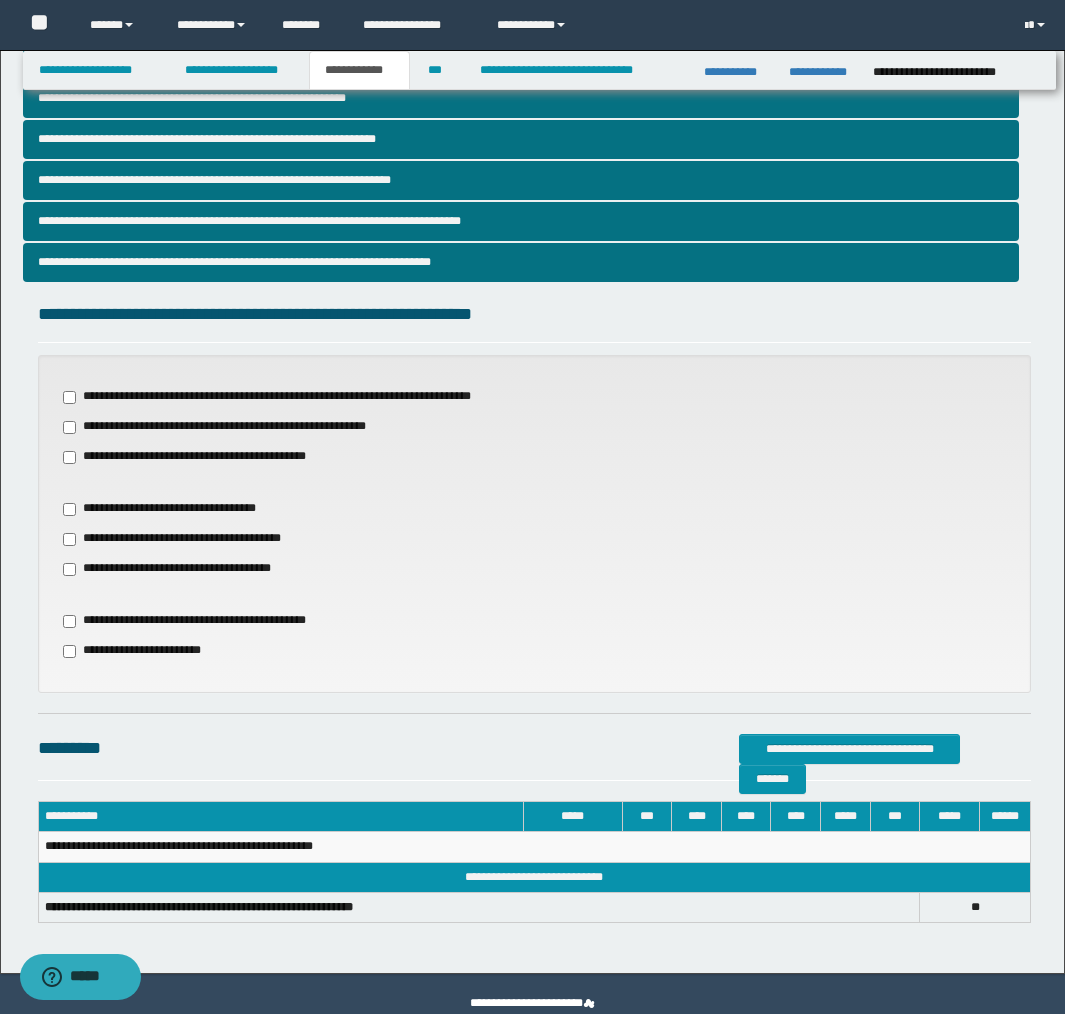 click on "**********" at bounding box center [288, 397] 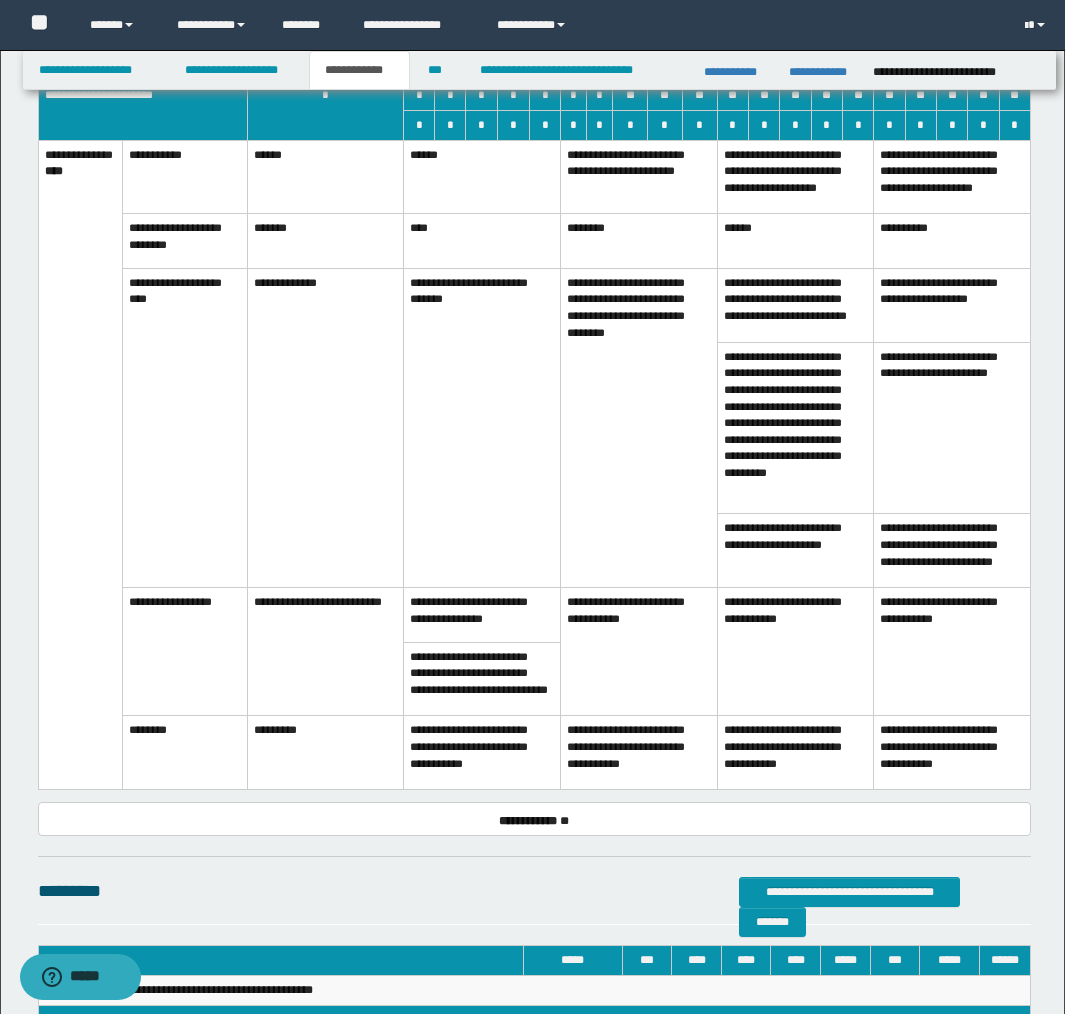 scroll, scrollTop: 1160, scrollLeft: 0, axis: vertical 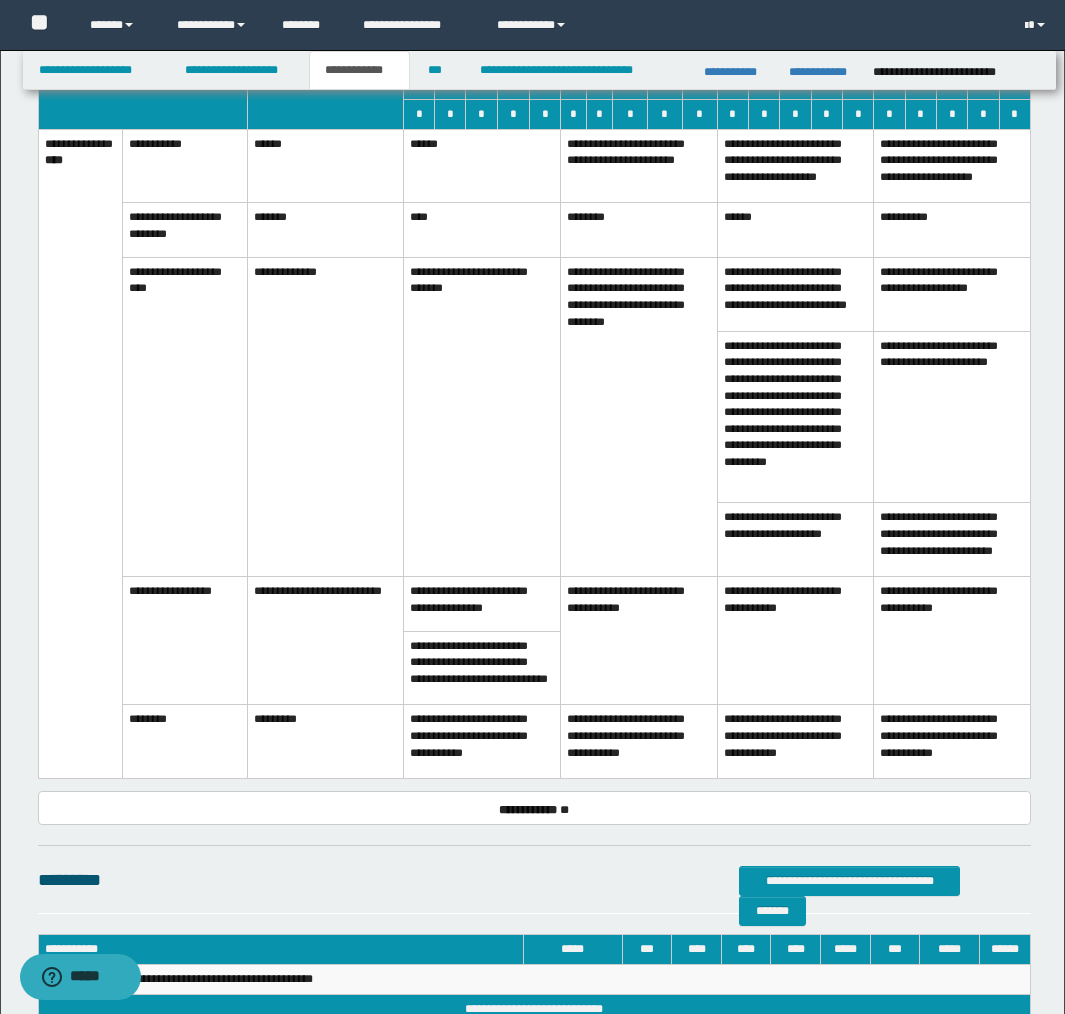 click on "**********" at bounding box center [482, 604] 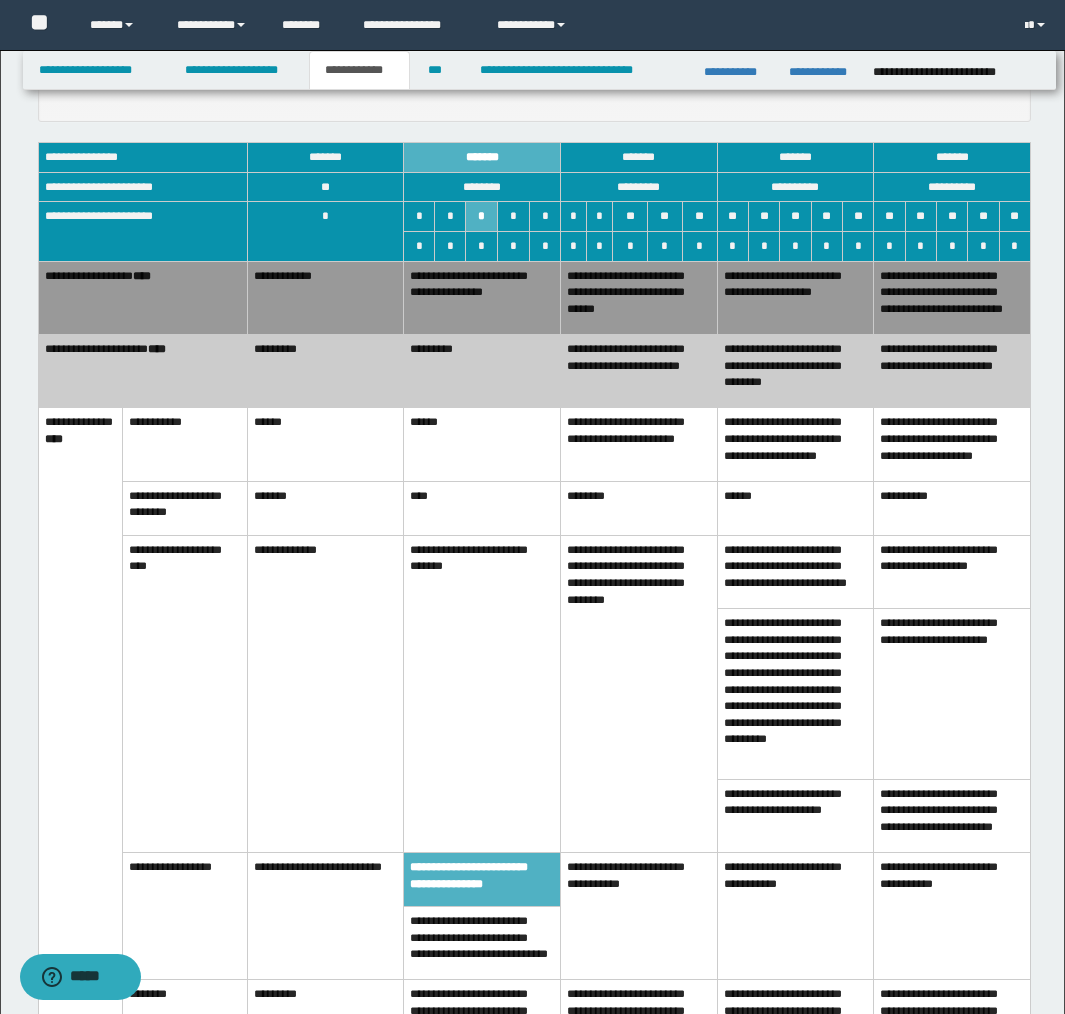 scroll, scrollTop: 1029, scrollLeft: 0, axis: vertical 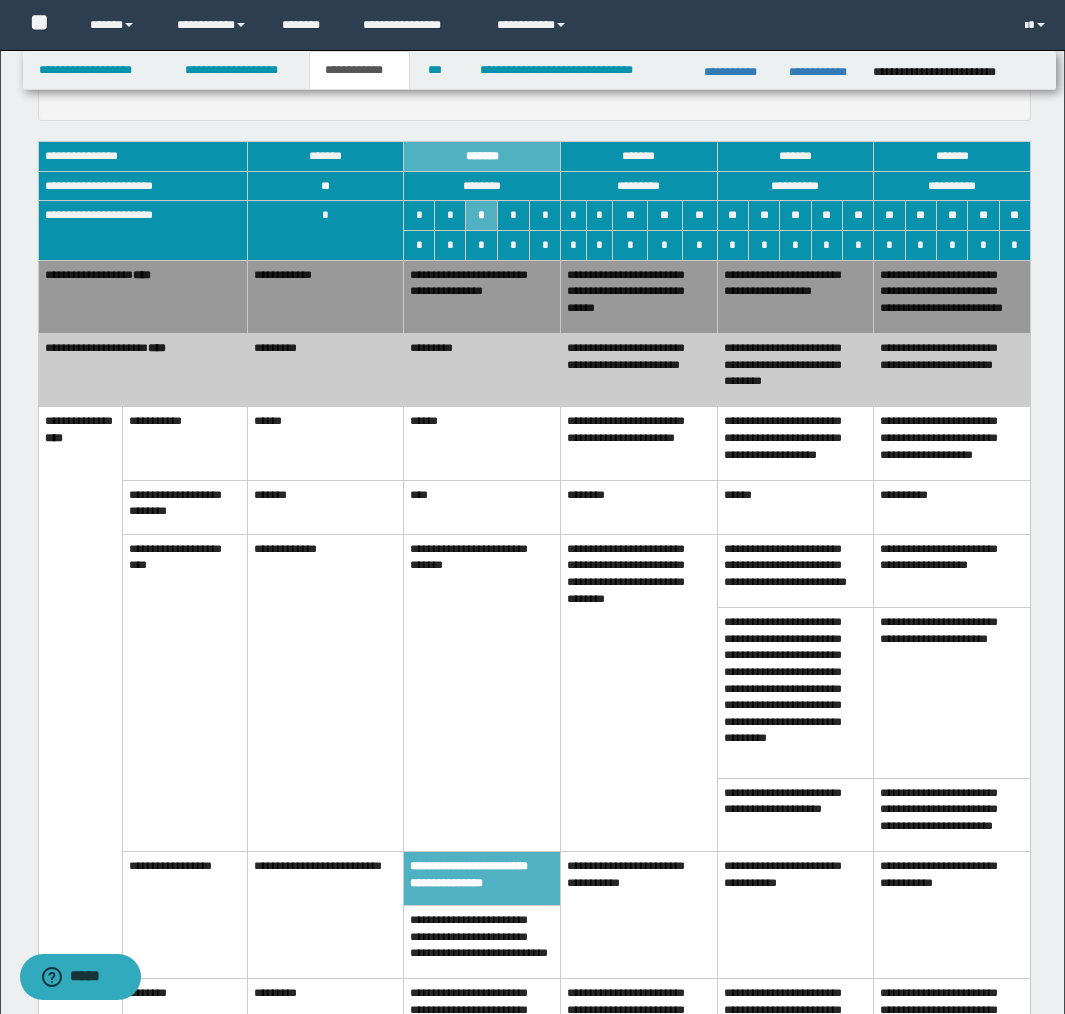 click on "*******" at bounding box center [325, 507] 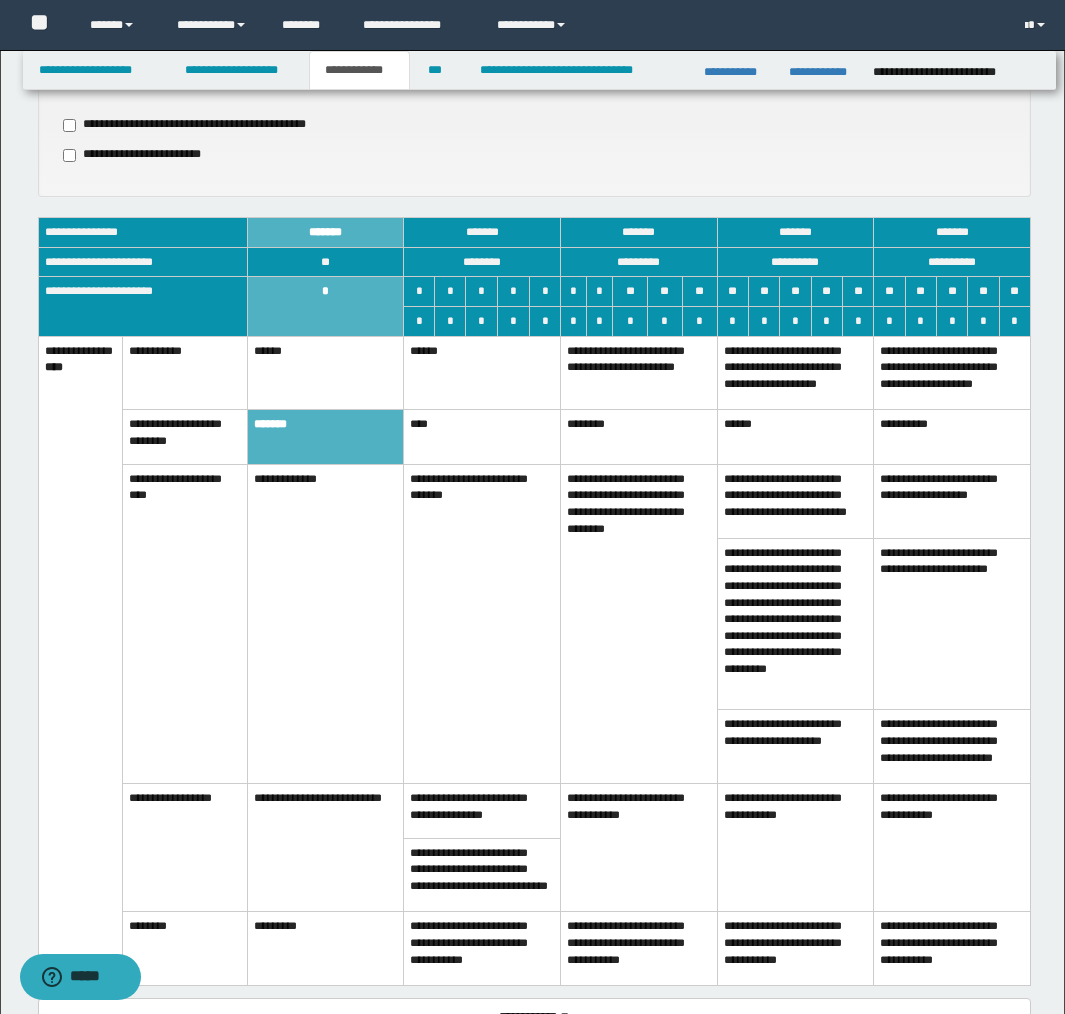 scroll, scrollTop: 946, scrollLeft: 0, axis: vertical 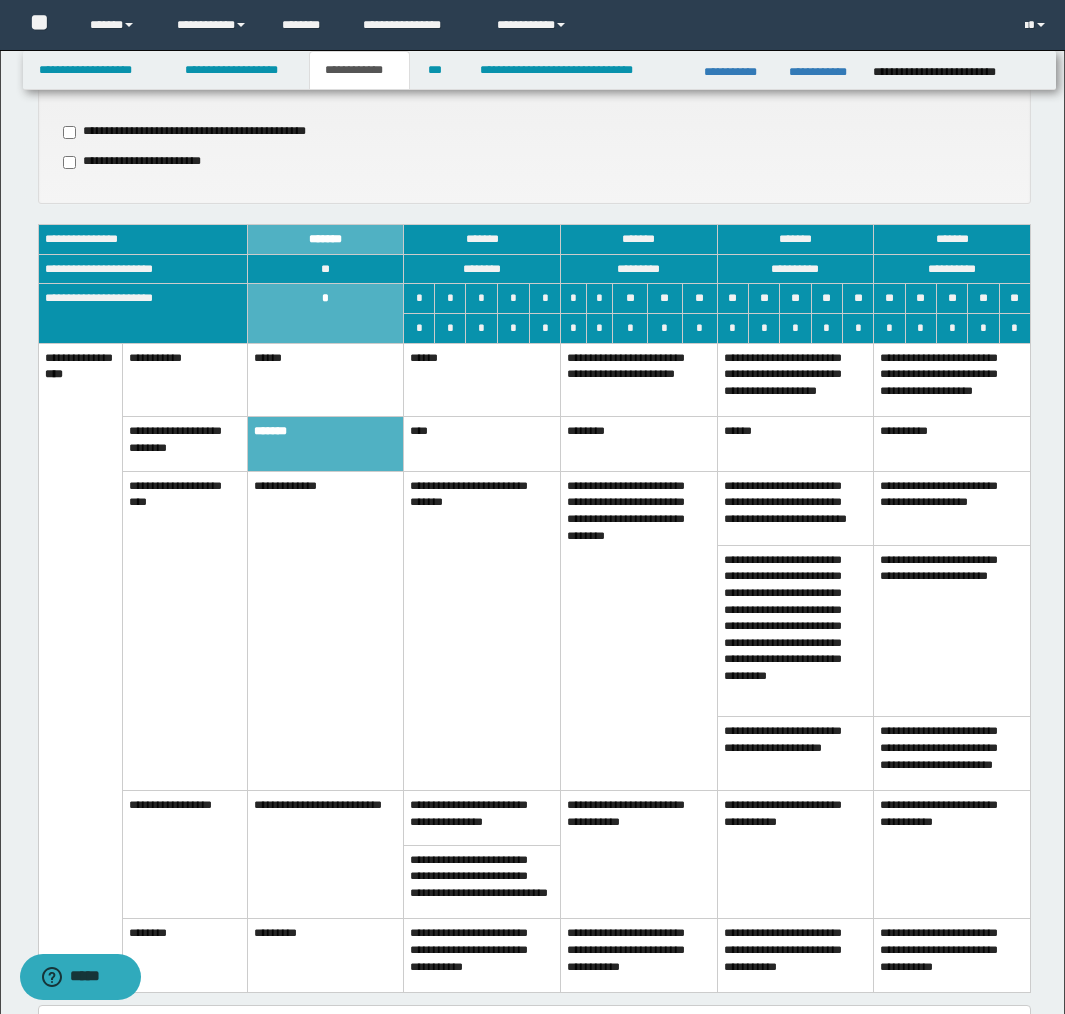 click on "*******" at bounding box center (325, 444) 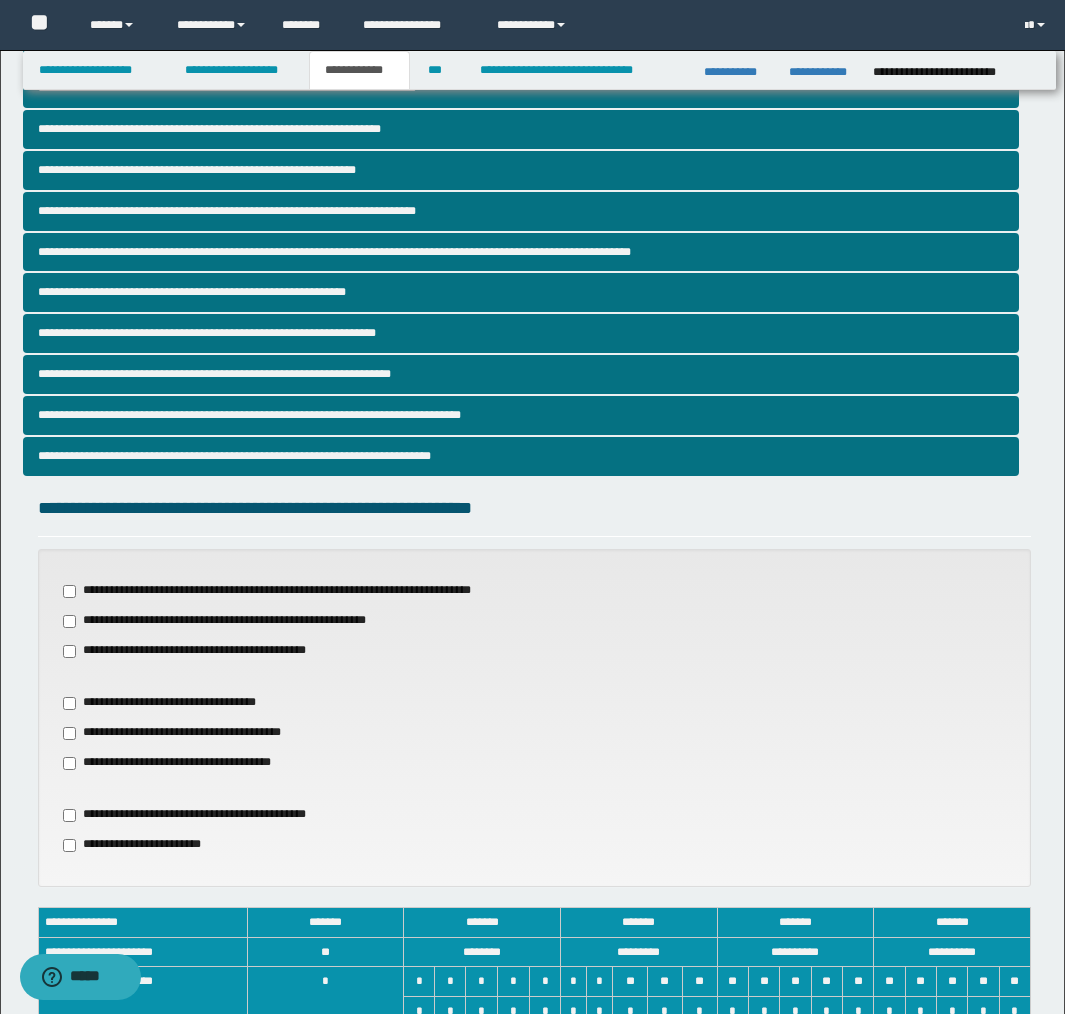 scroll, scrollTop: 261, scrollLeft: 0, axis: vertical 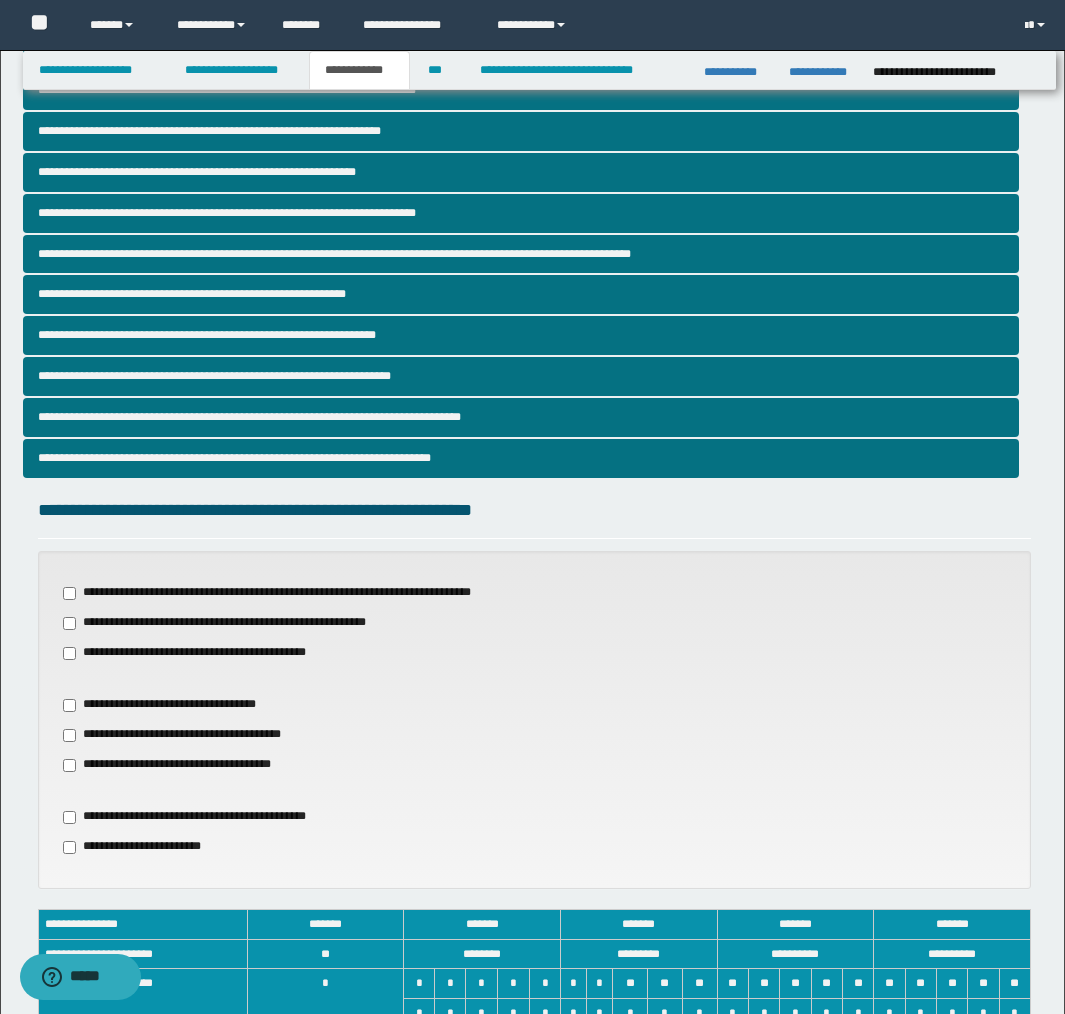 click on "**********" at bounding box center [288, 593] 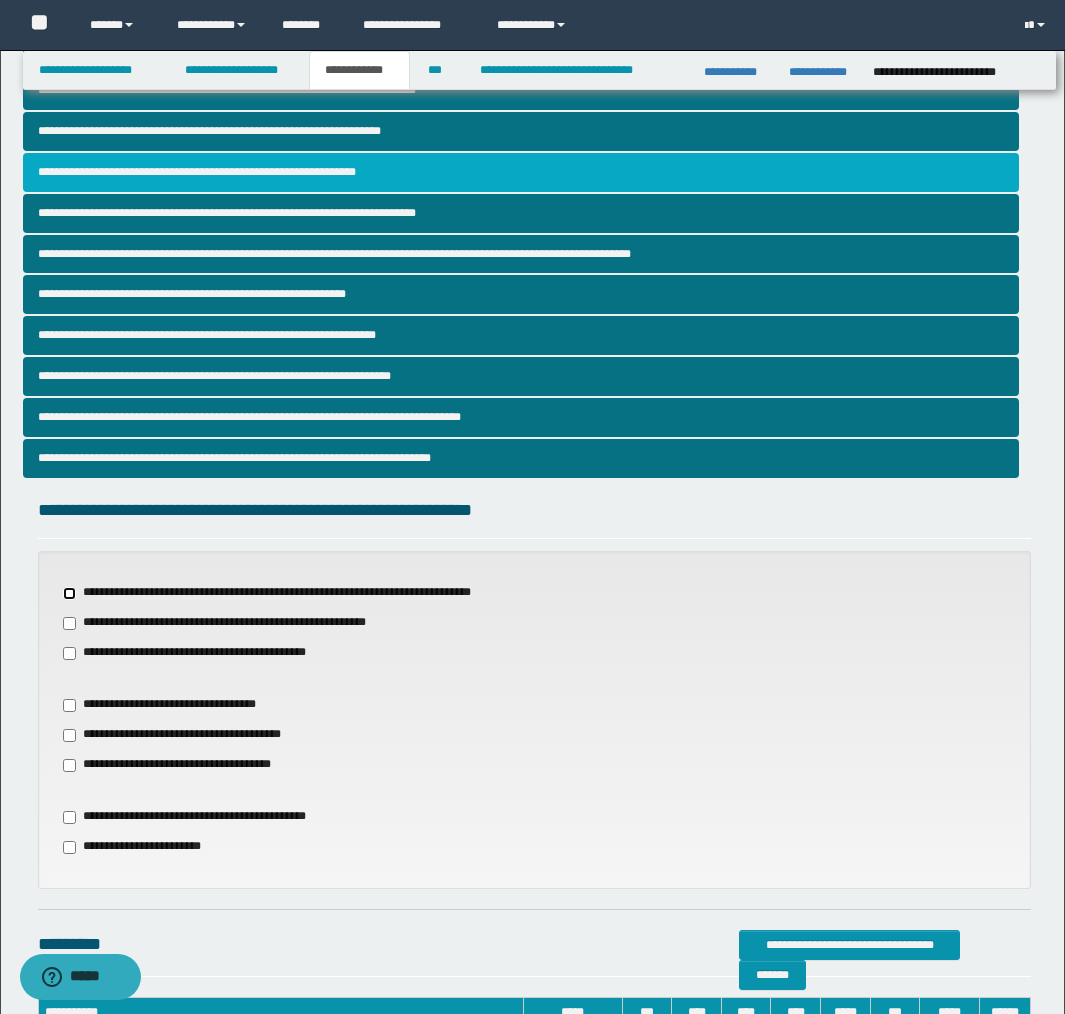scroll, scrollTop: 0, scrollLeft: 0, axis: both 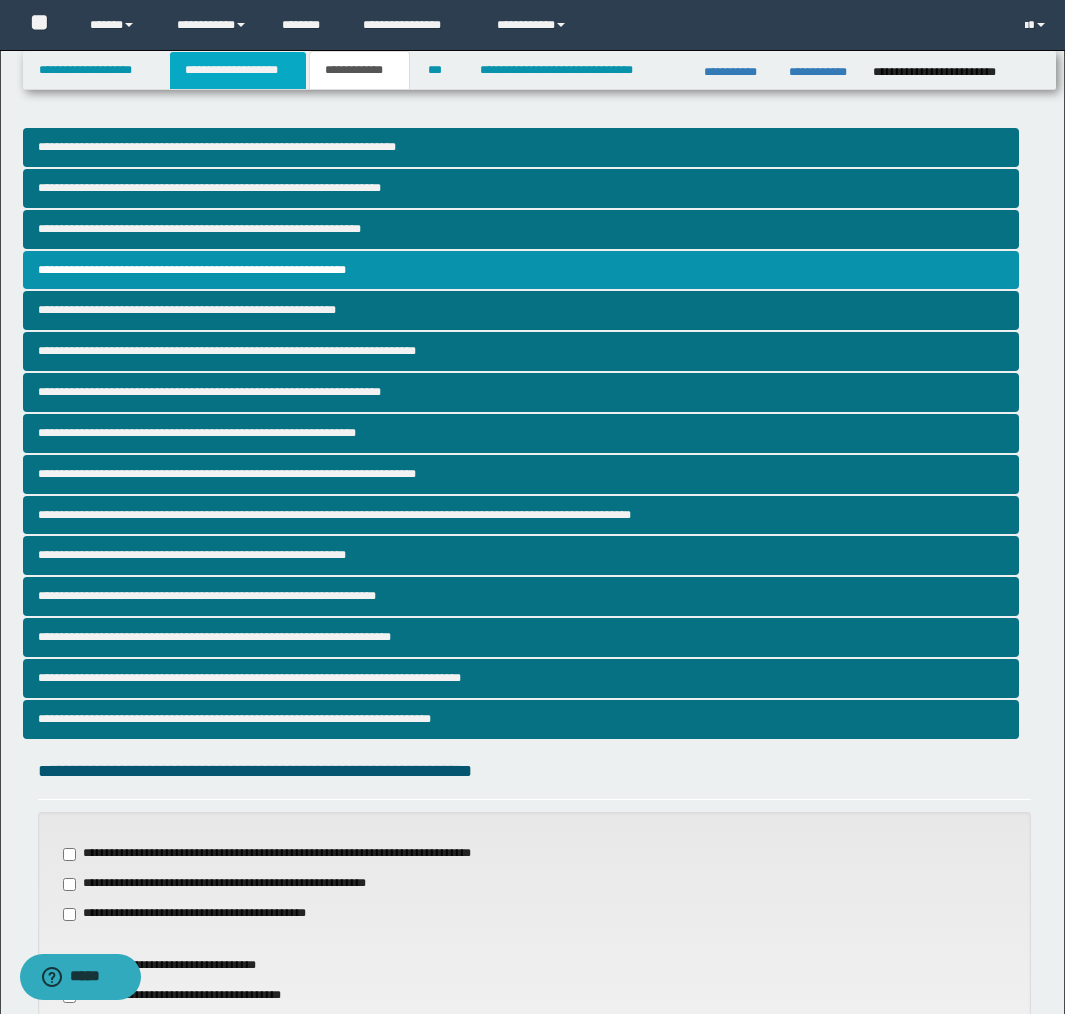 click on "**********" at bounding box center [238, 70] 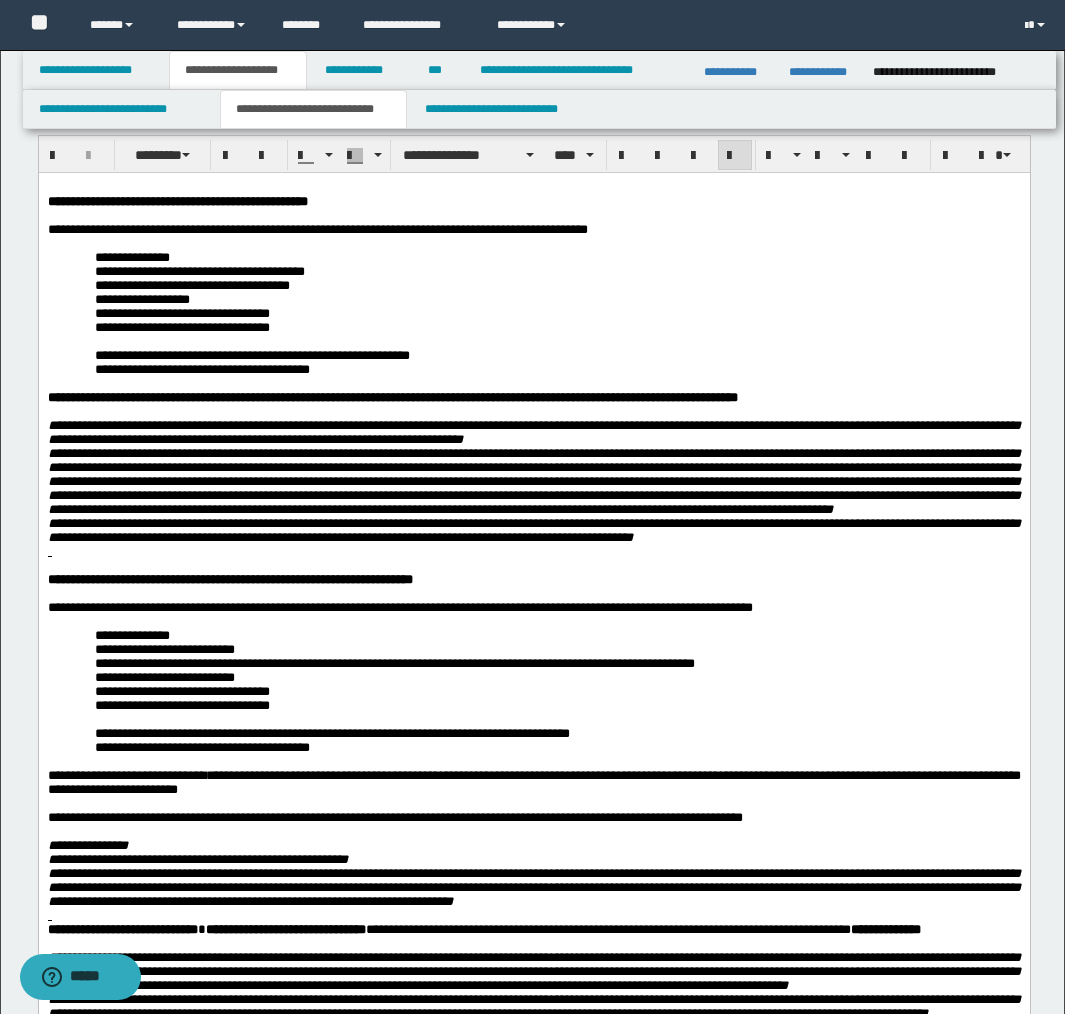 scroll, scrollTop: 0, scrollLeft: 0, axis: both 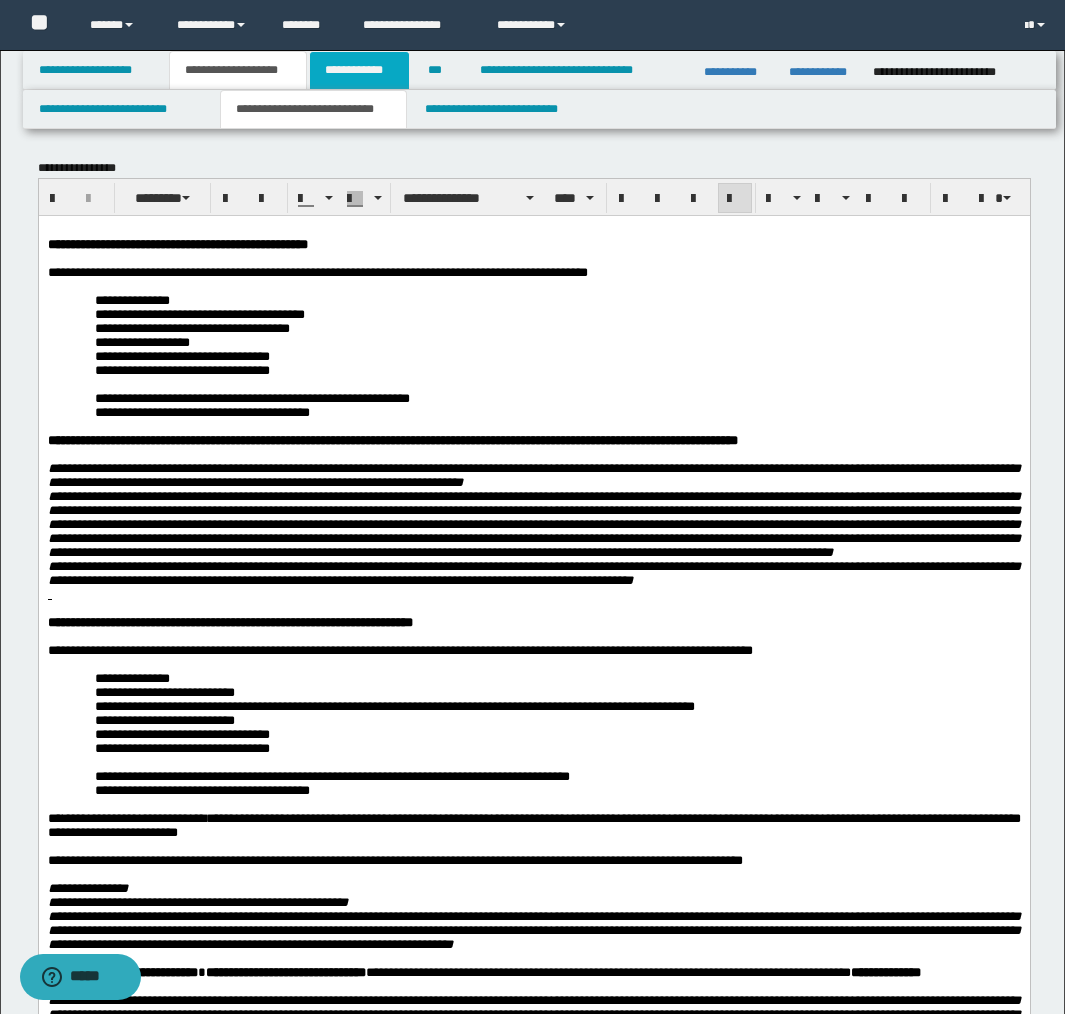 click on "**********" at bounding box center (359, 70) 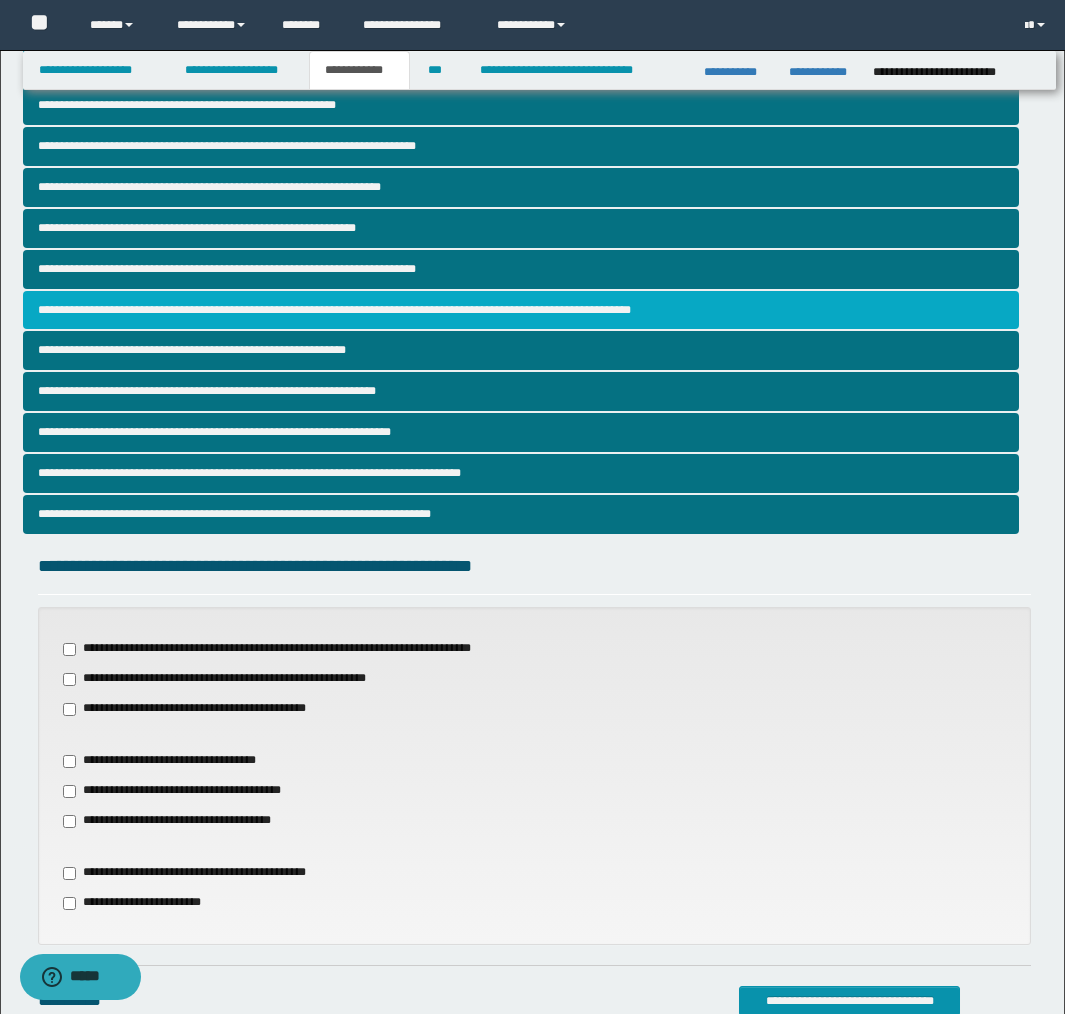 scroll, scrollTop: 494, scrollLeft: 0, axis: vertical 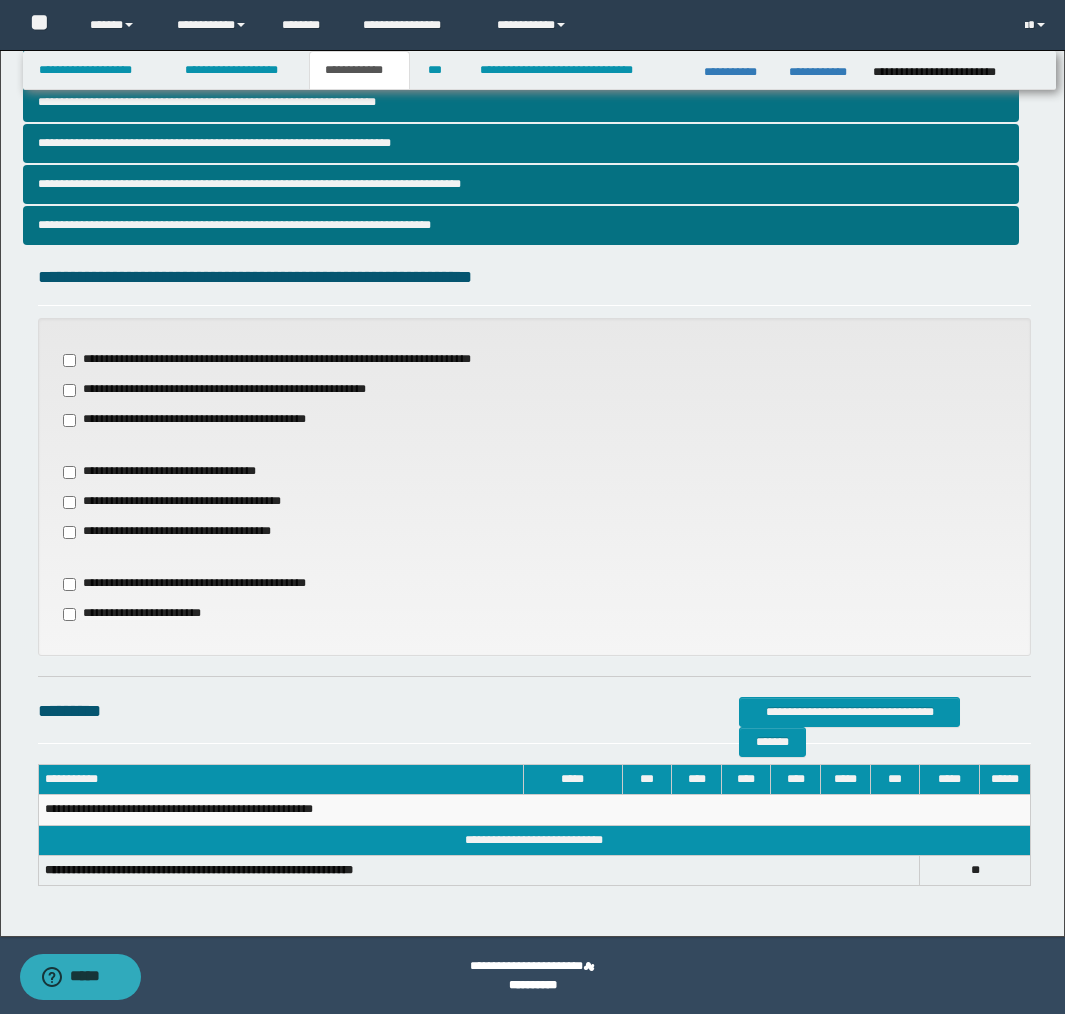 click on "**********" at bounding box center (288, 360) 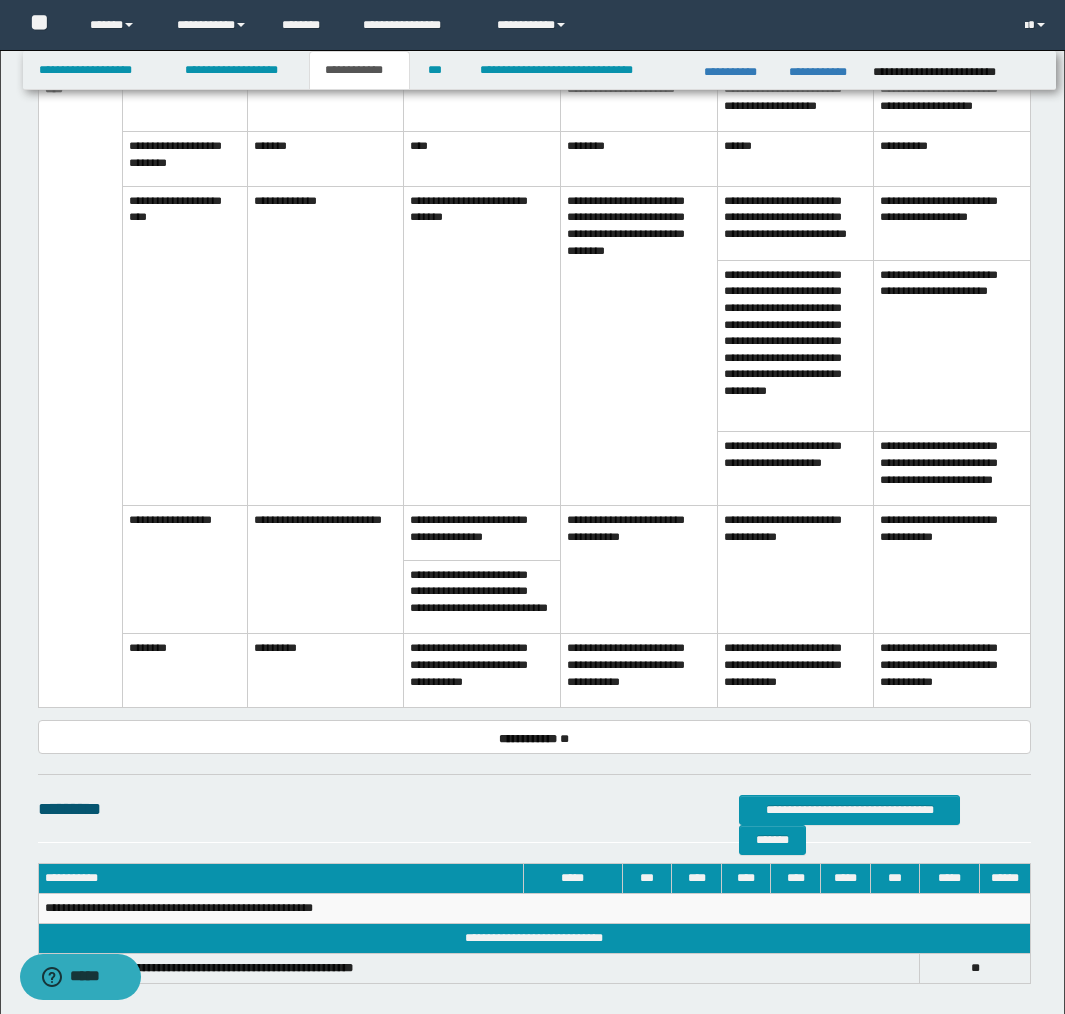 scroll, scrollTop: 1226, scrollLeft: 0, axis: vertical 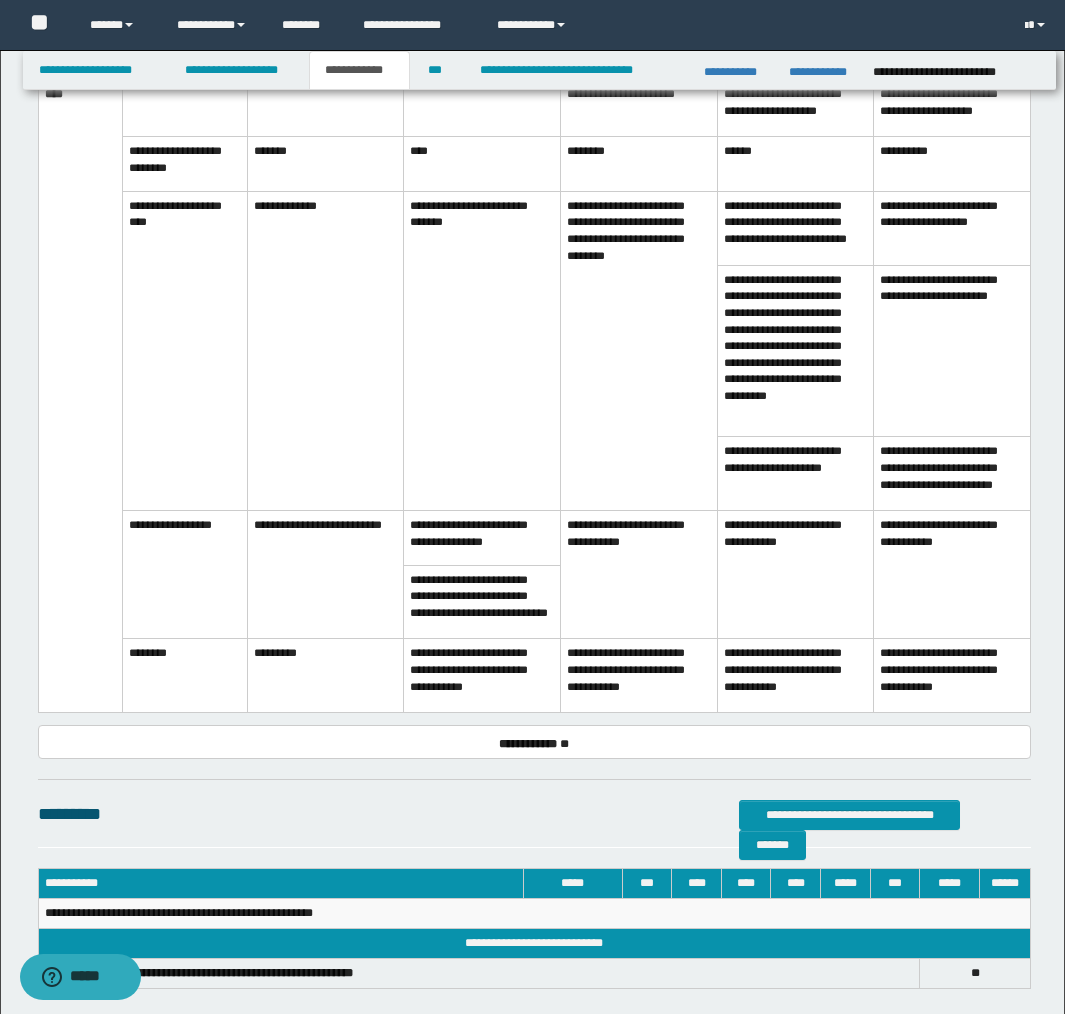 click on "**********" at bounding box center (482, 538) 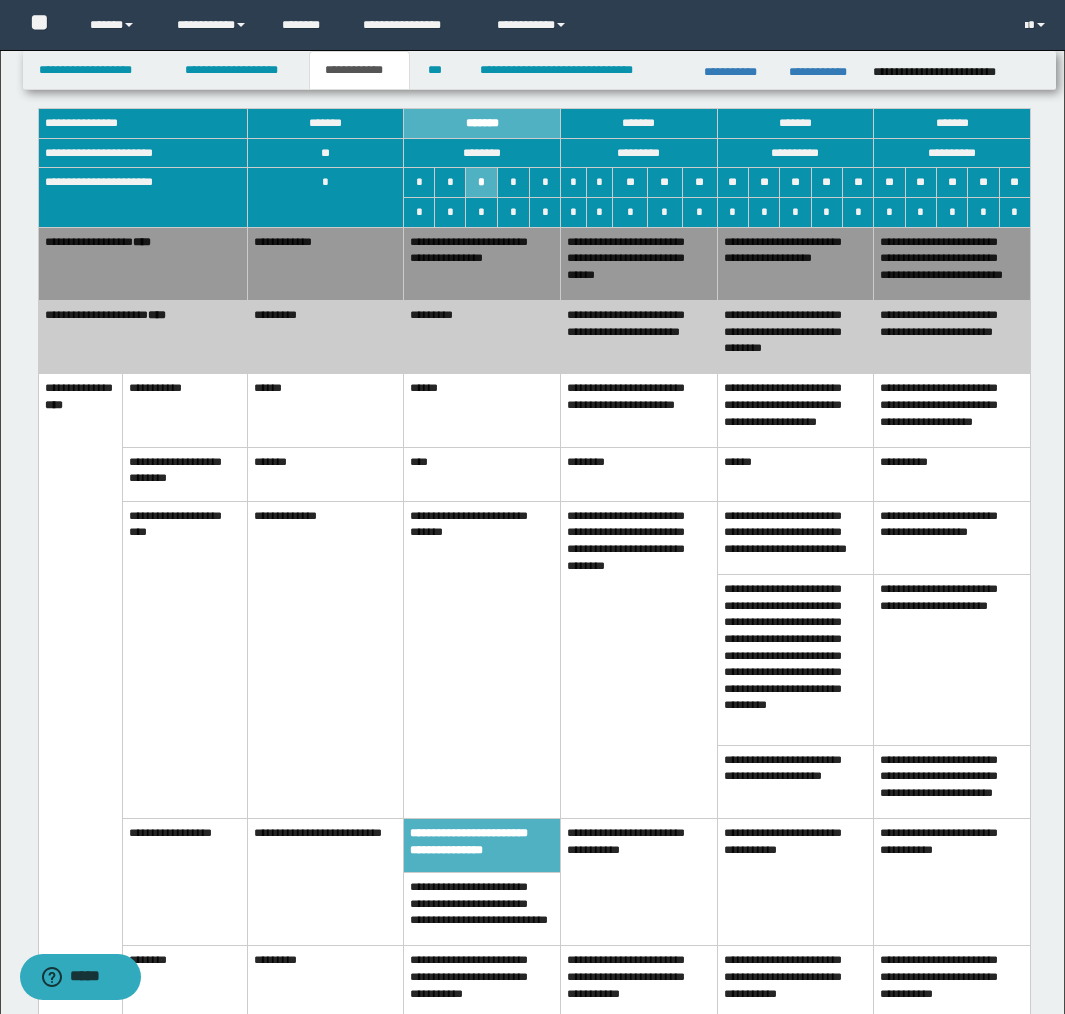 scroll, scrollTop: 1063, scrollLeft: 0, axis: vertical 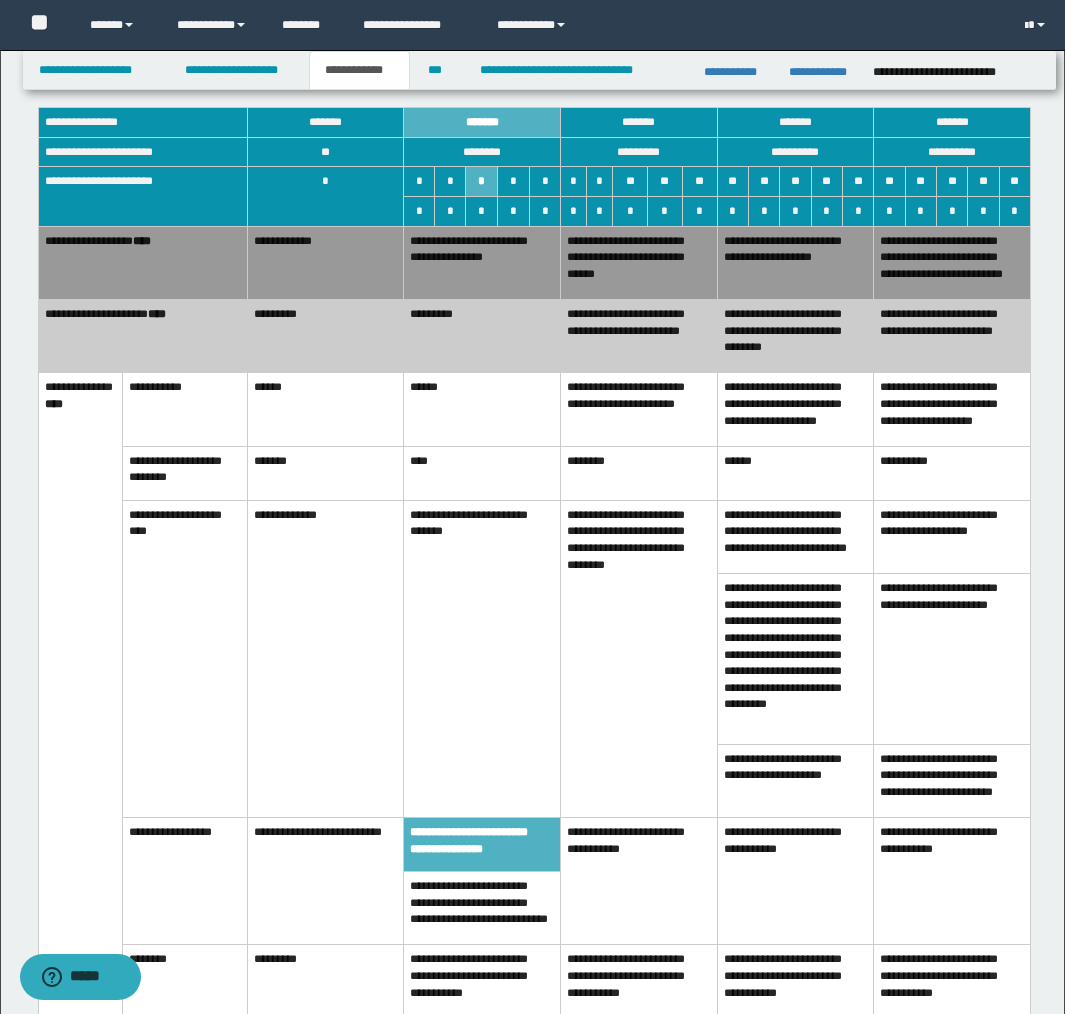 click on "*********" at bounding box center (325, 335) 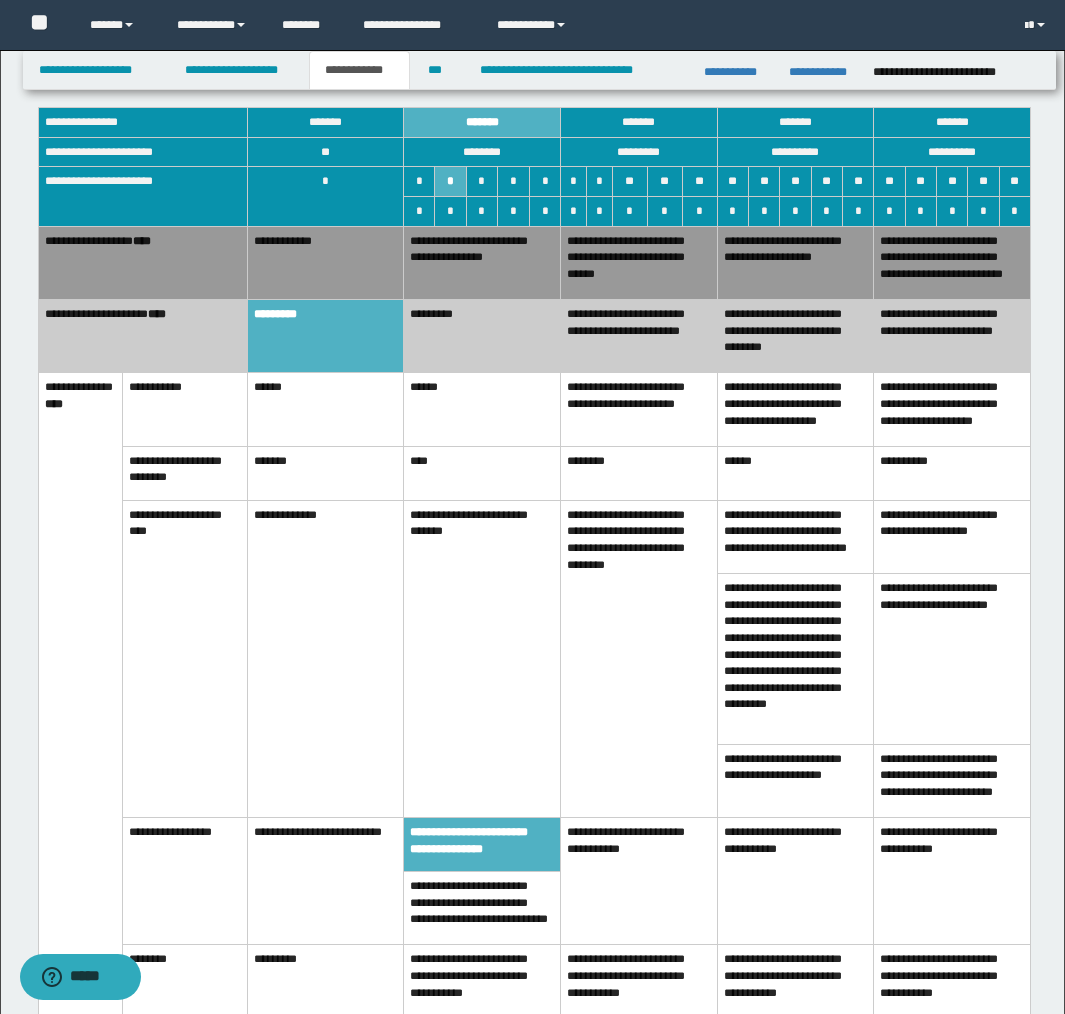 scroll, scrollTop: 1067, scrollLeft: 0, axis: vertical 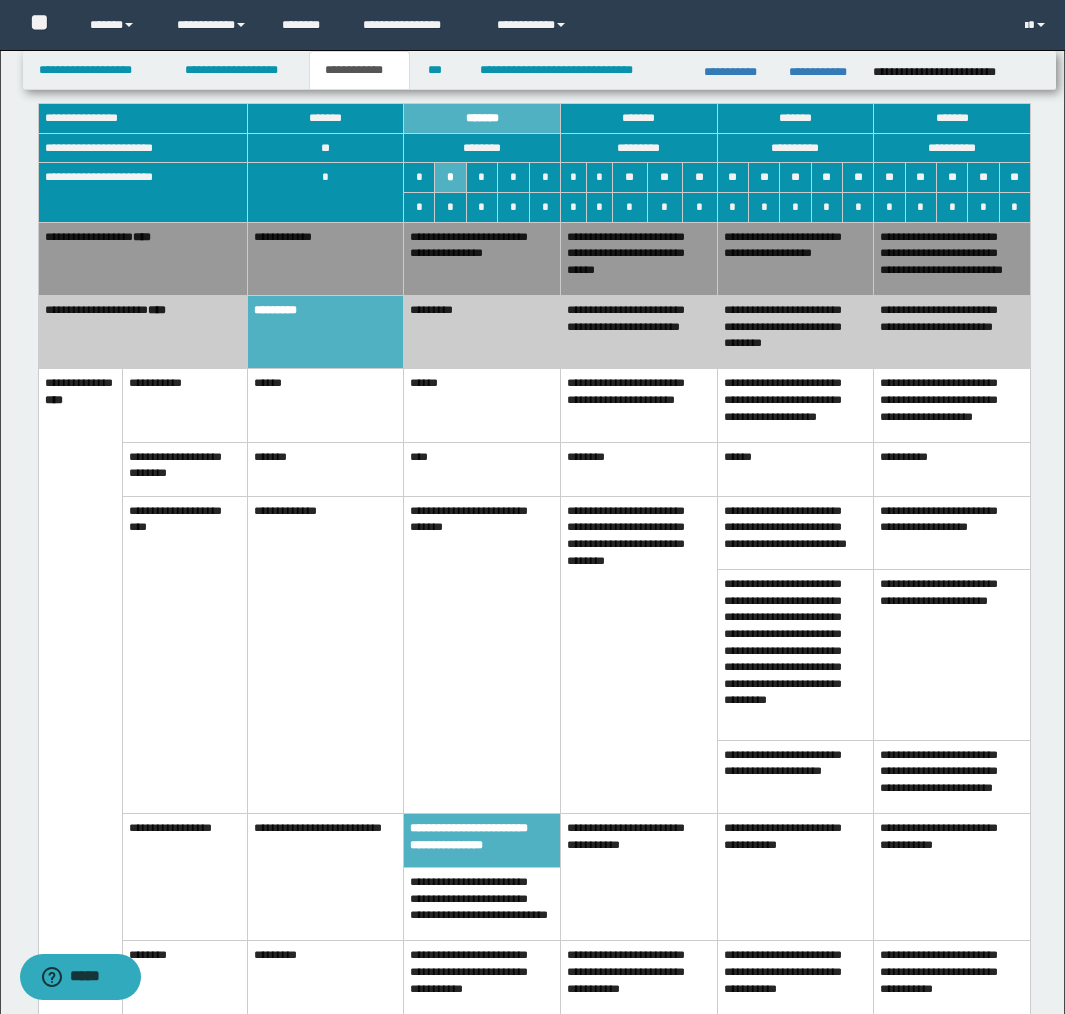 click on "**********" at bounding box center (482, 258) 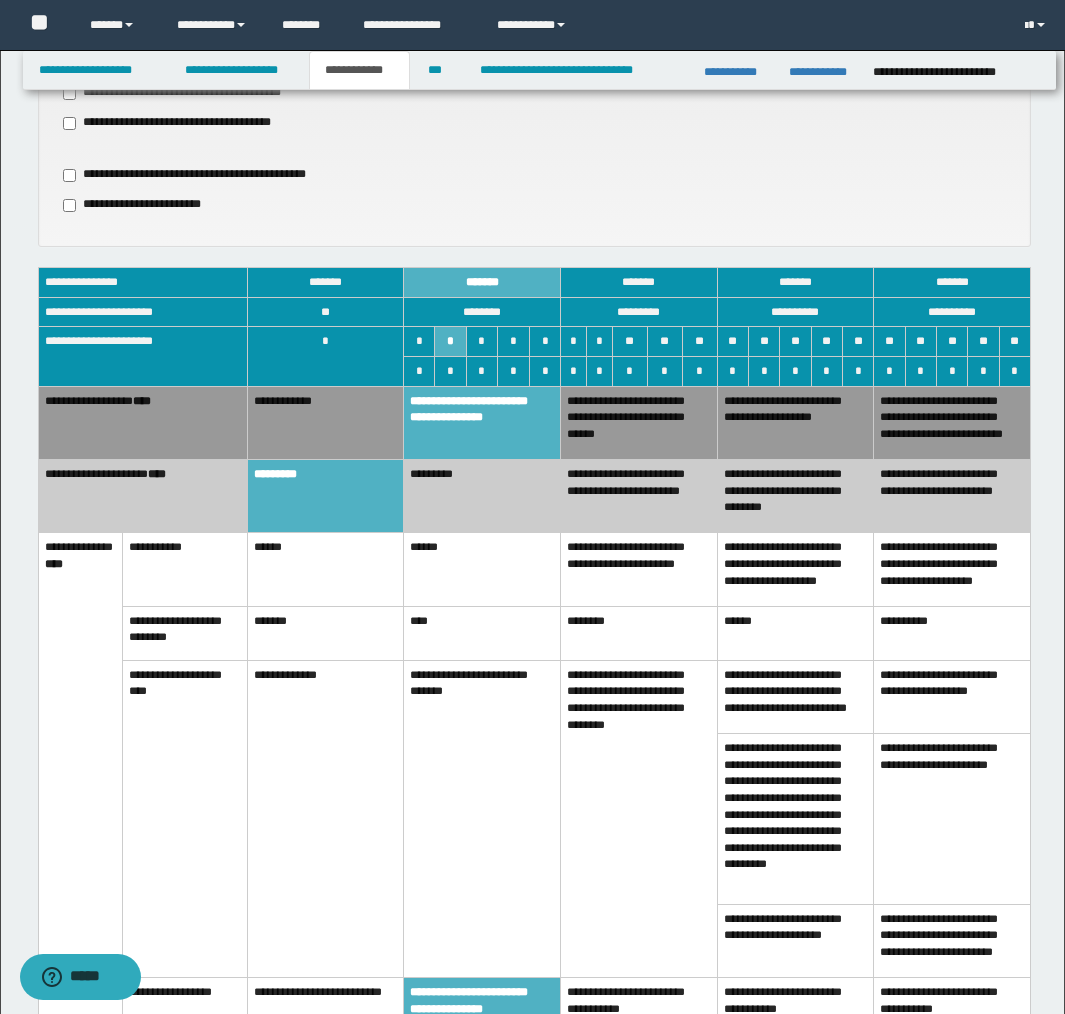 scroll, scrollTop: 892, scrollLeft: 0, axis: vertical 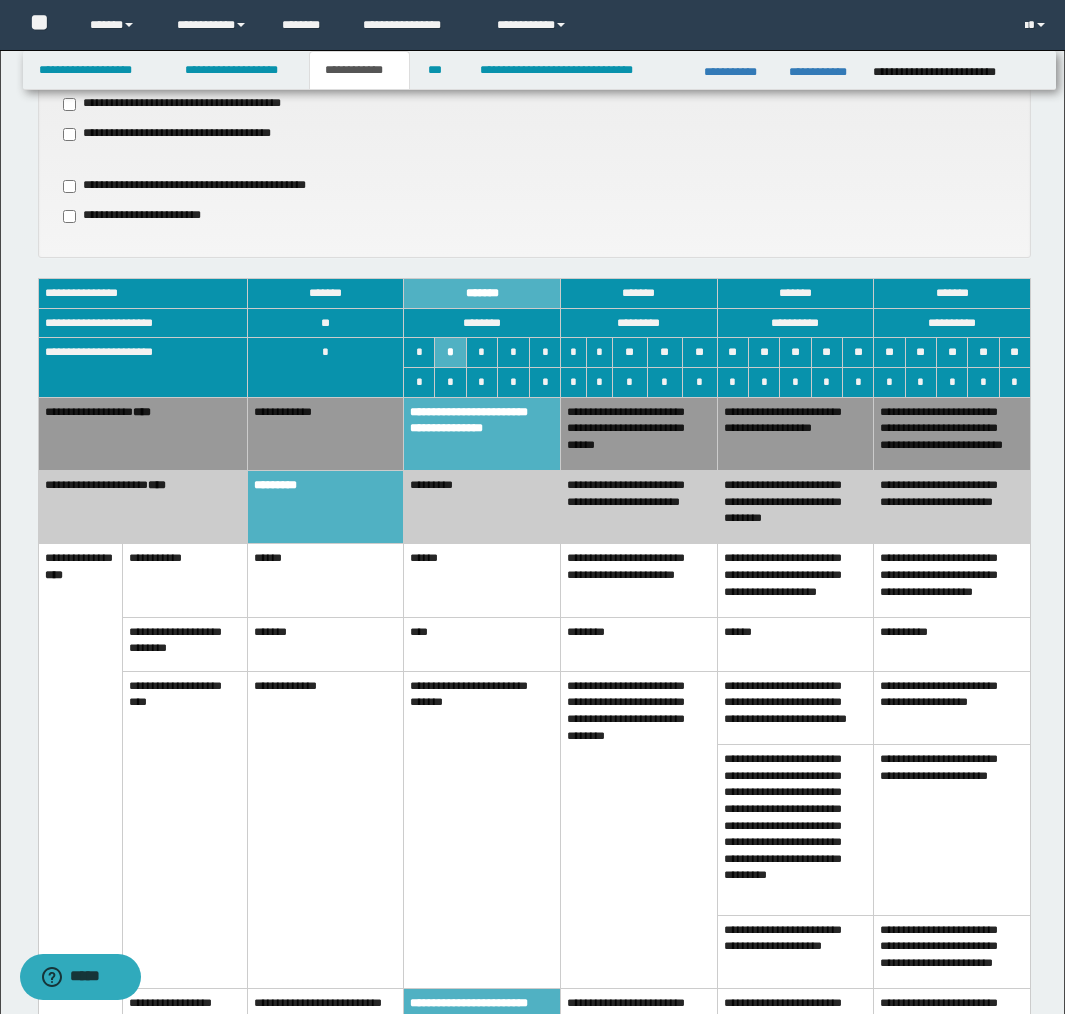 click on "*********" at bounding box center [482, 506] 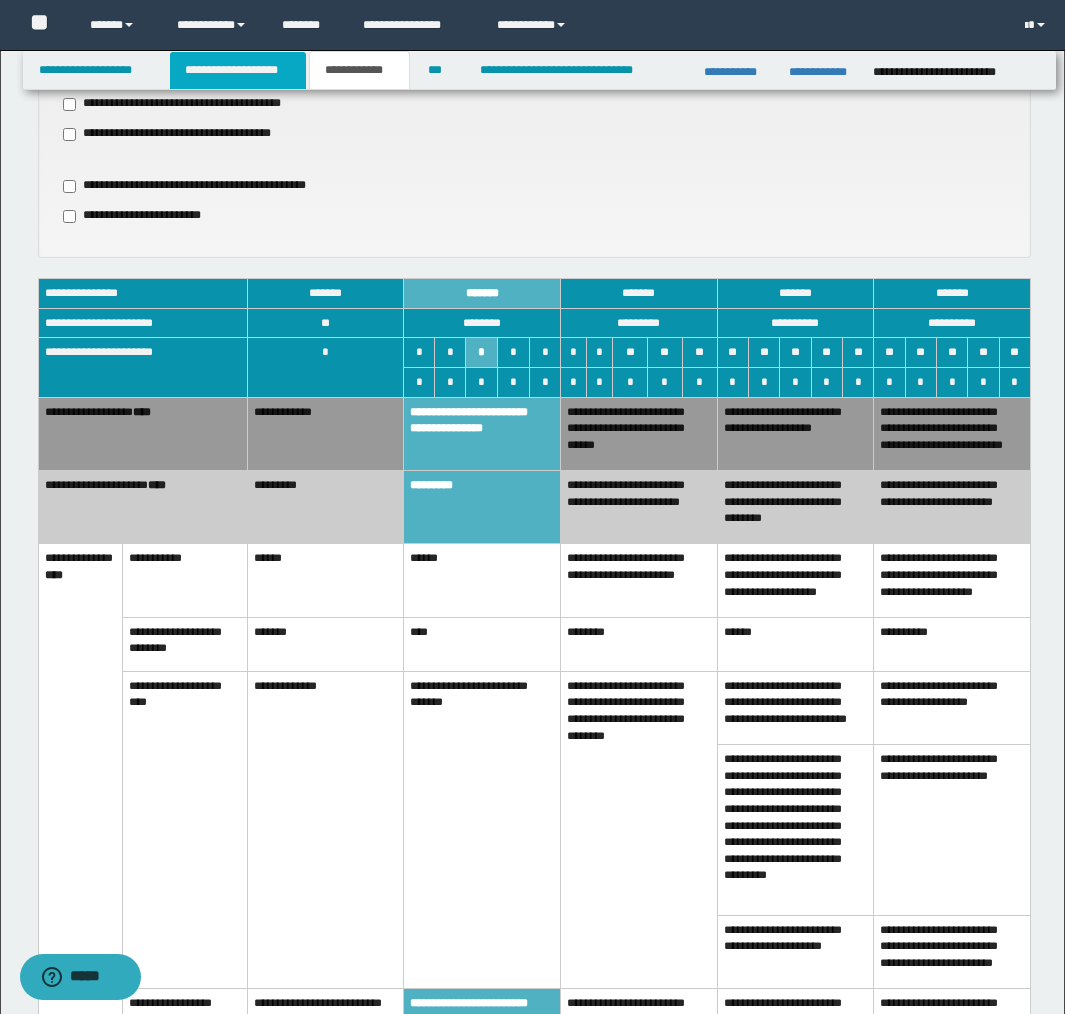 click on "**********" at bounding box center [238, 70] 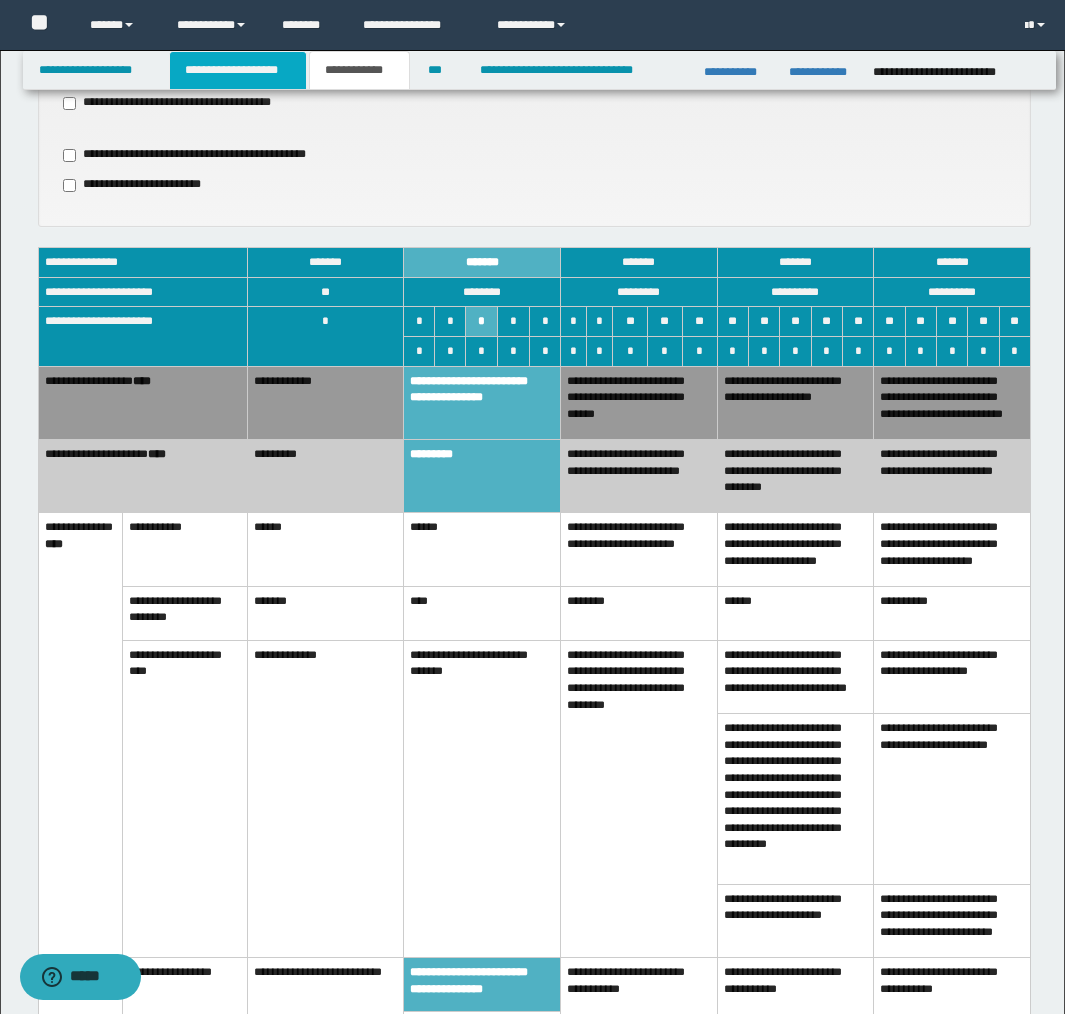 click on "**********" at bounding box center [238, 70] 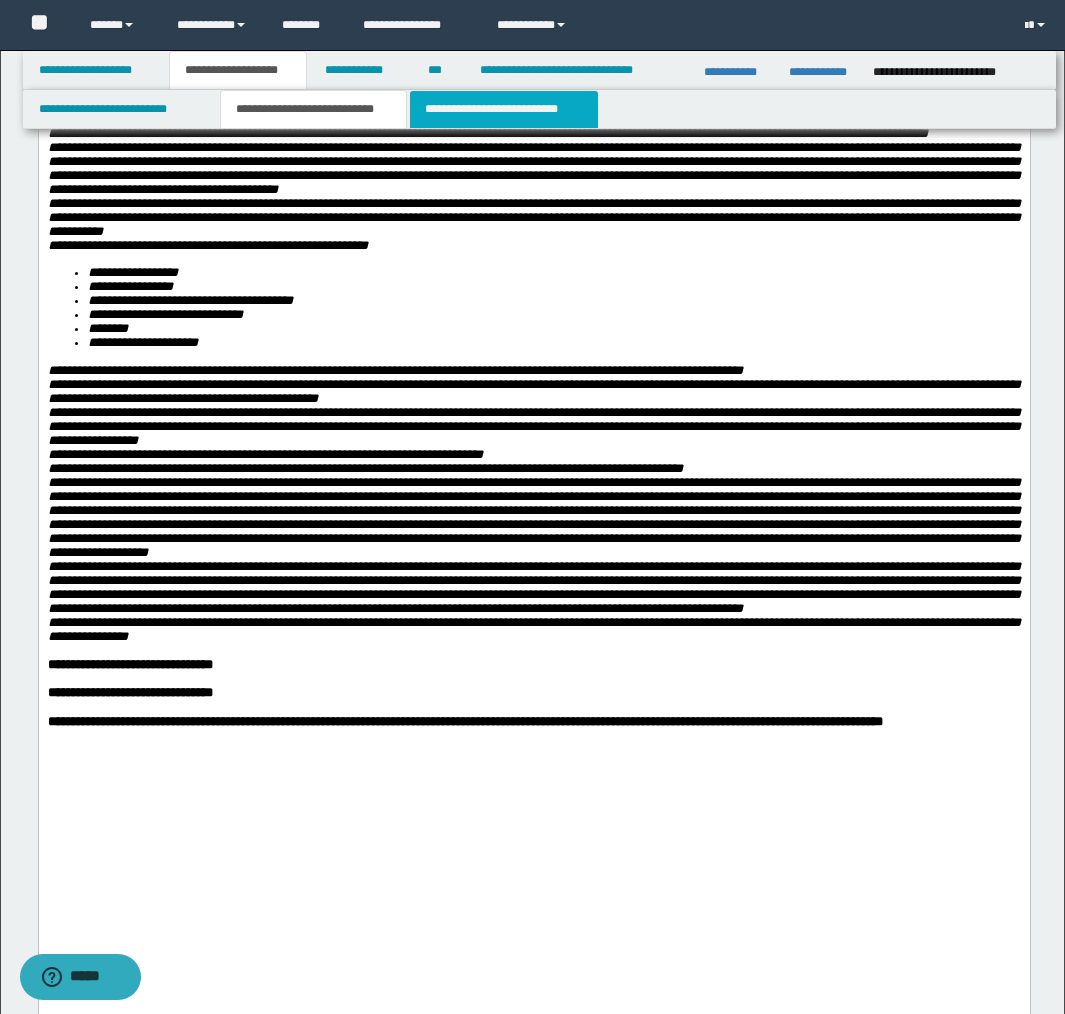 click on "**********" at bounding box center (504, 109) 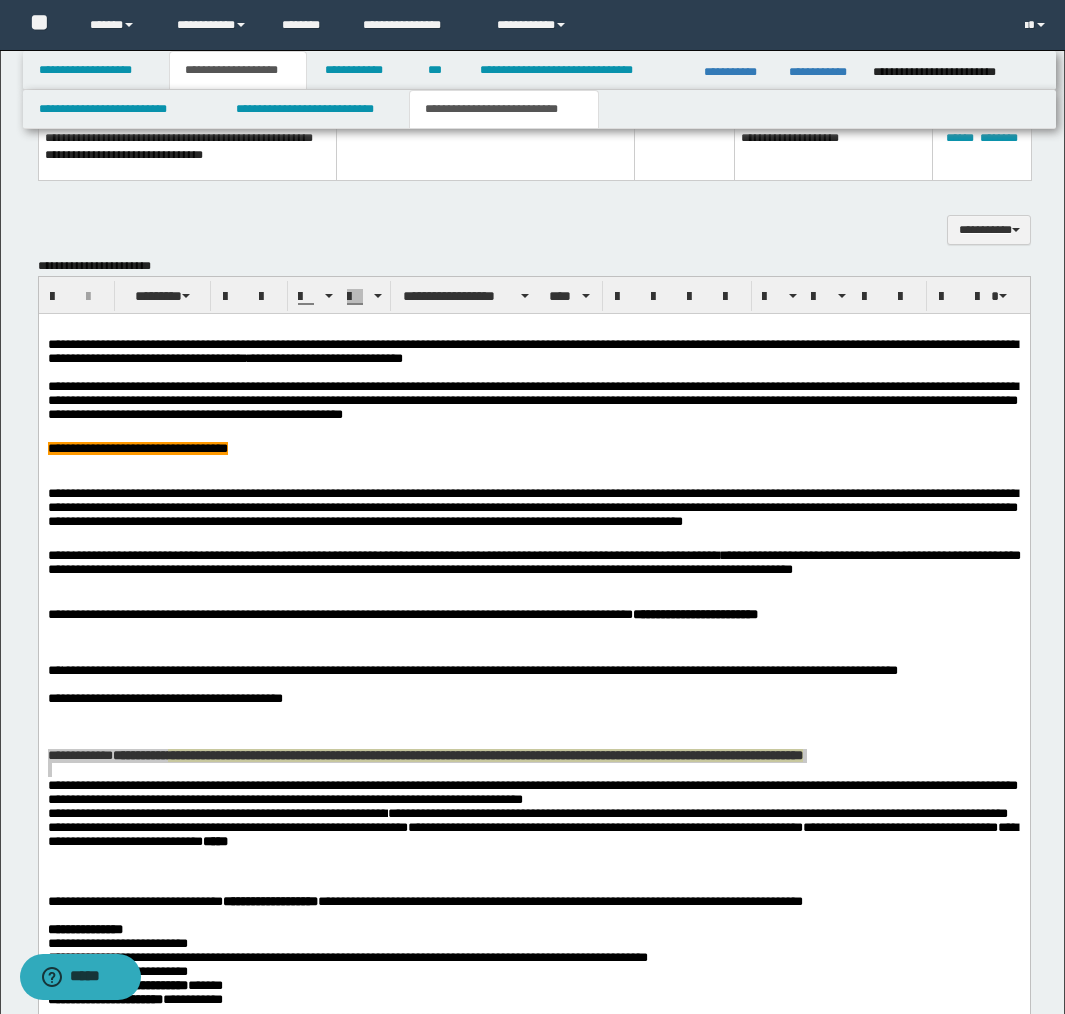 scroll, scrollTop: 1302, scrollLeft: 0, axis: vertical 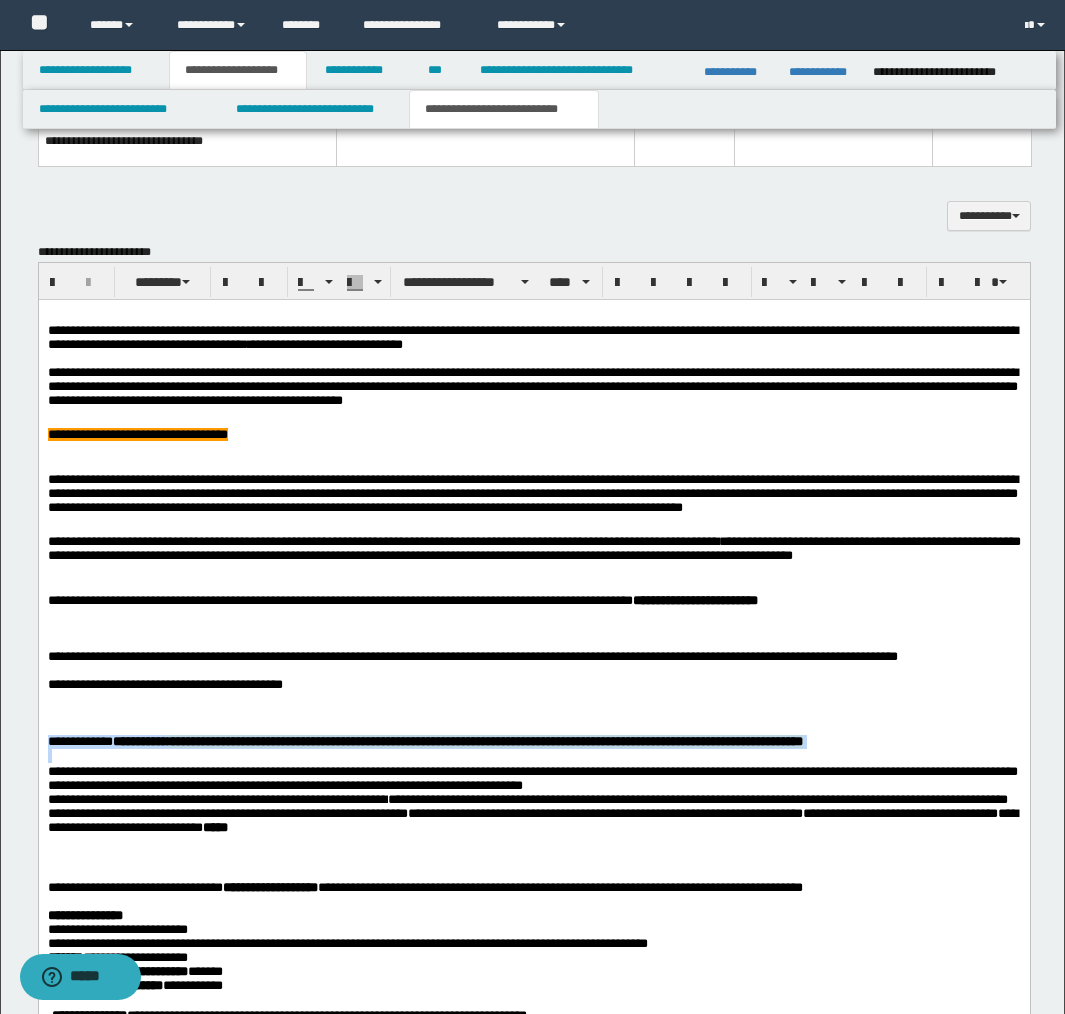 click at bounding box center [534, 464] 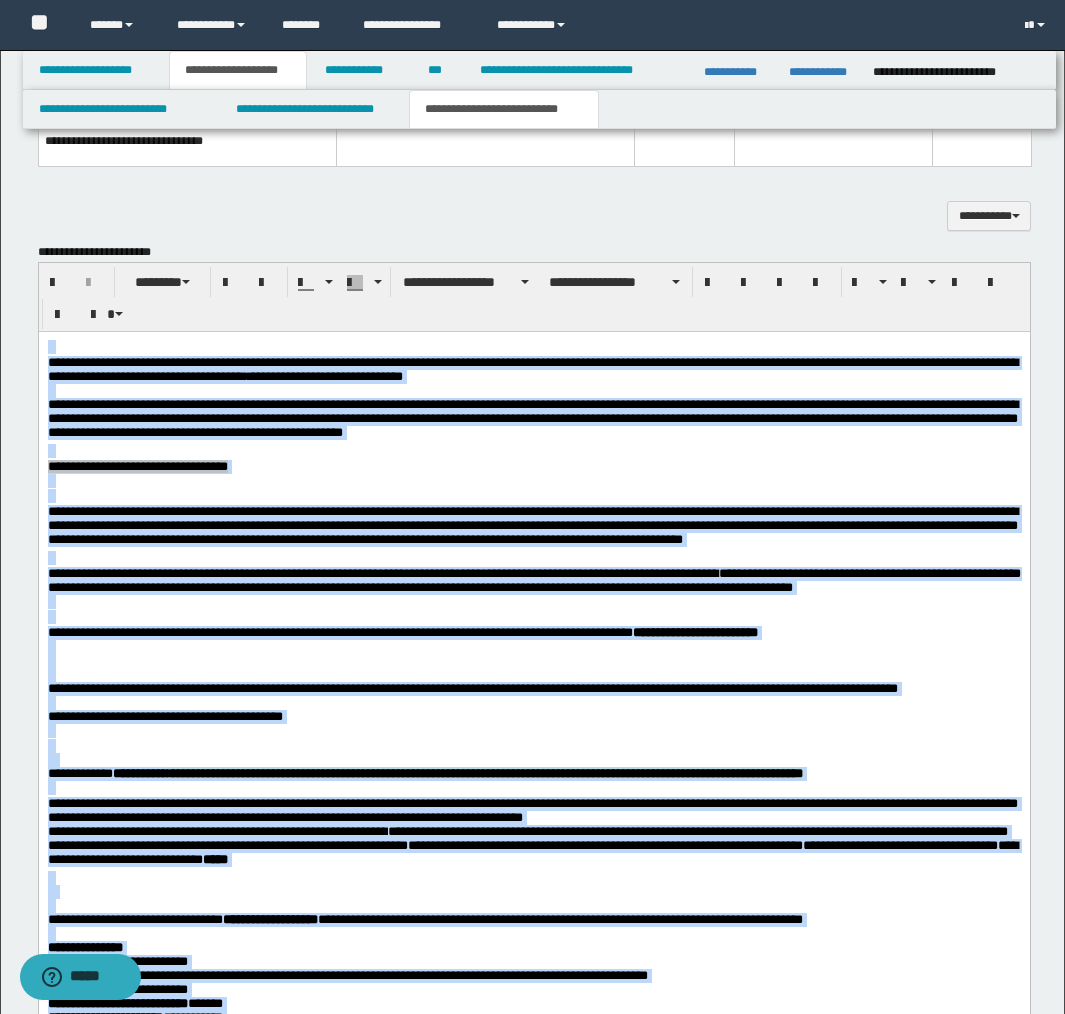 paste 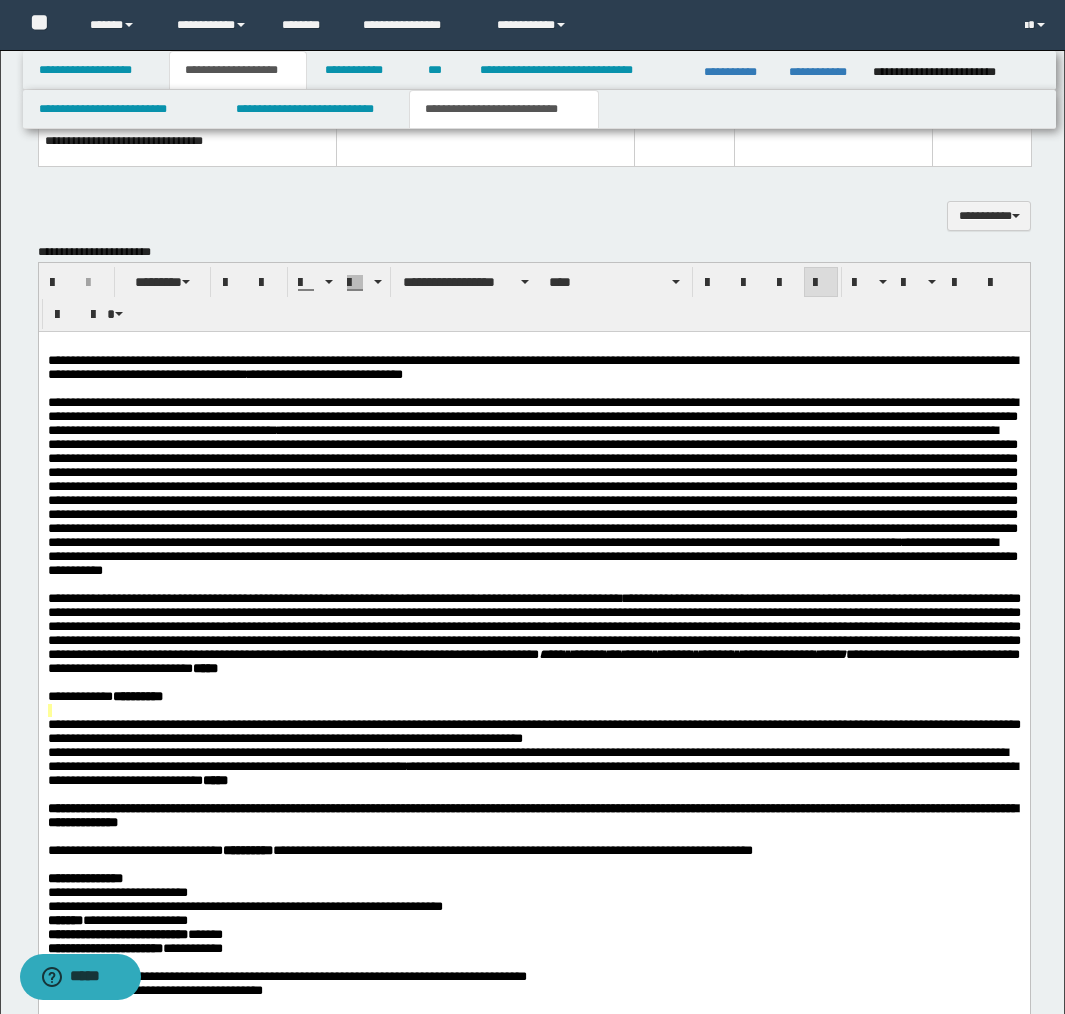 type 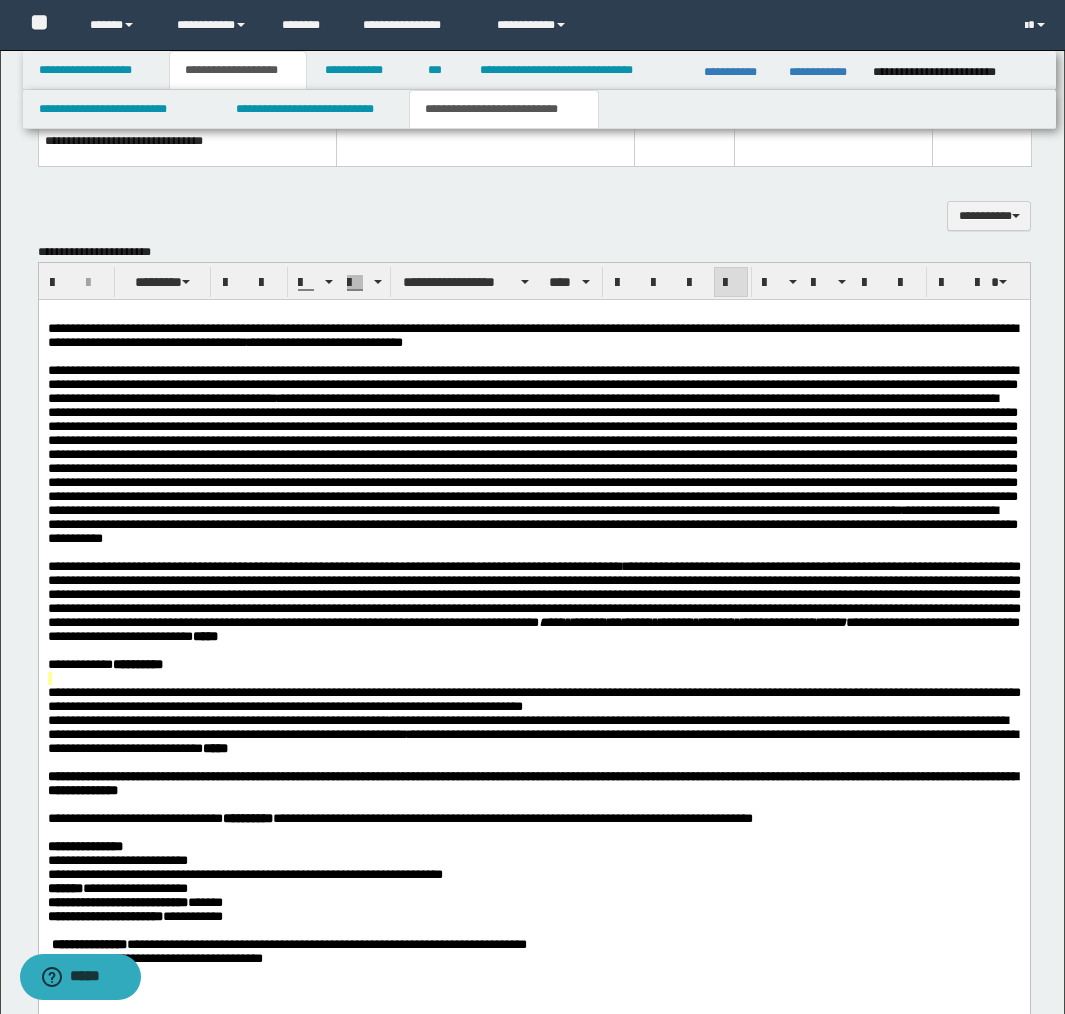 click on "**********" at bounding box center [533, 593] 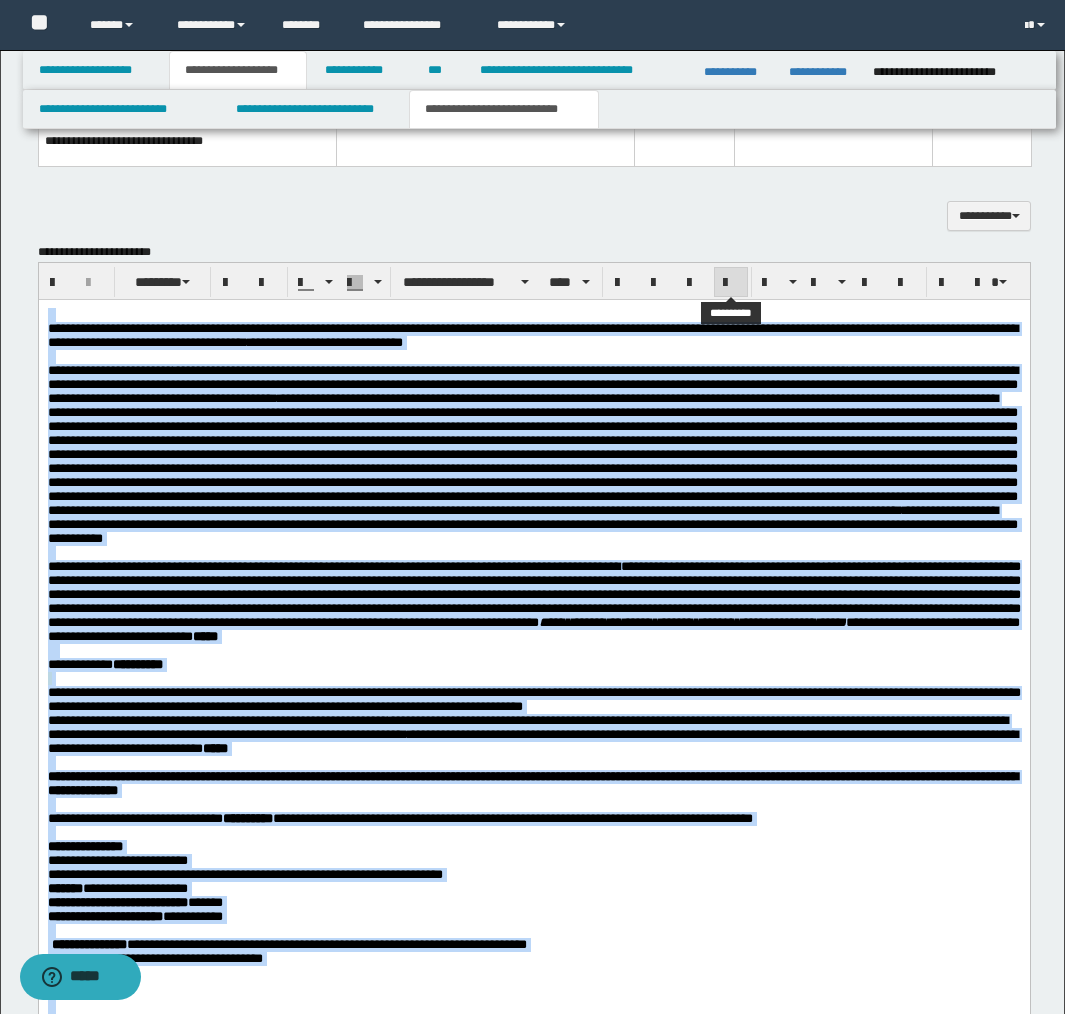 click at bounding box center (731, 283) 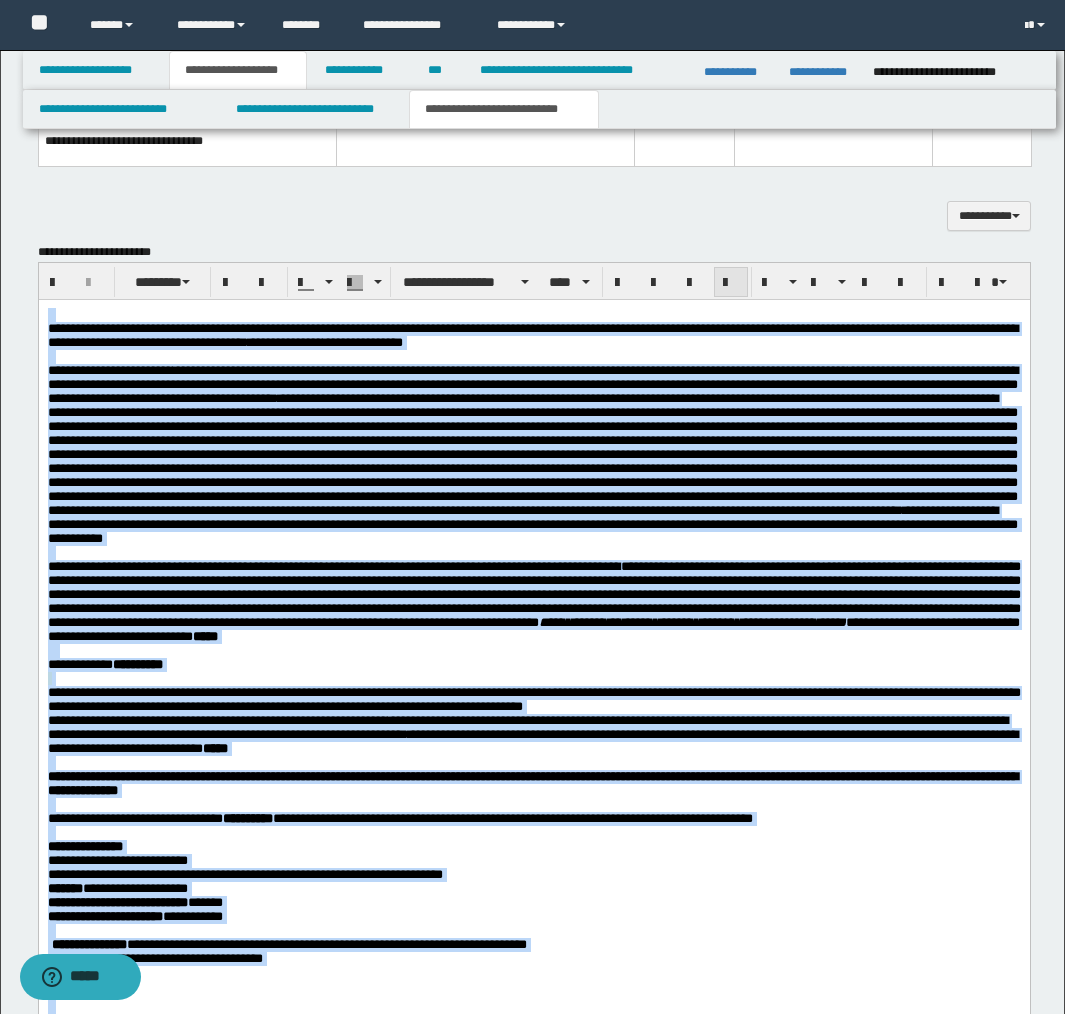 click at bounding box center (731, 283) 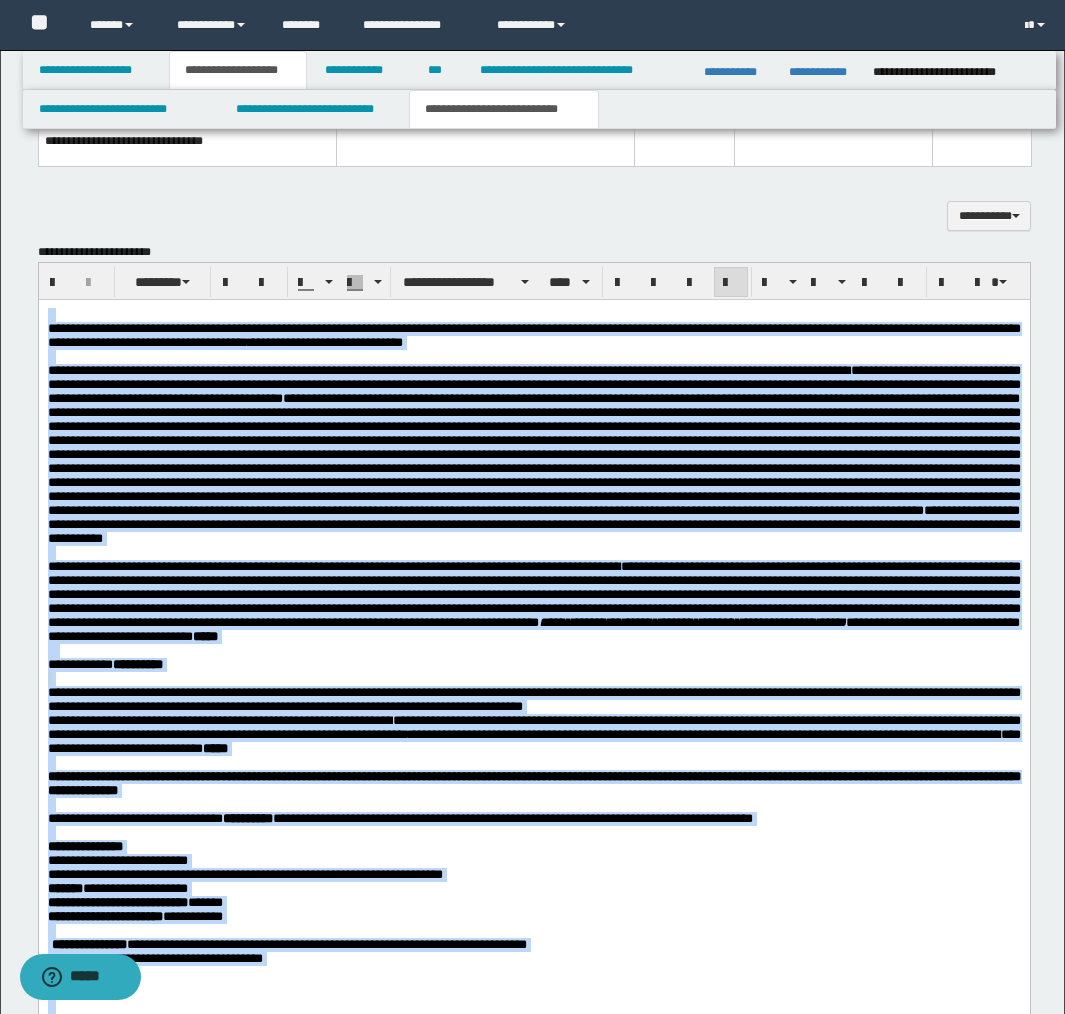 click on "**********" at bounding box center [533, 439] 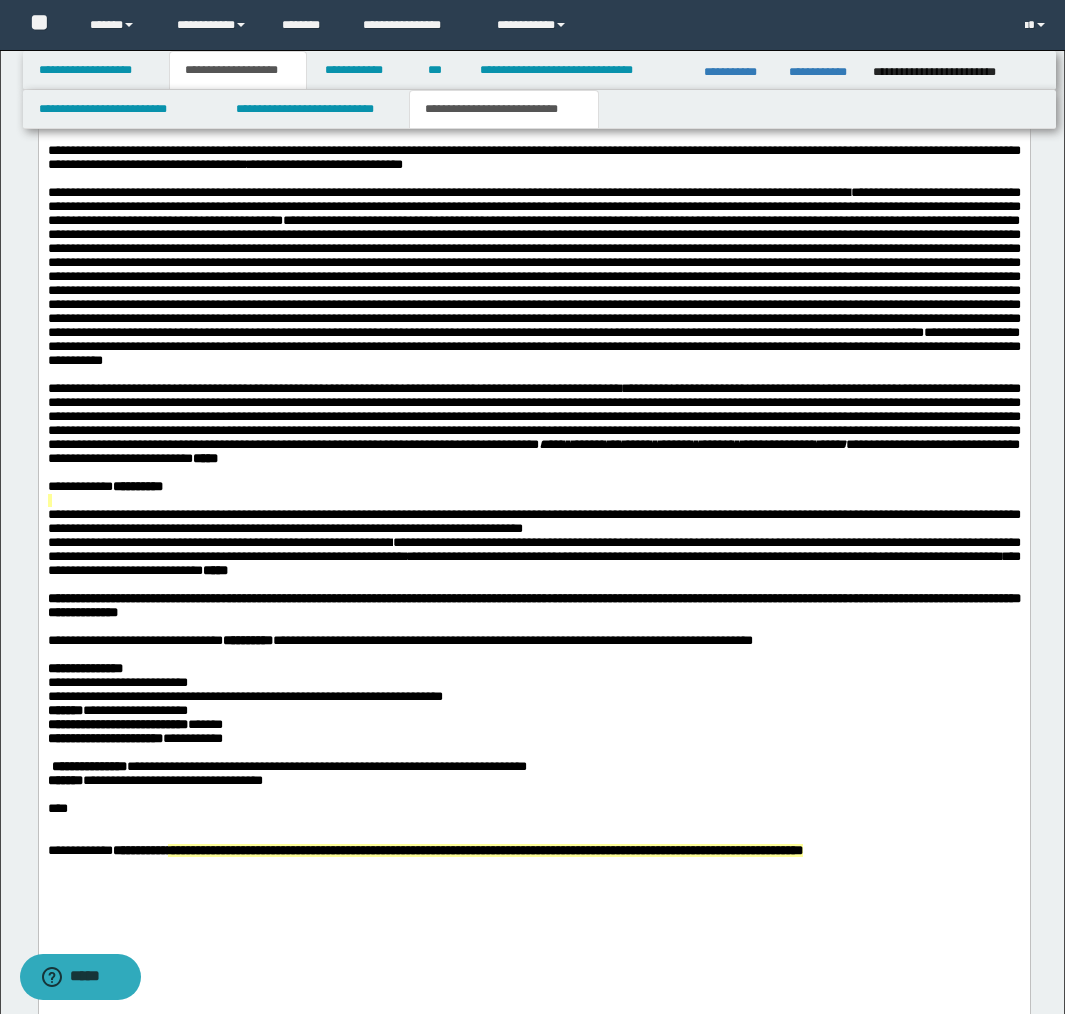scroll, scrollTop: 1515, scrollLeft: 0, axis: vertical 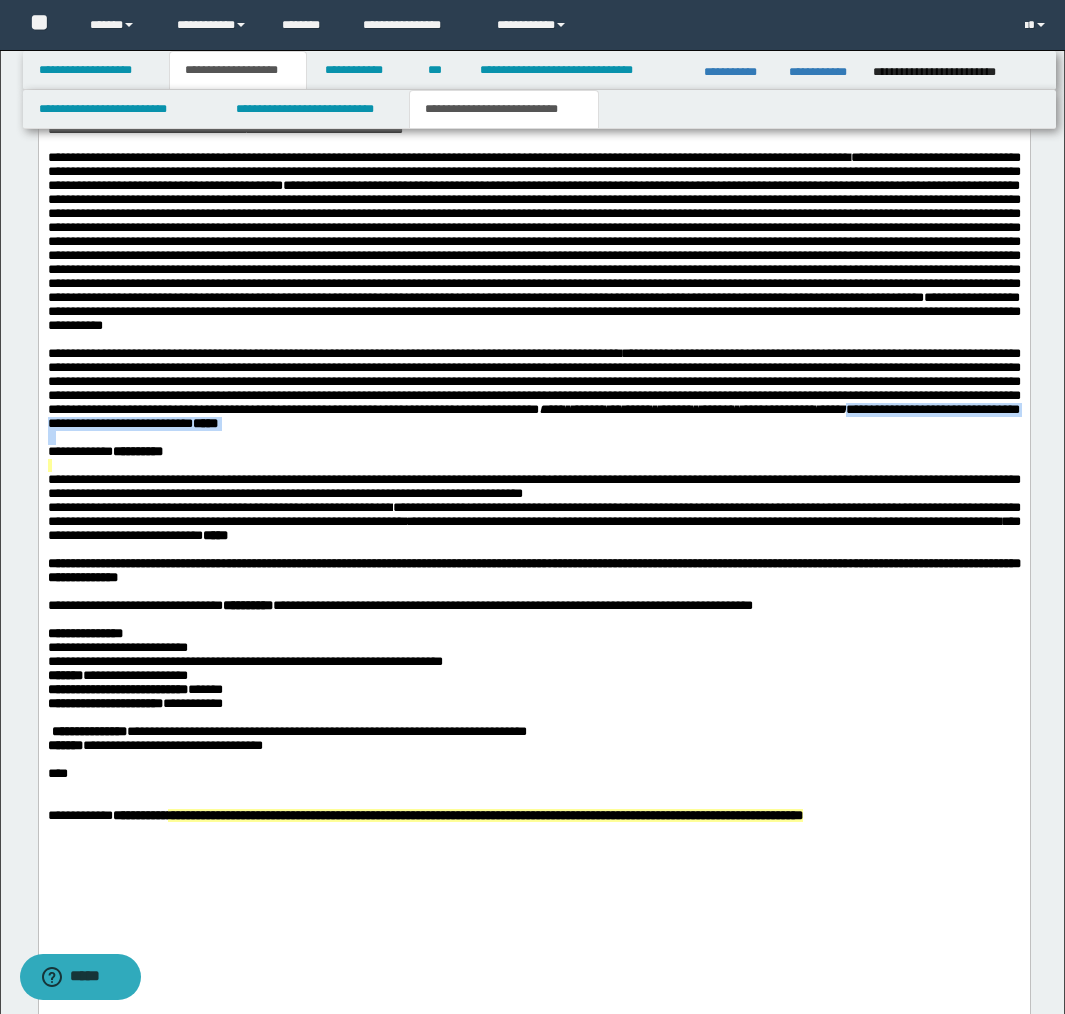 drag, startPoint x: 203, startPoint y: 503, endPoint x: 200, endPoint y: 486, distance: 17.262676 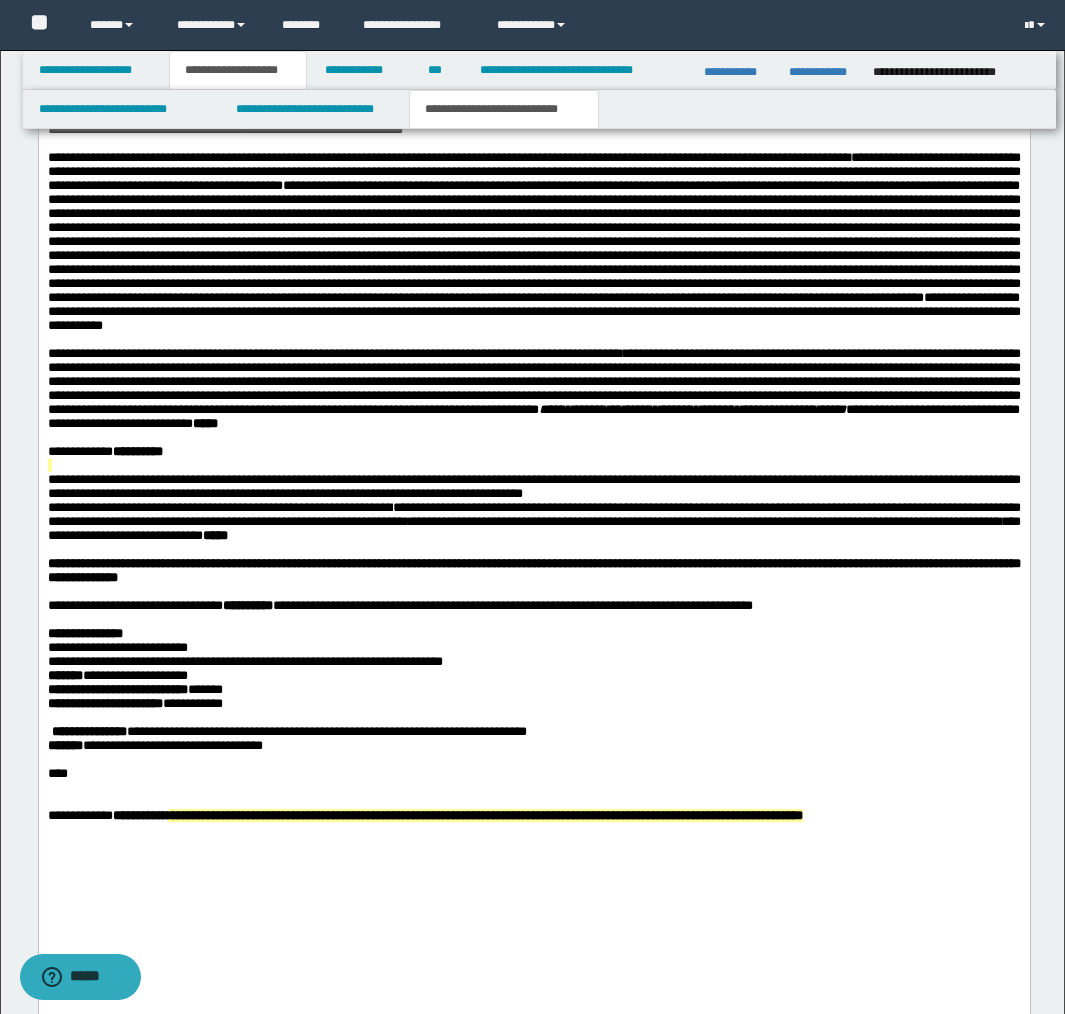 click on "**********" at bounding box center (533, 451) 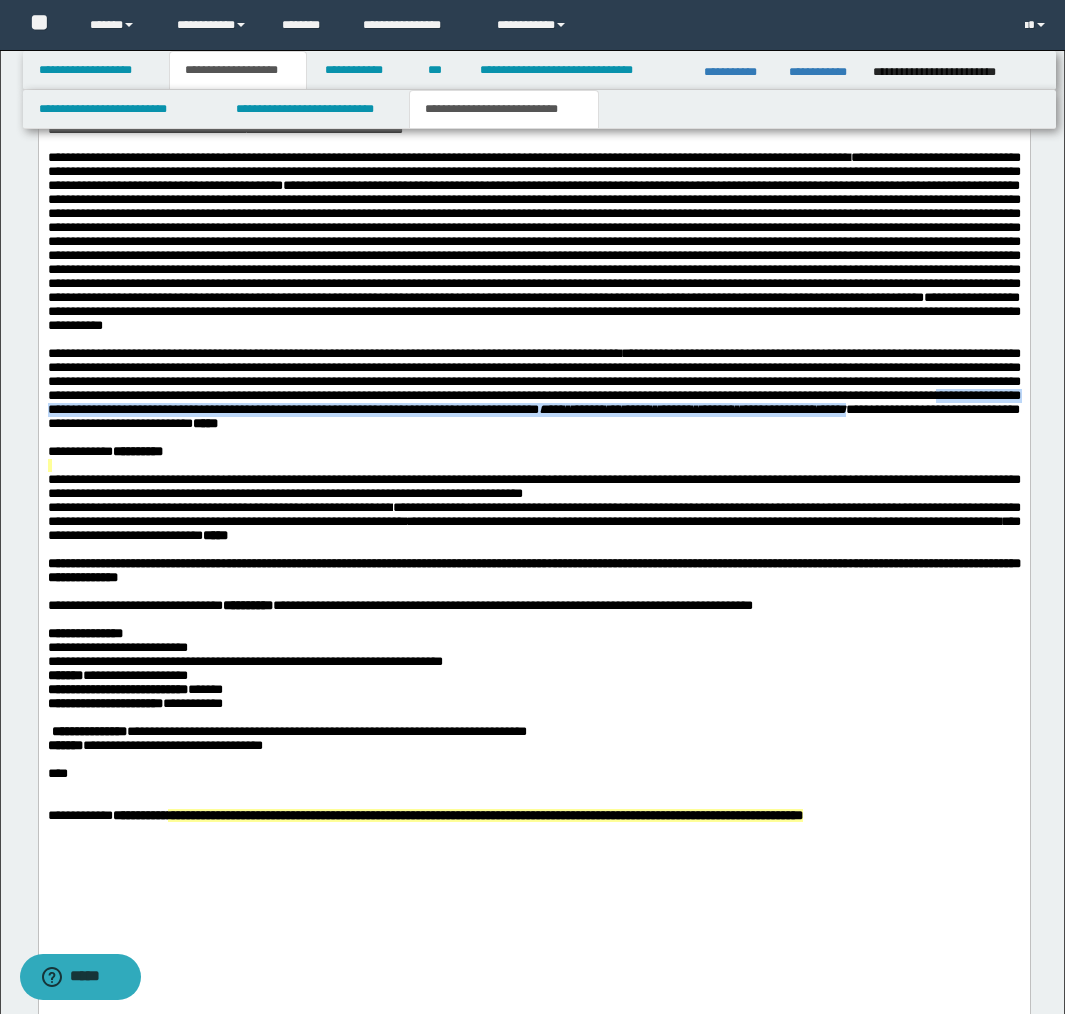 drag, startPoint x: 201, startPoint y: 473, endPoint x: 199, endPoint y: 458, distance: 15.132746 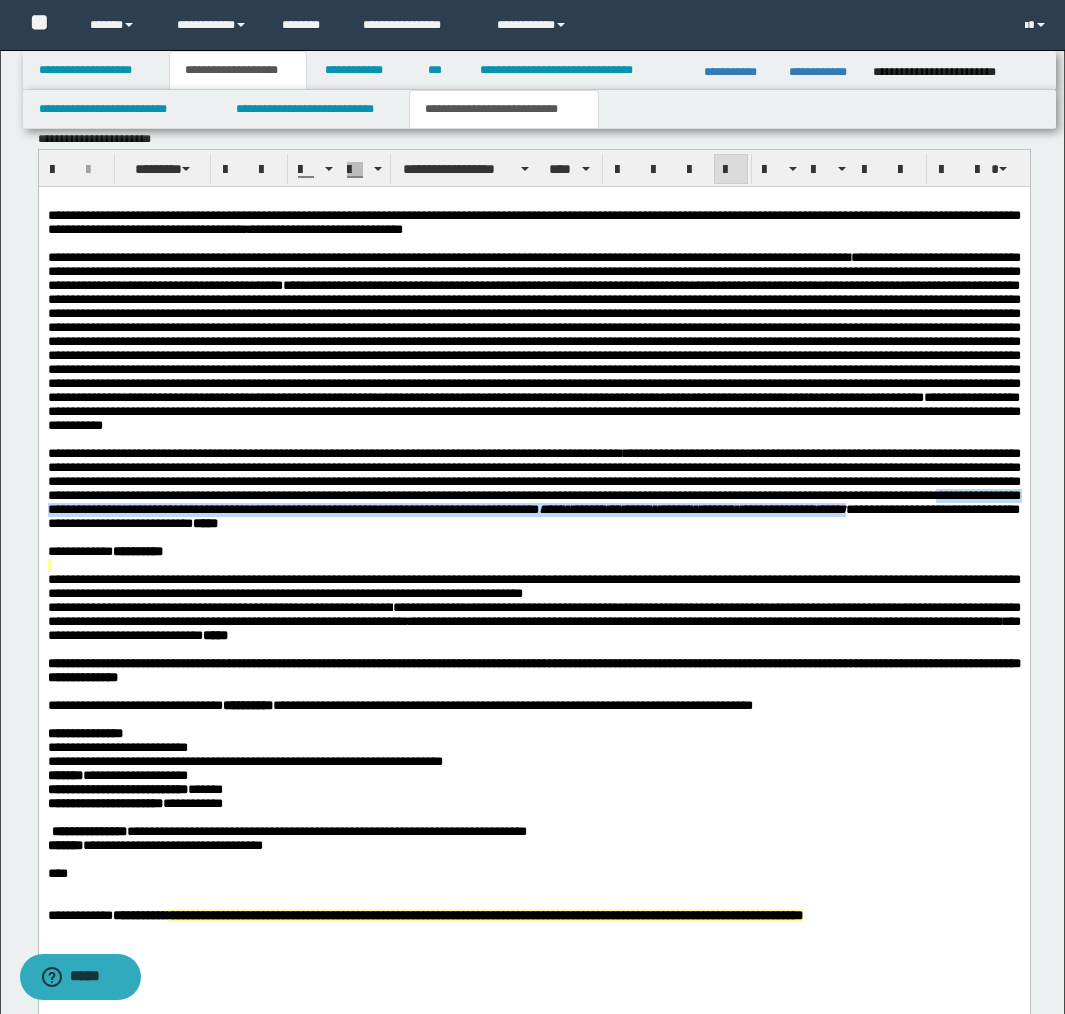 scroll, scrollTop: 1379, scrollLeft: 0, axis: vertical 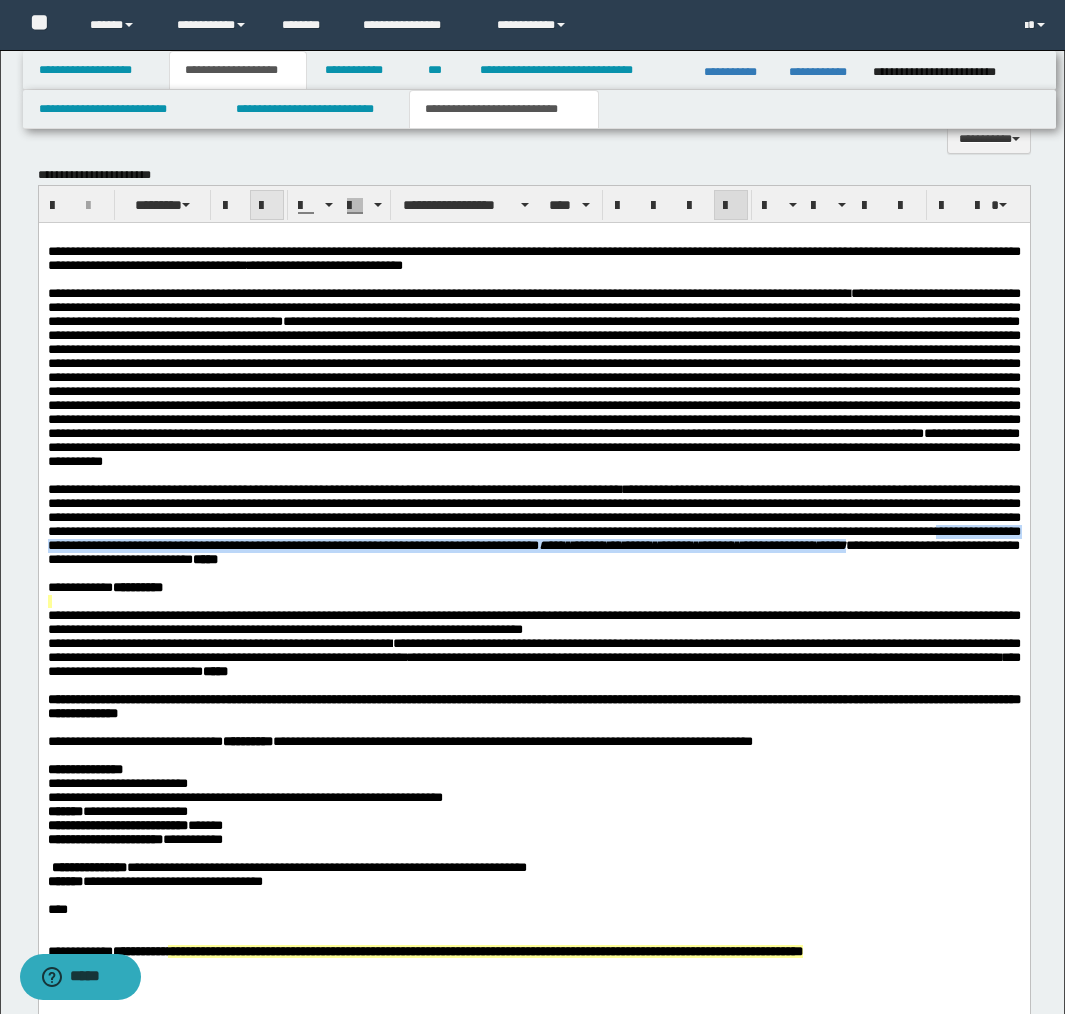 click at bounding box center [267, 206] 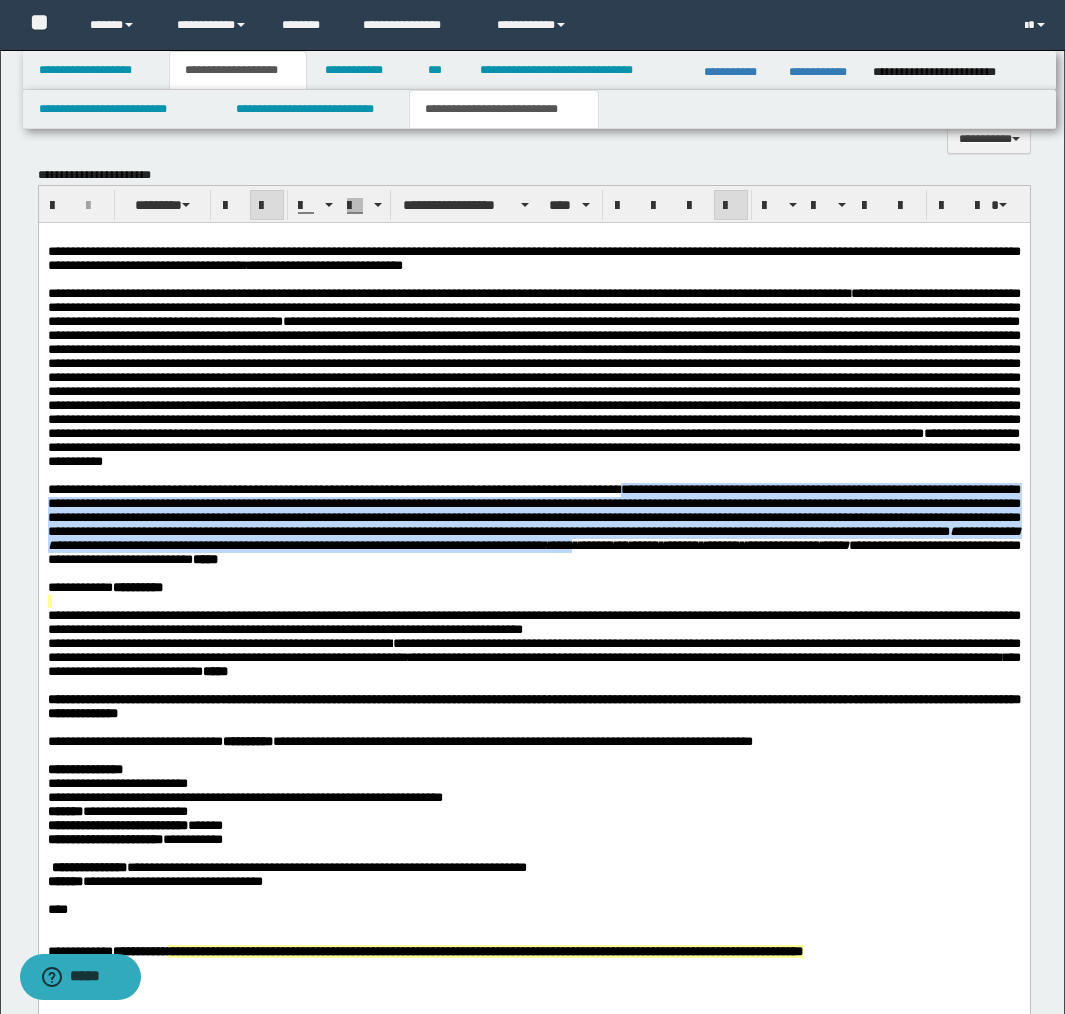 click at bounding box center [267, 206] 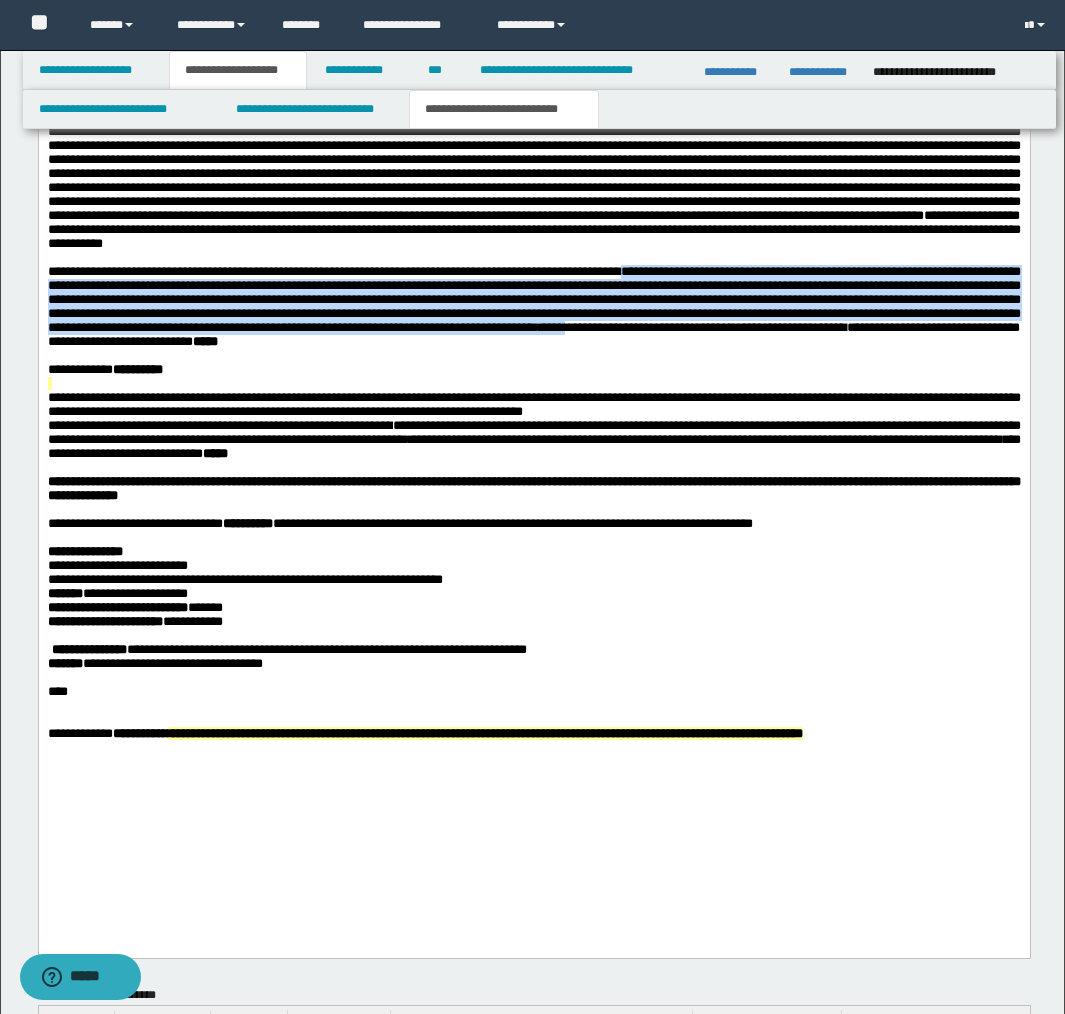 scroll, scrollTop: 1602, scrollLeft: 0, axis: vertical 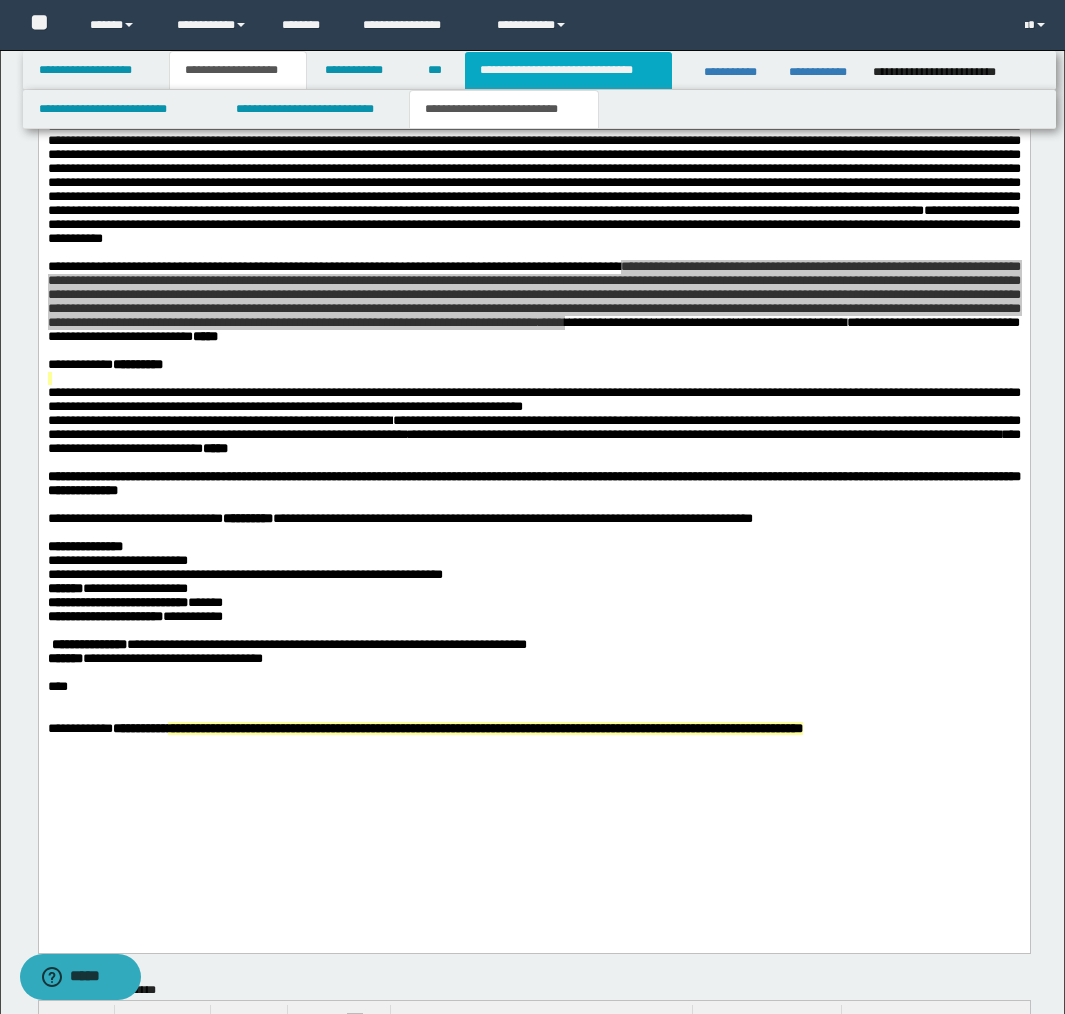 click on "**********" at bounding box center (568, 70) 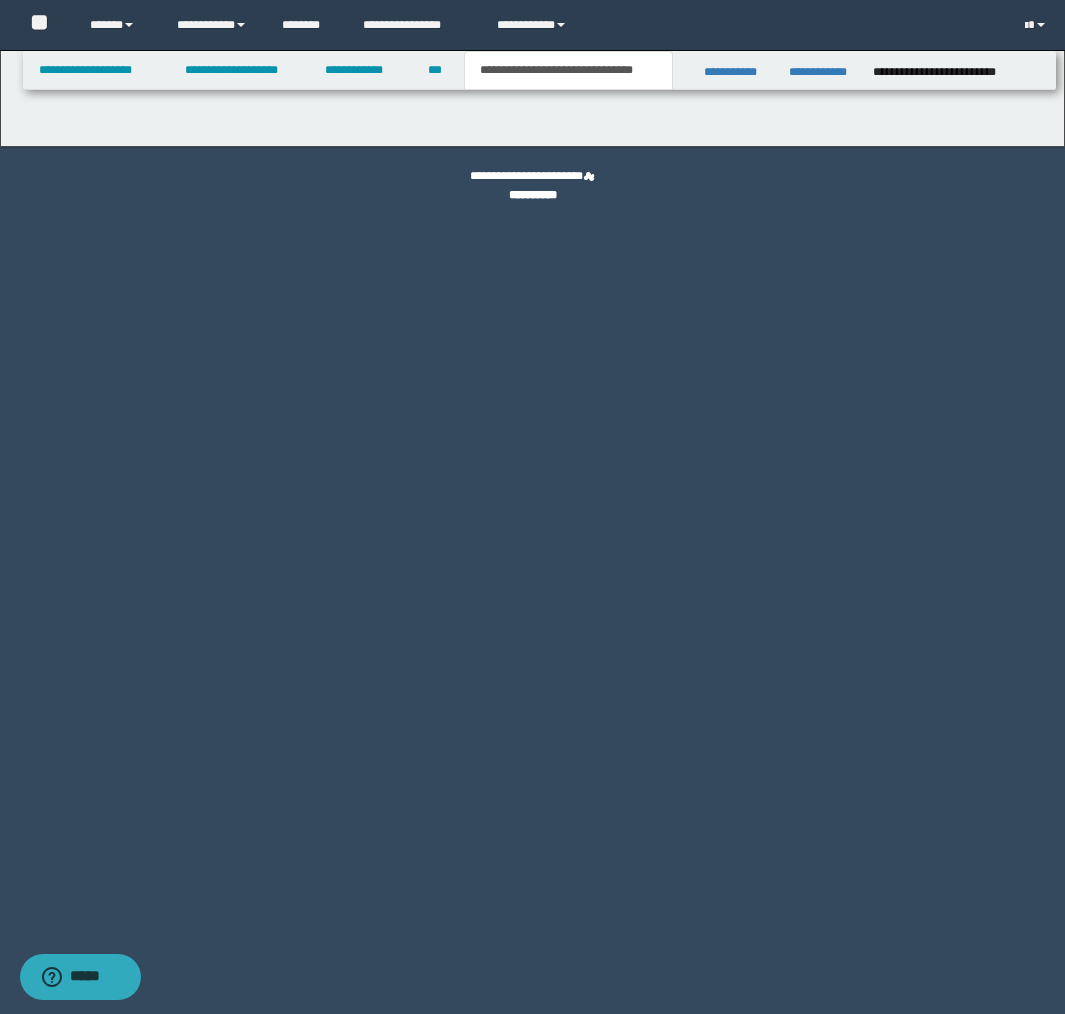 scroll, scrollTop: 0, scrollLeft: 0, axis: both 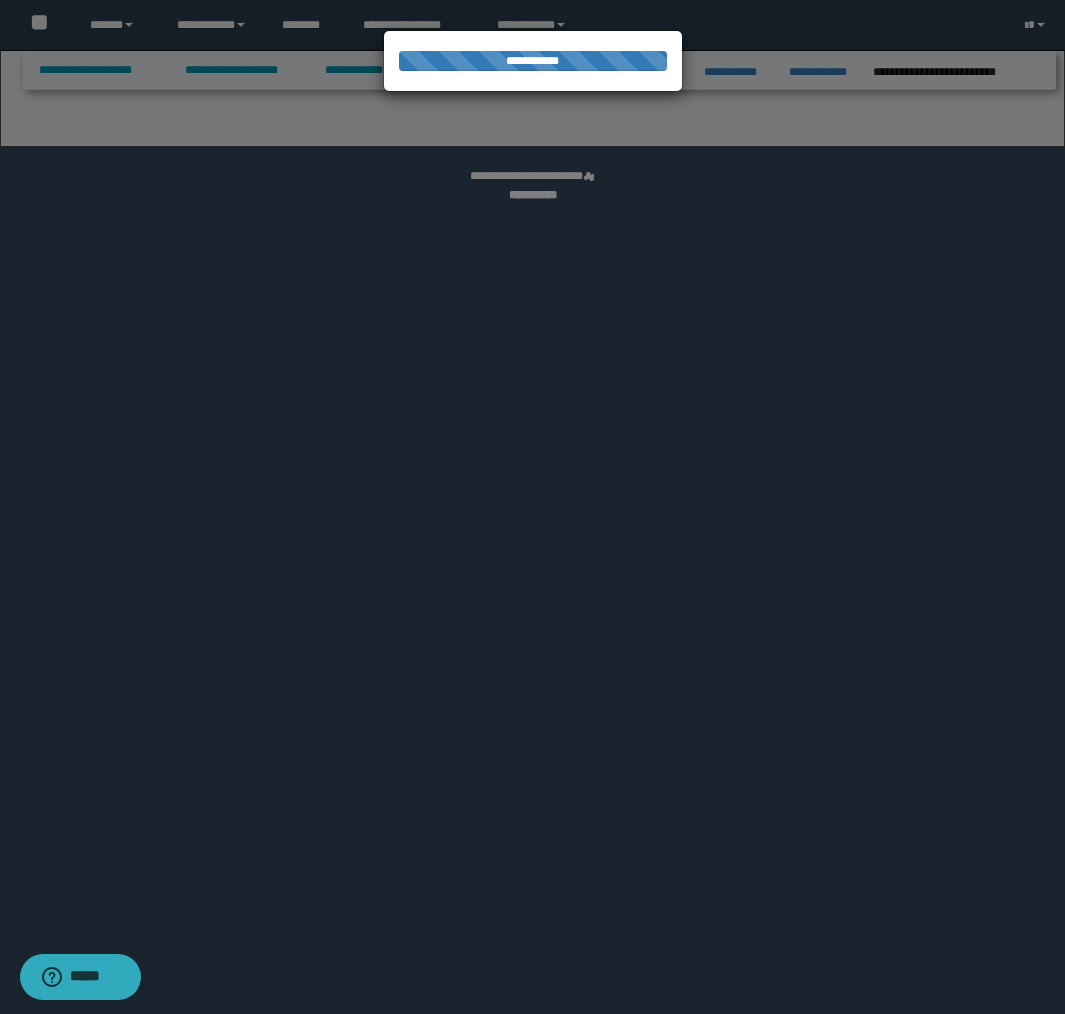 select on "*" 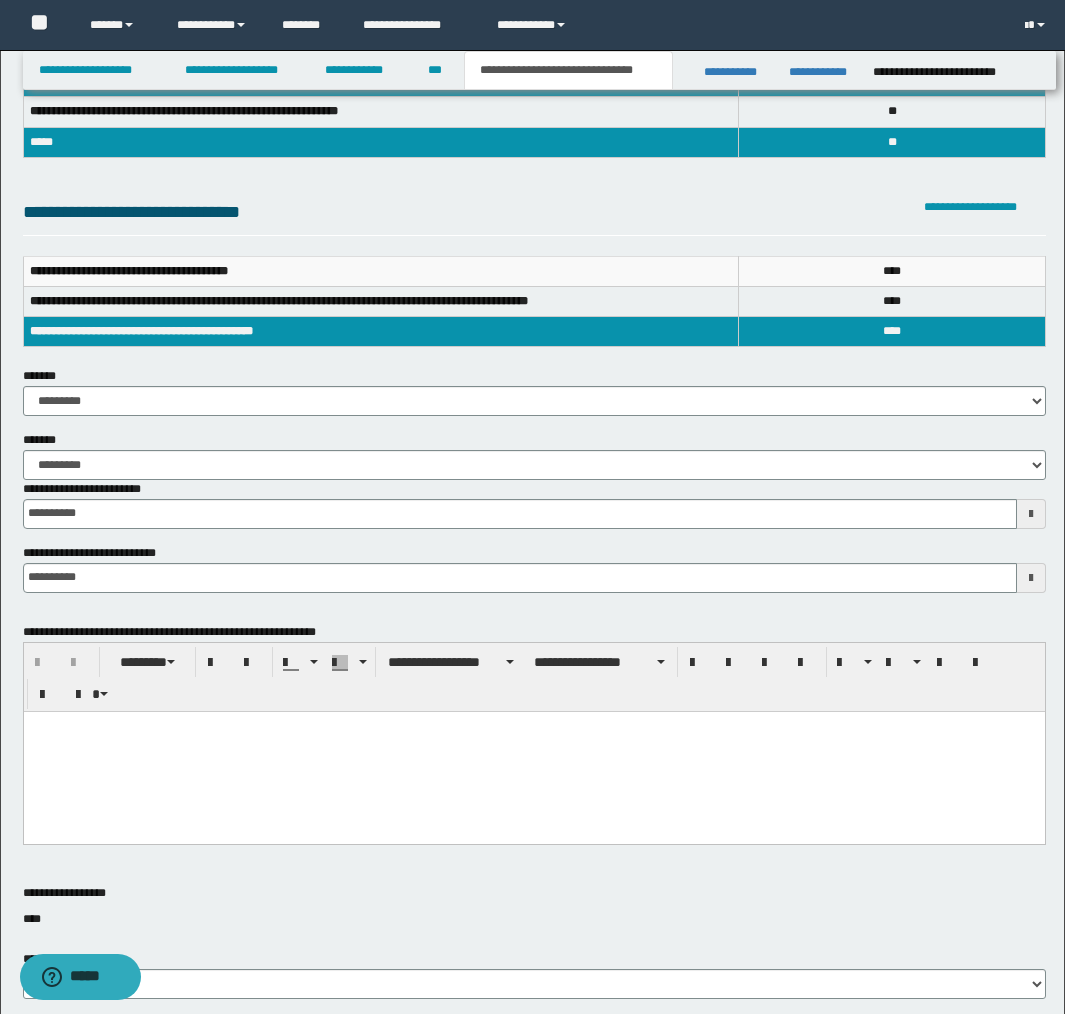 scroll, scrollTop: 0, scrollLeft: 0, axis: both 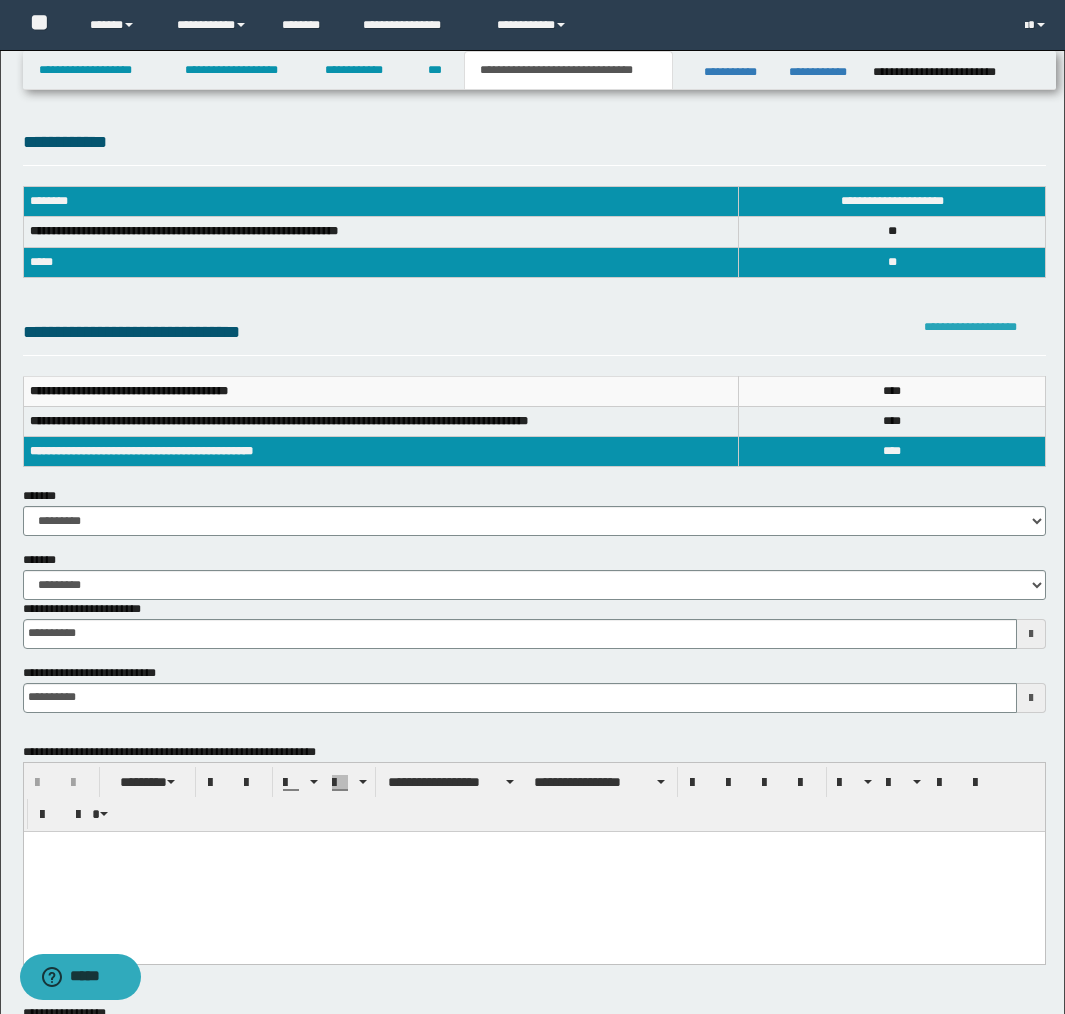 click on "**********" at bounding box center [970, 327] 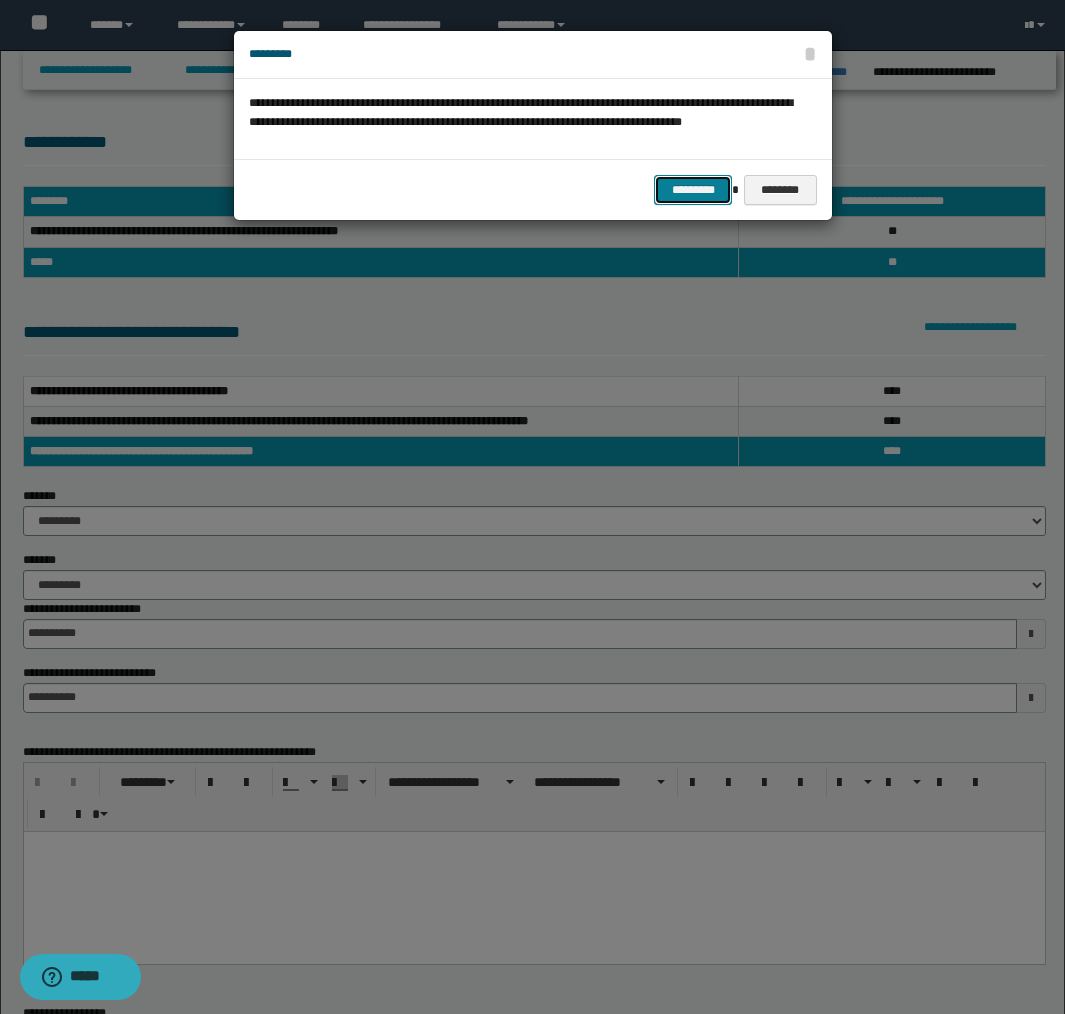 click on "*********" at bounding box center (693, 190) 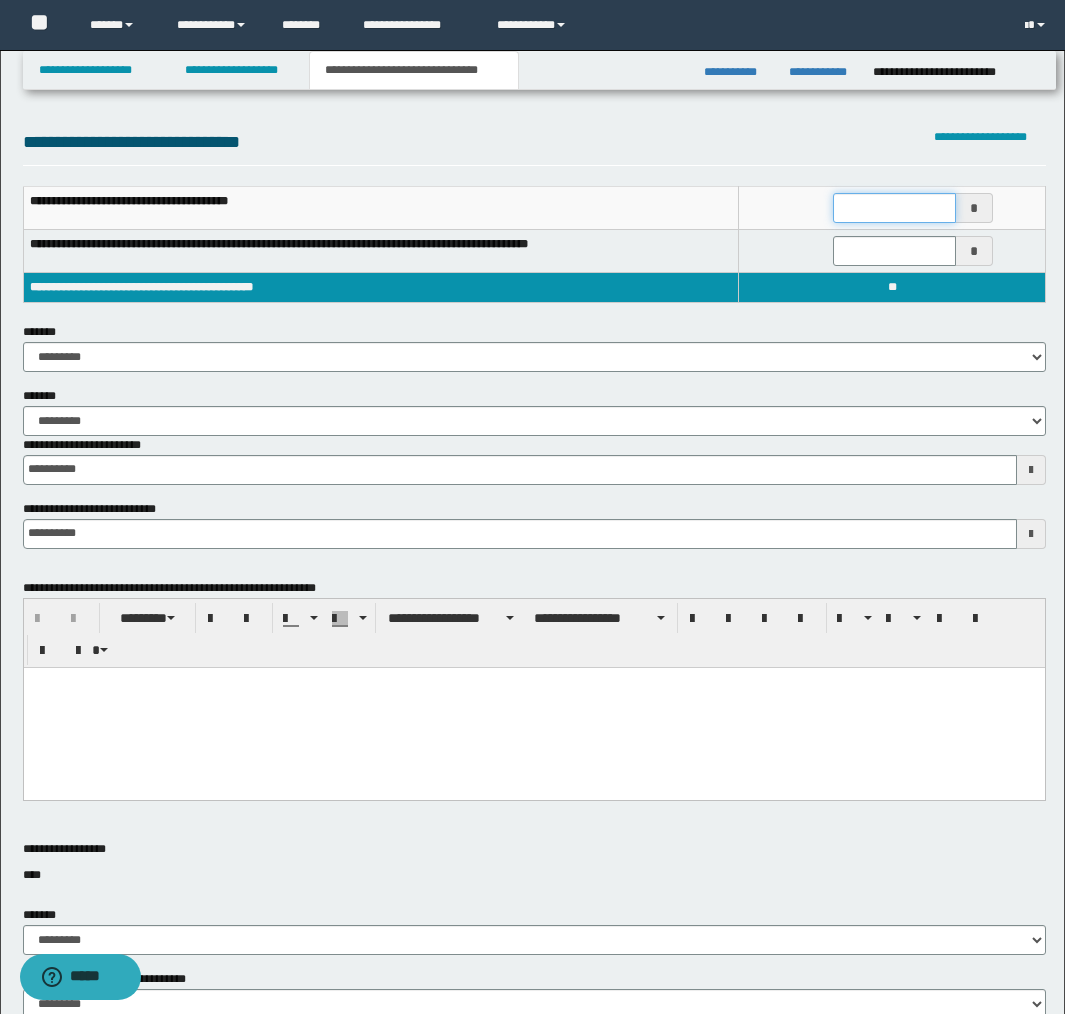 click at bounding box center [894, 208] 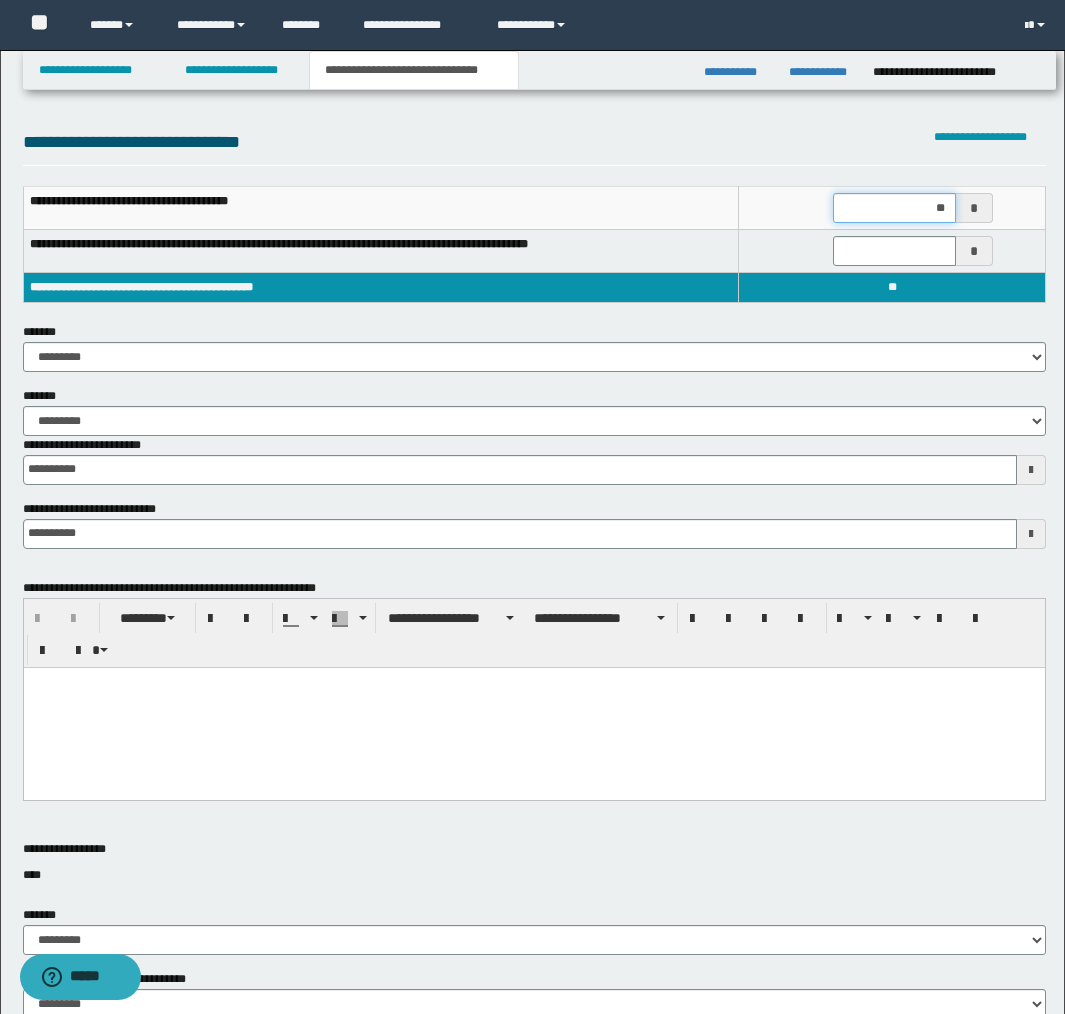 type on "***" 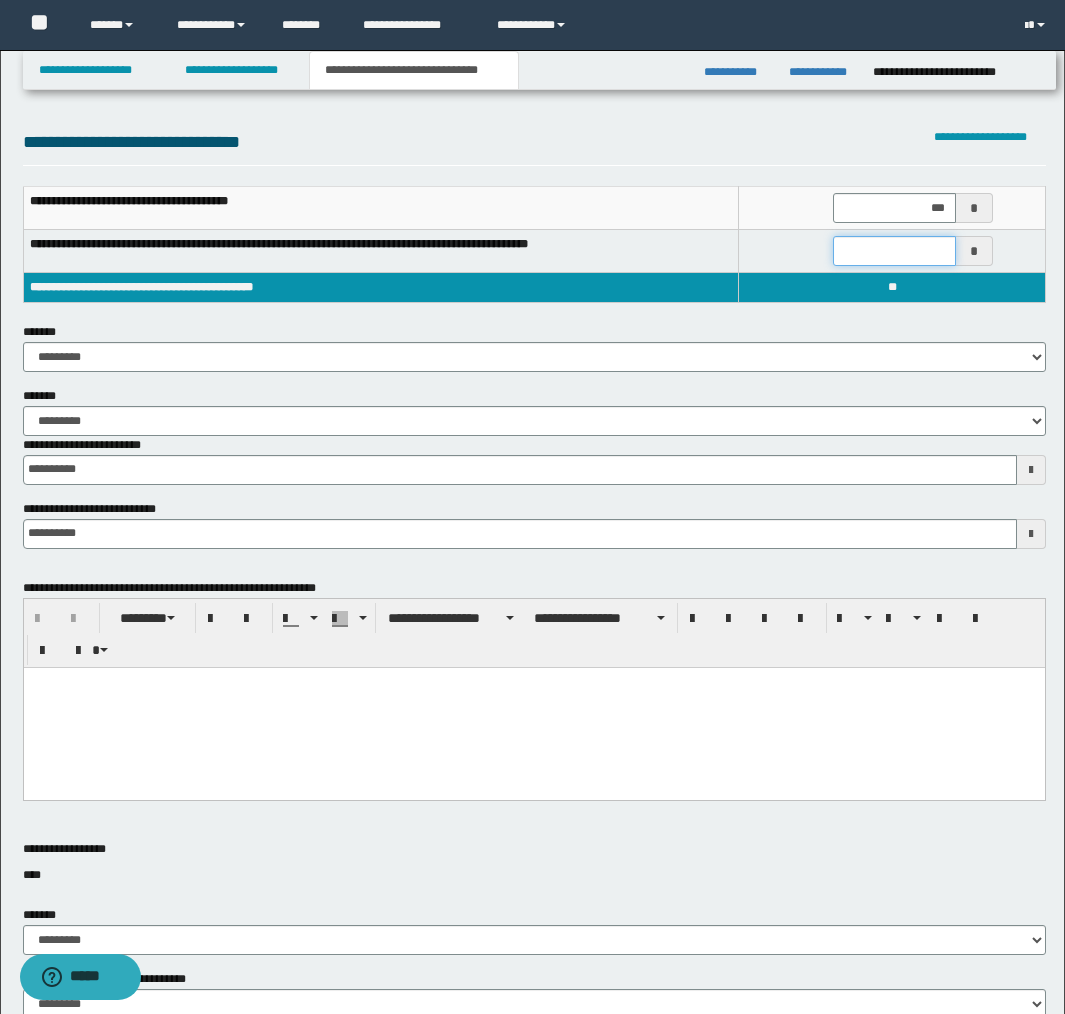 click at bounding box center [894, 251] 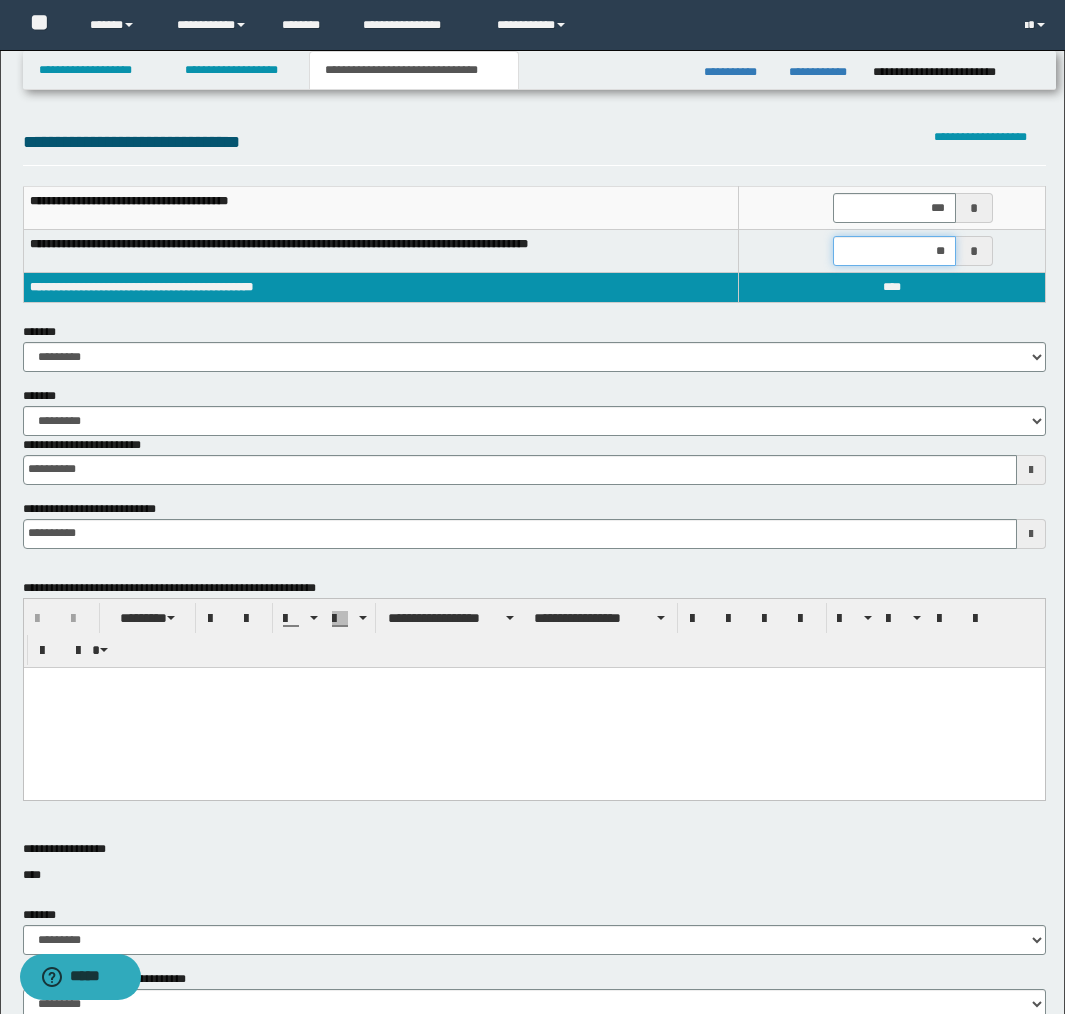 type on "***" 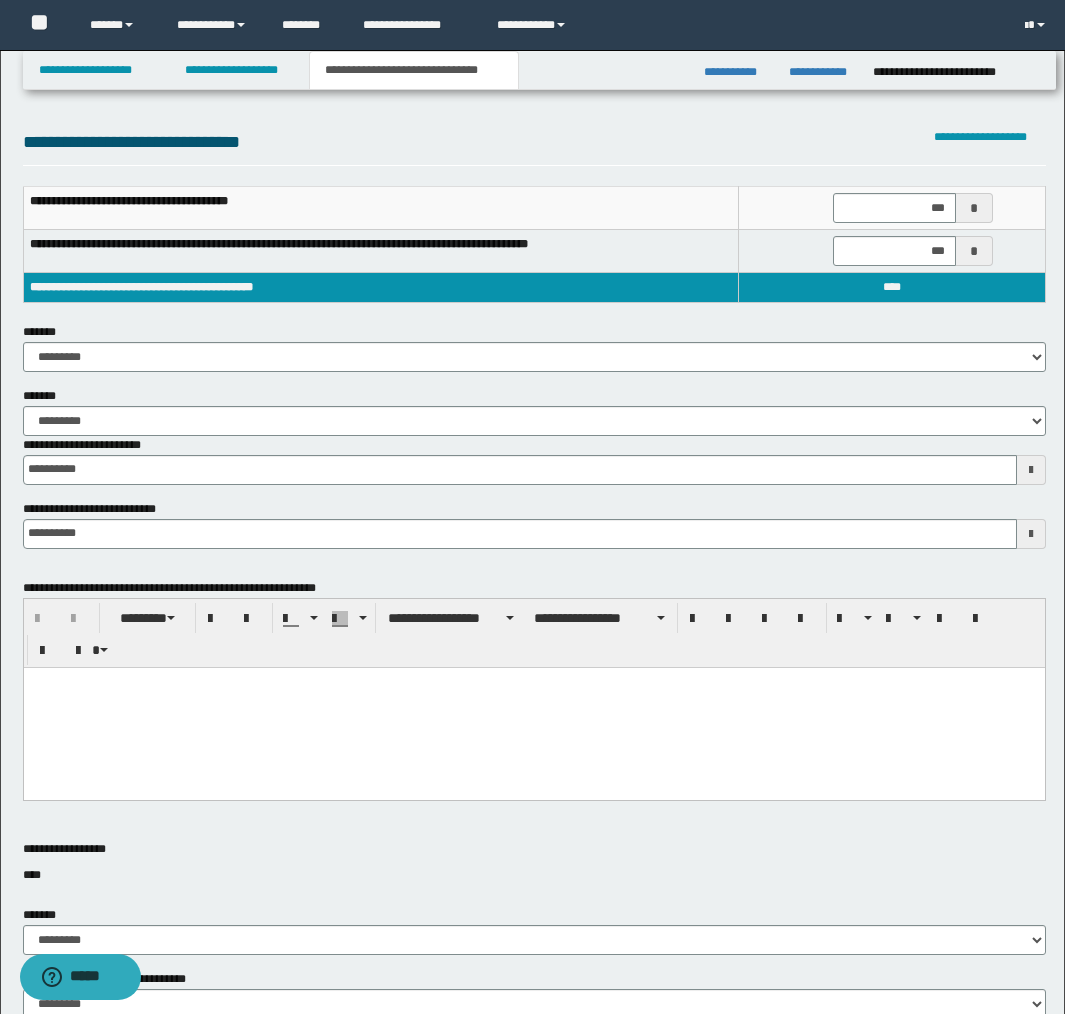 click on "**********" at bounding box center (534, 254) 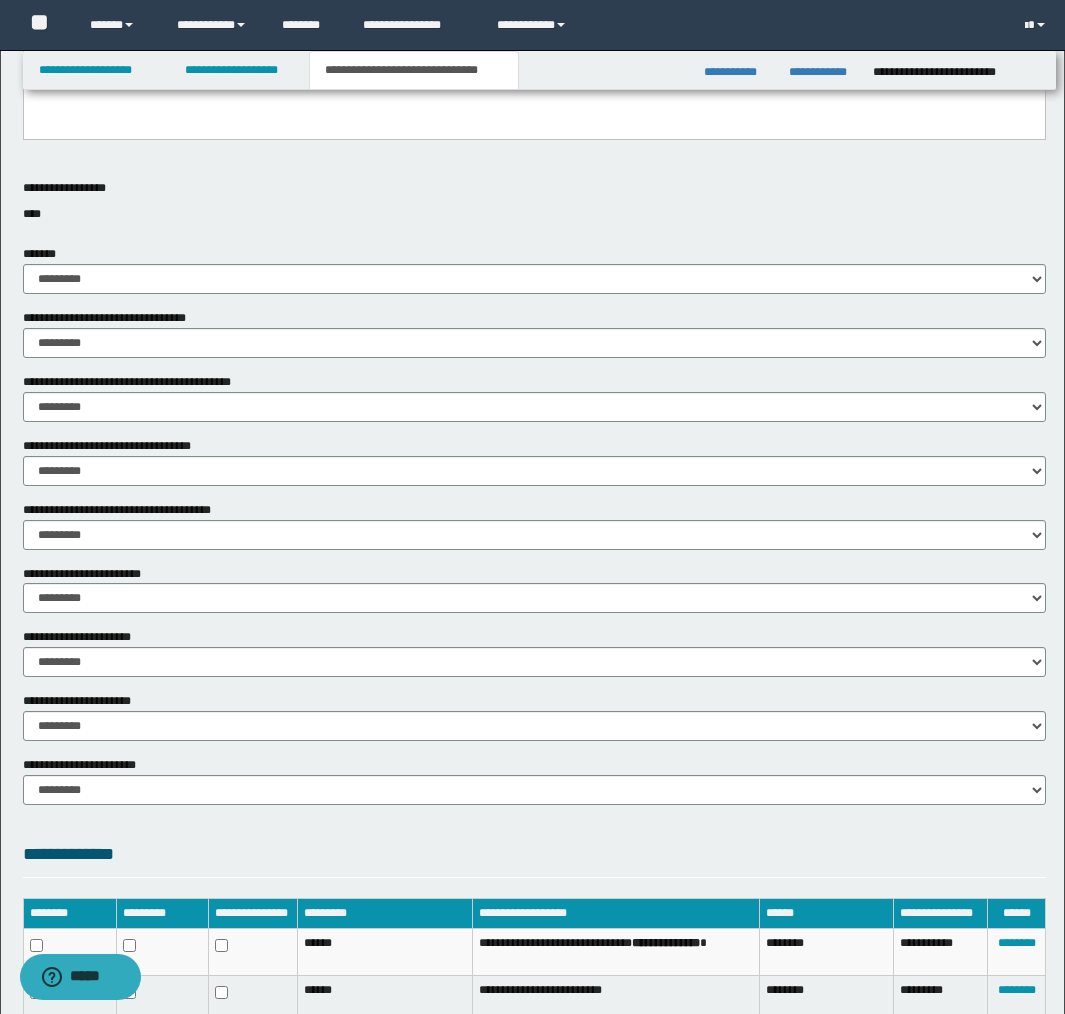scroll, scrollTop: 663, scrollLeft: 0, axis: vertical 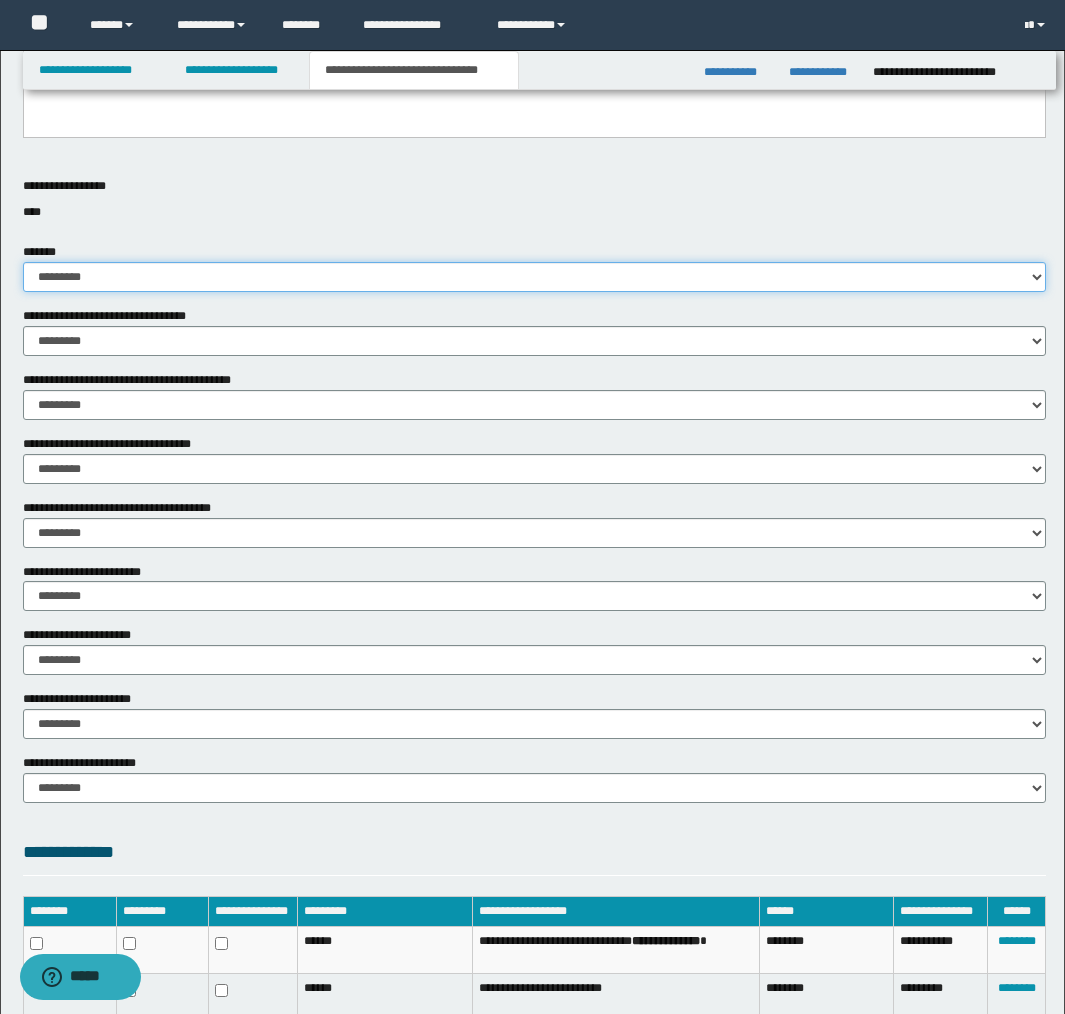 click on "*********
**
**" at bounding box center [534, 277] 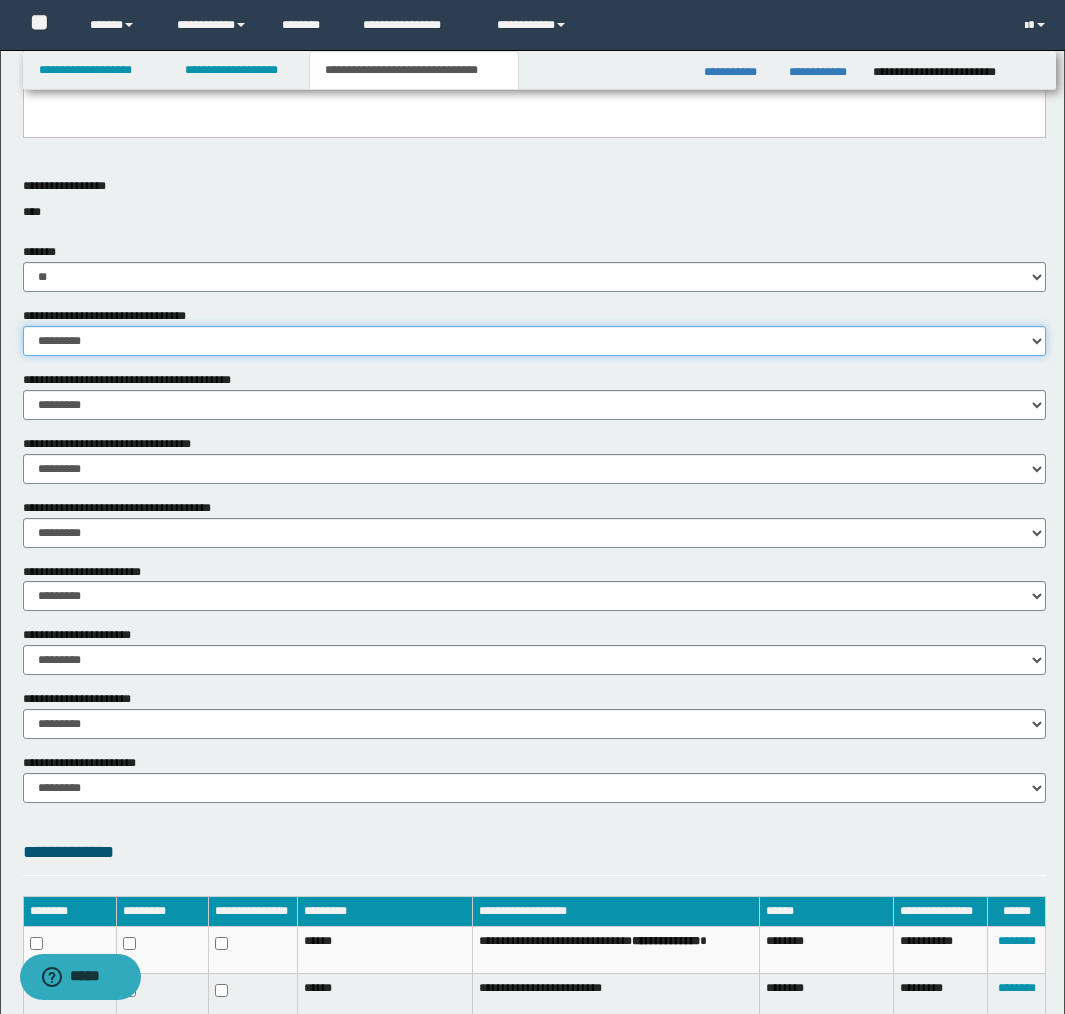 click on "*********
**
**" at bounding box center [534, 341] 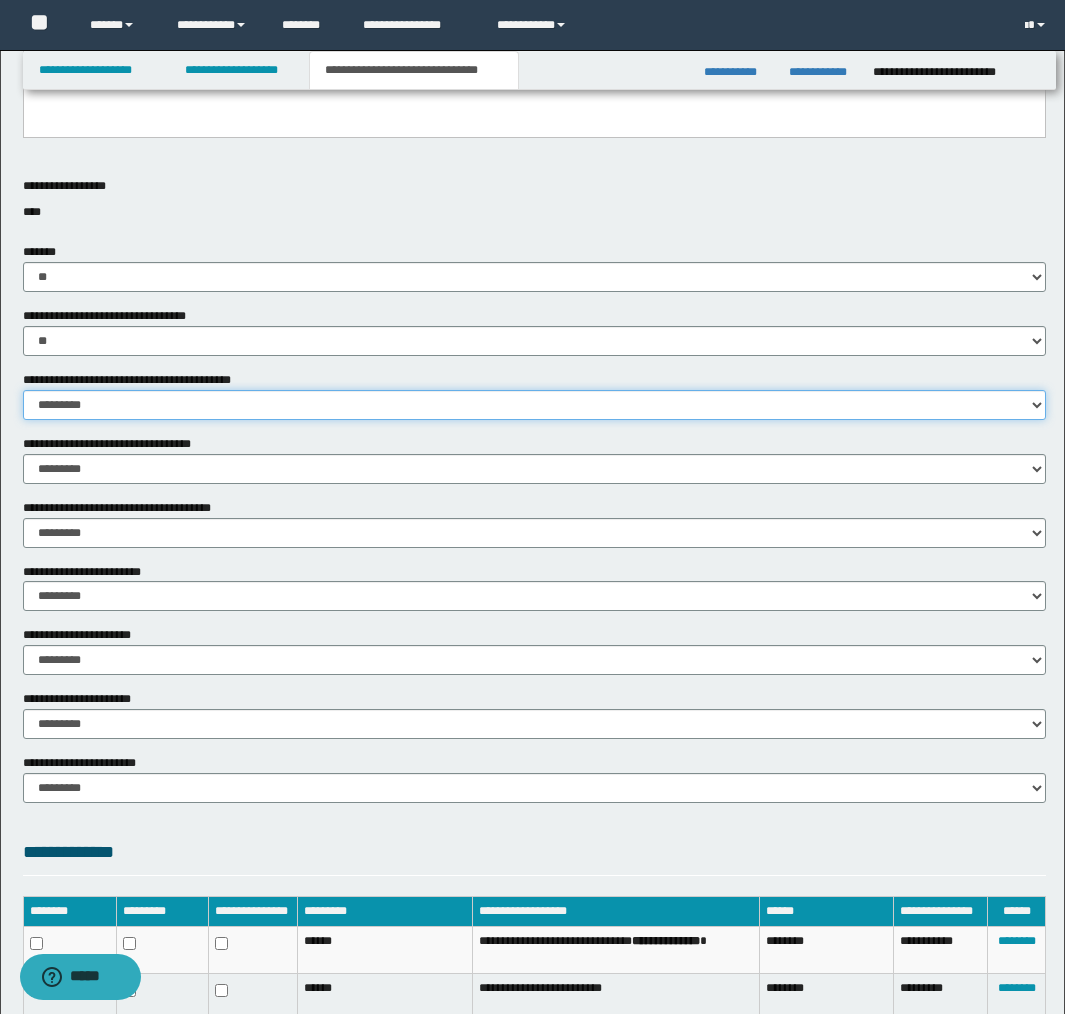 click on "*********
**
**" at bounding box center (534, 405) 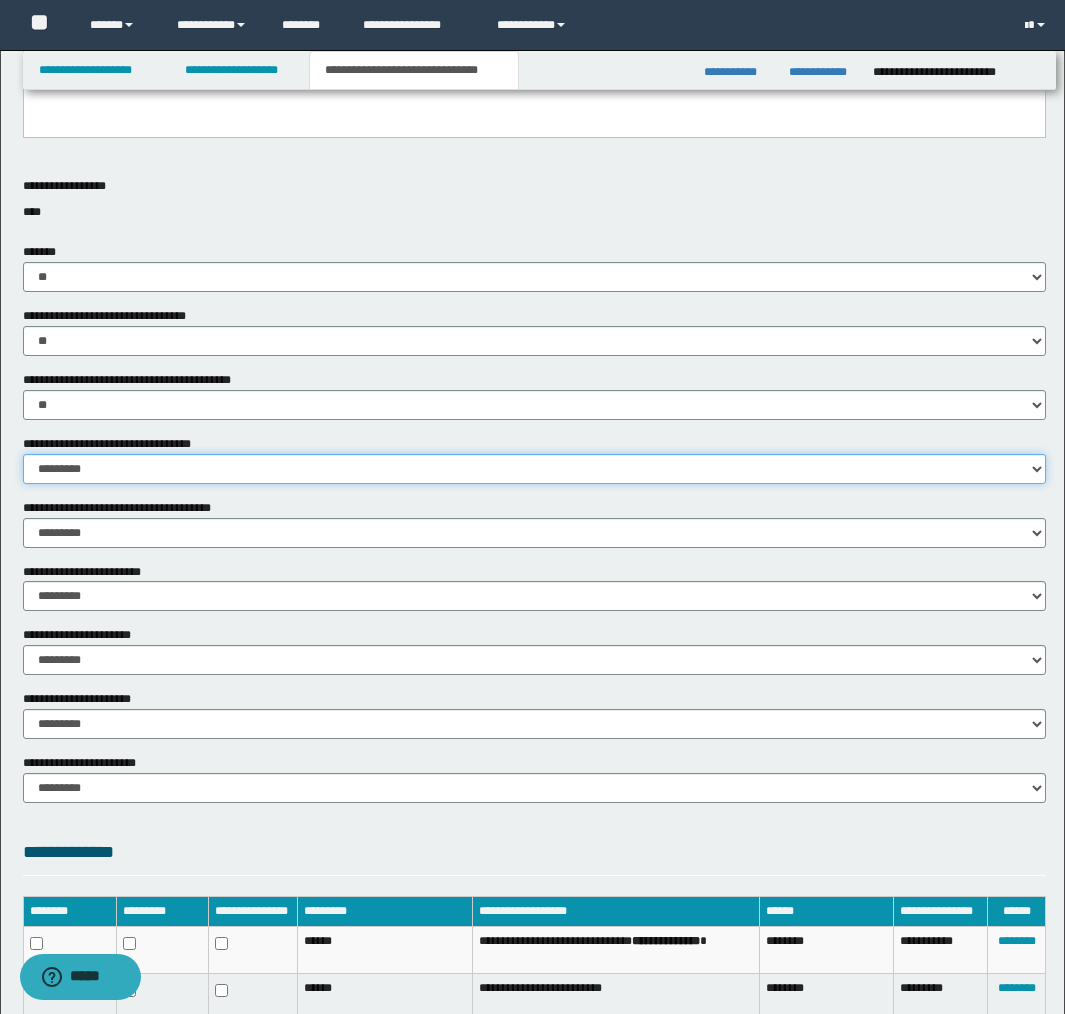 click on "*********
**
**" at bounding box center (534, 469) 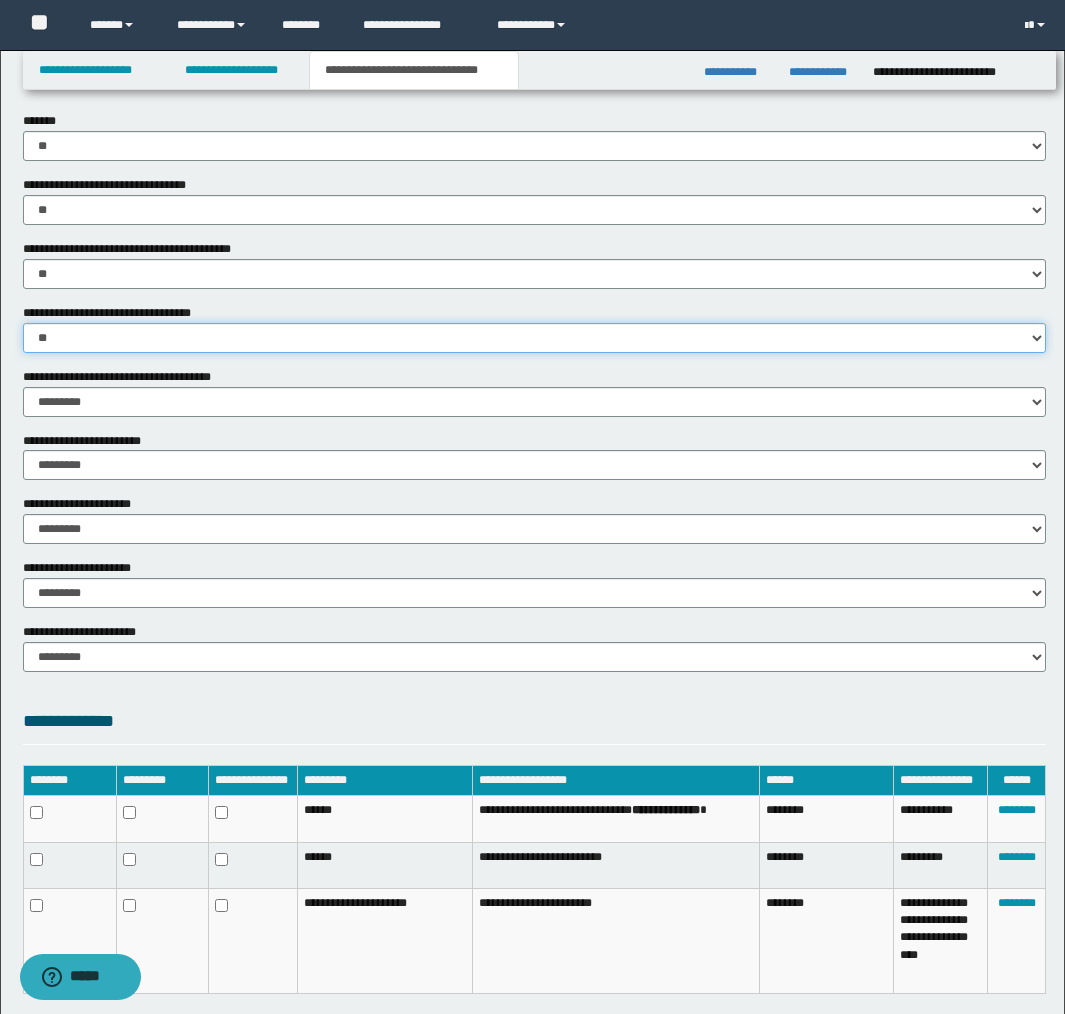 scroll, scrollTop: 815, scrollLeft: 0, axis: vertical 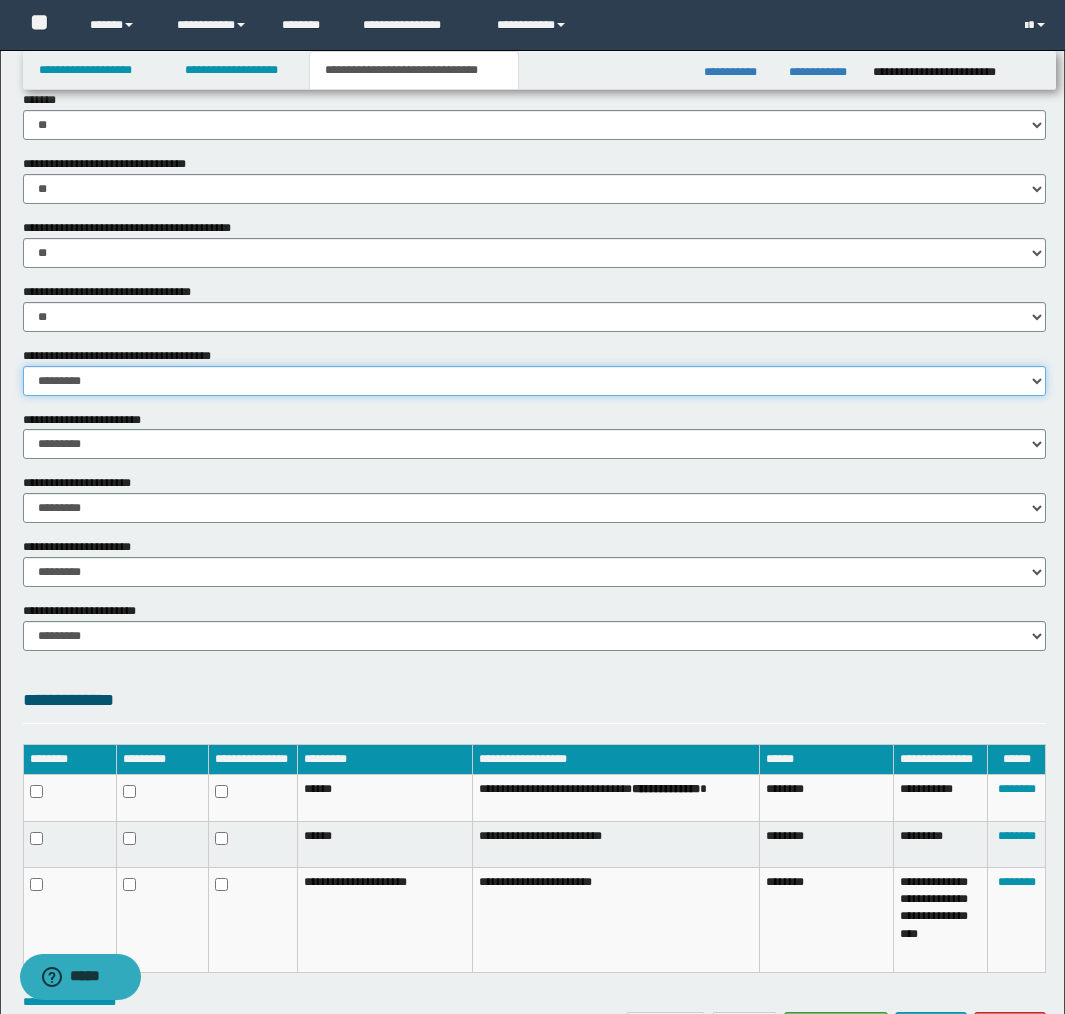 click on "*********
**
**" at bounding box center (534, 381) 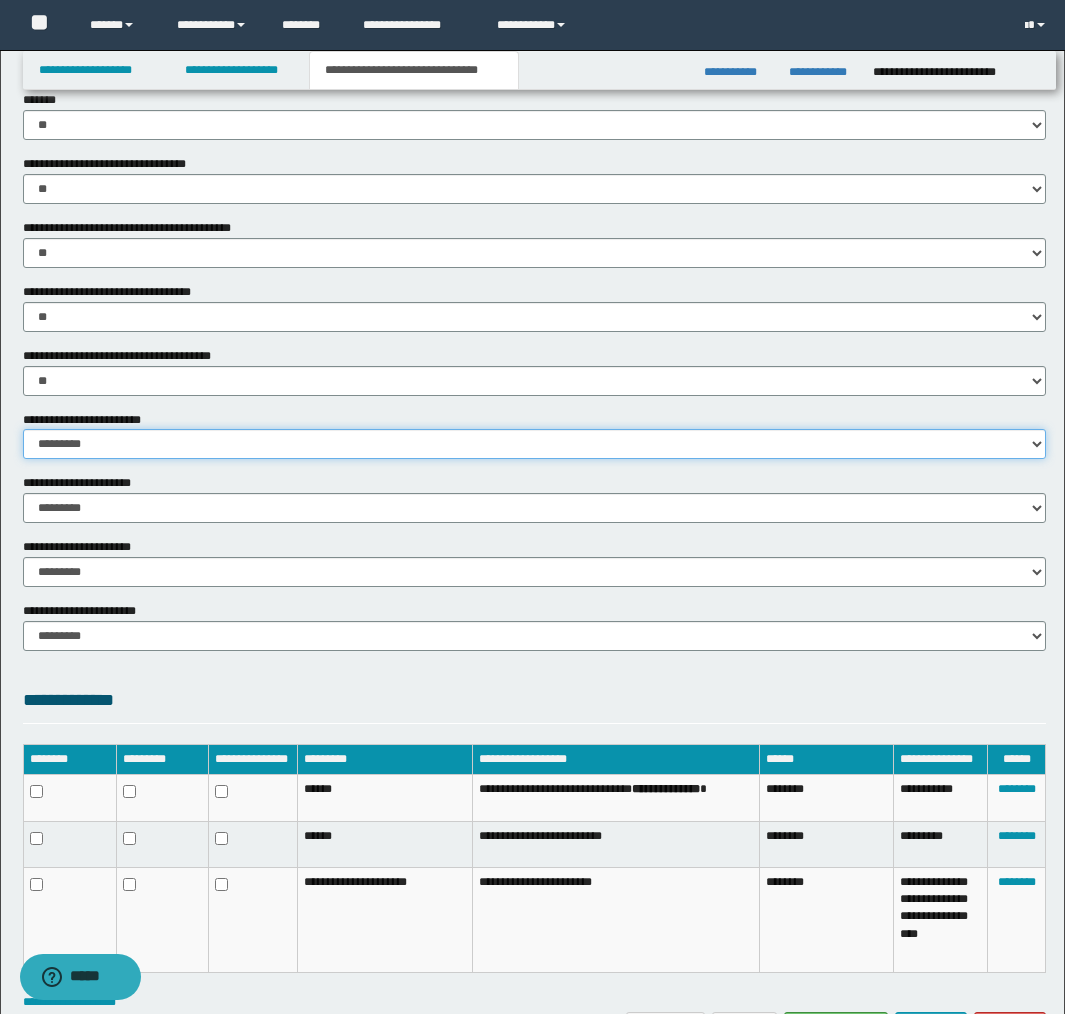 click on "*********
**
**" at bounding box center [534, 444] 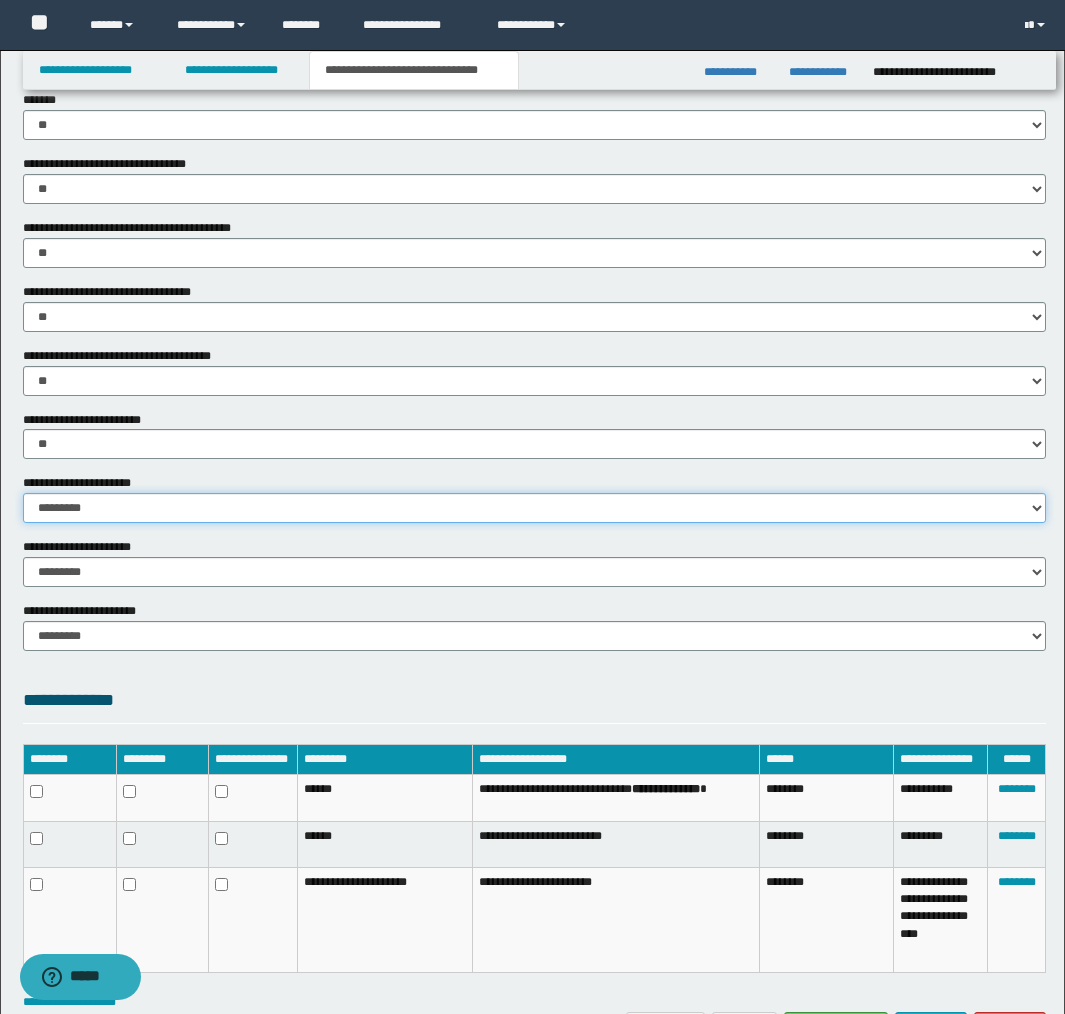 click on "*********
**
**" at bounding box center [534, 508] 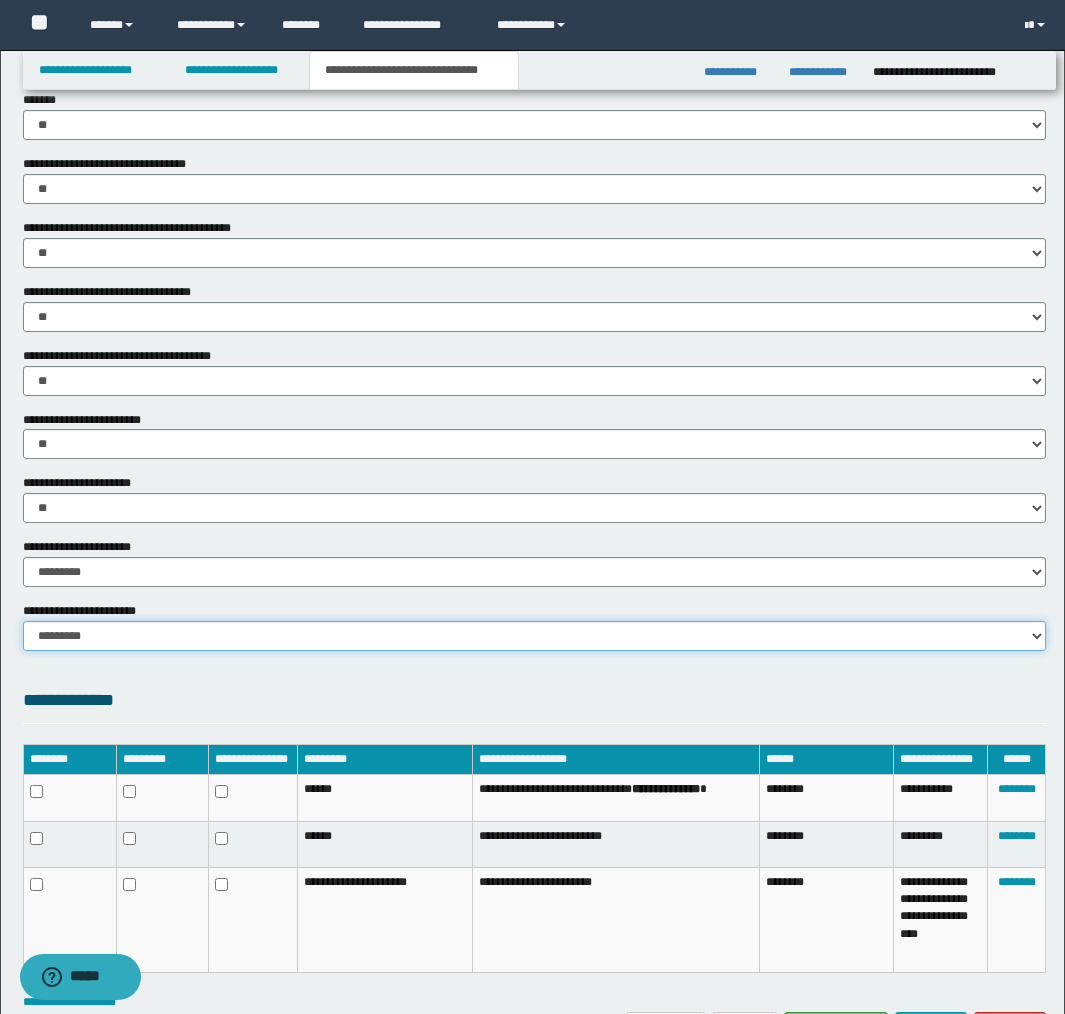 click on "*********
*********
*********" at bounding box center [534, 636] 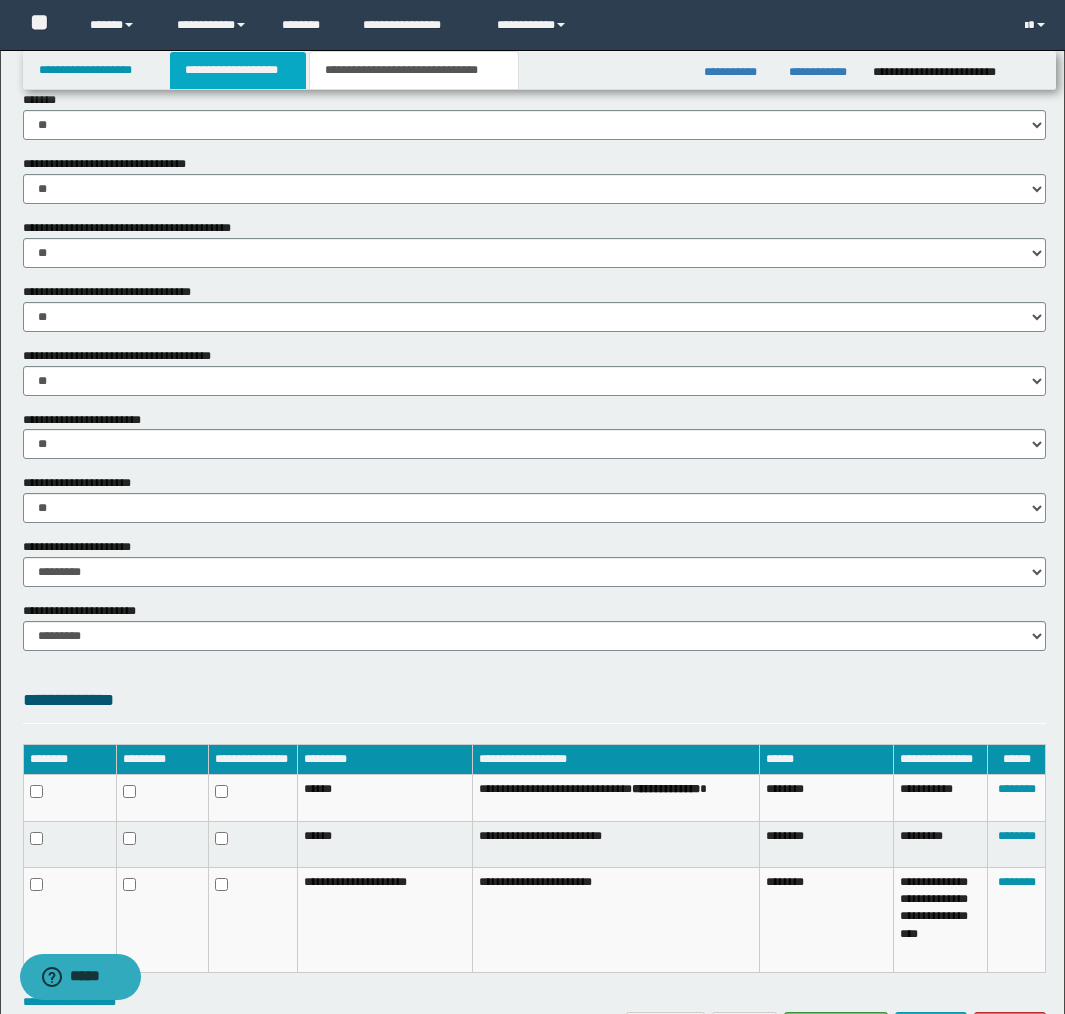 click on "**********" at bounding box center [238, 70] 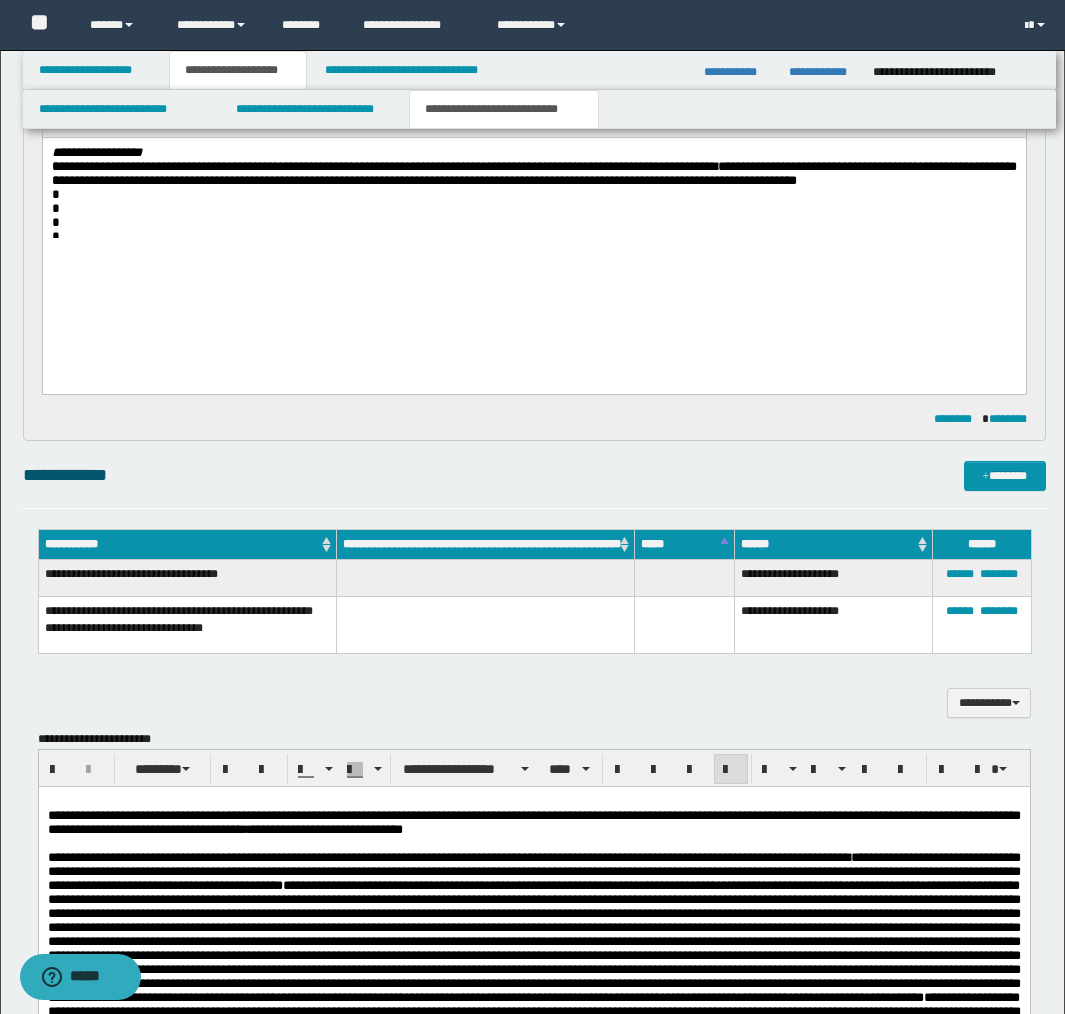scroll, scrollTop: 846, scrollLeft: 0, axis: vertical 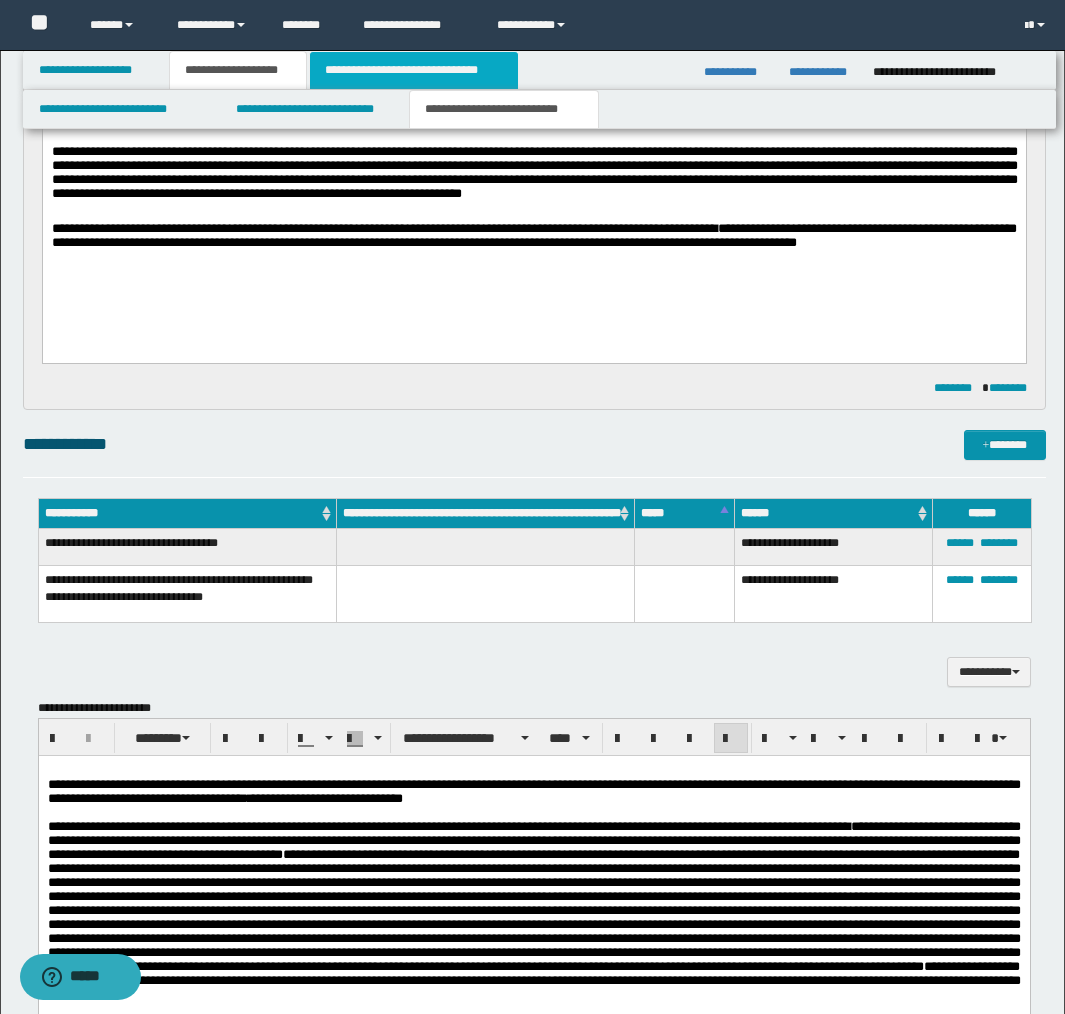 click on "**********" at bounding box center (413, 70) 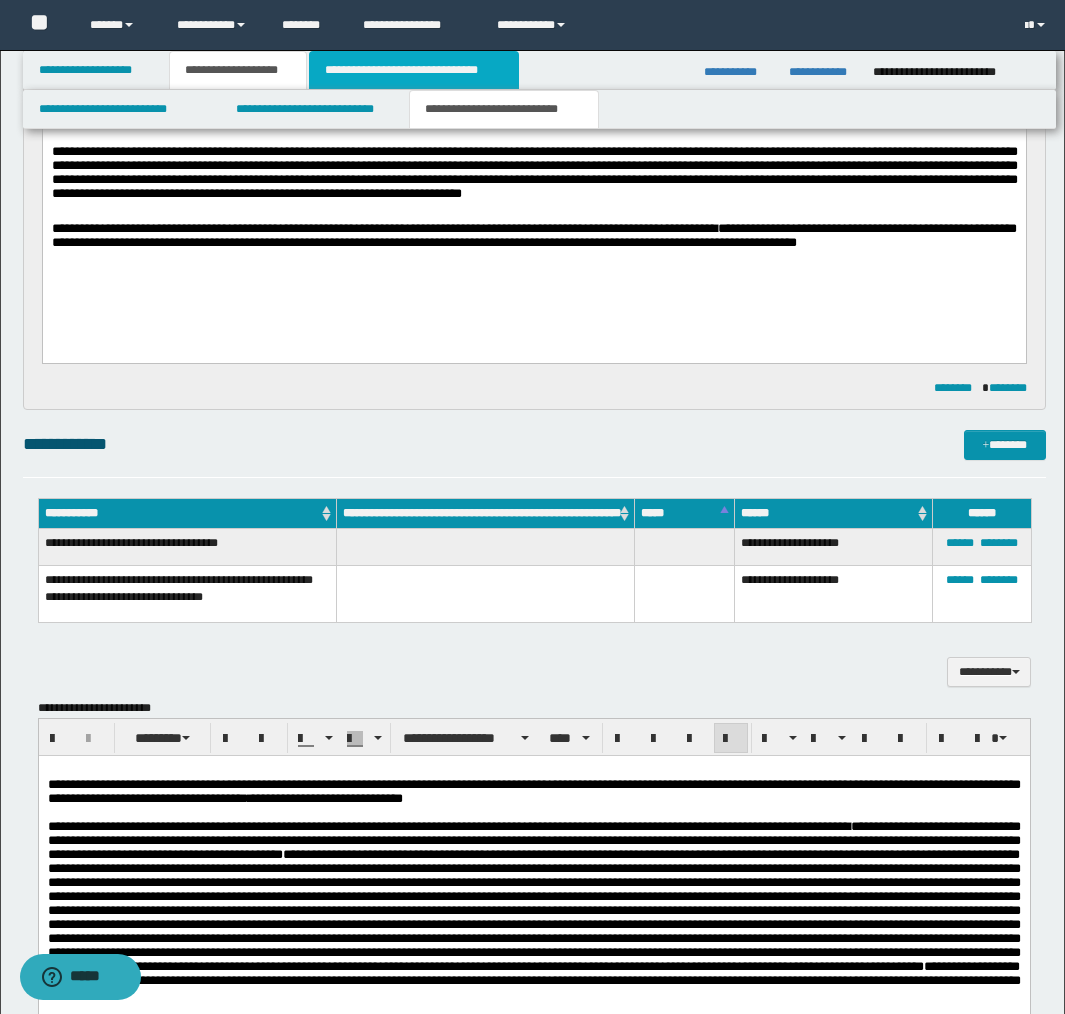 scroll, scrollTop: 815, scrollLeft: 0, axis: vertical 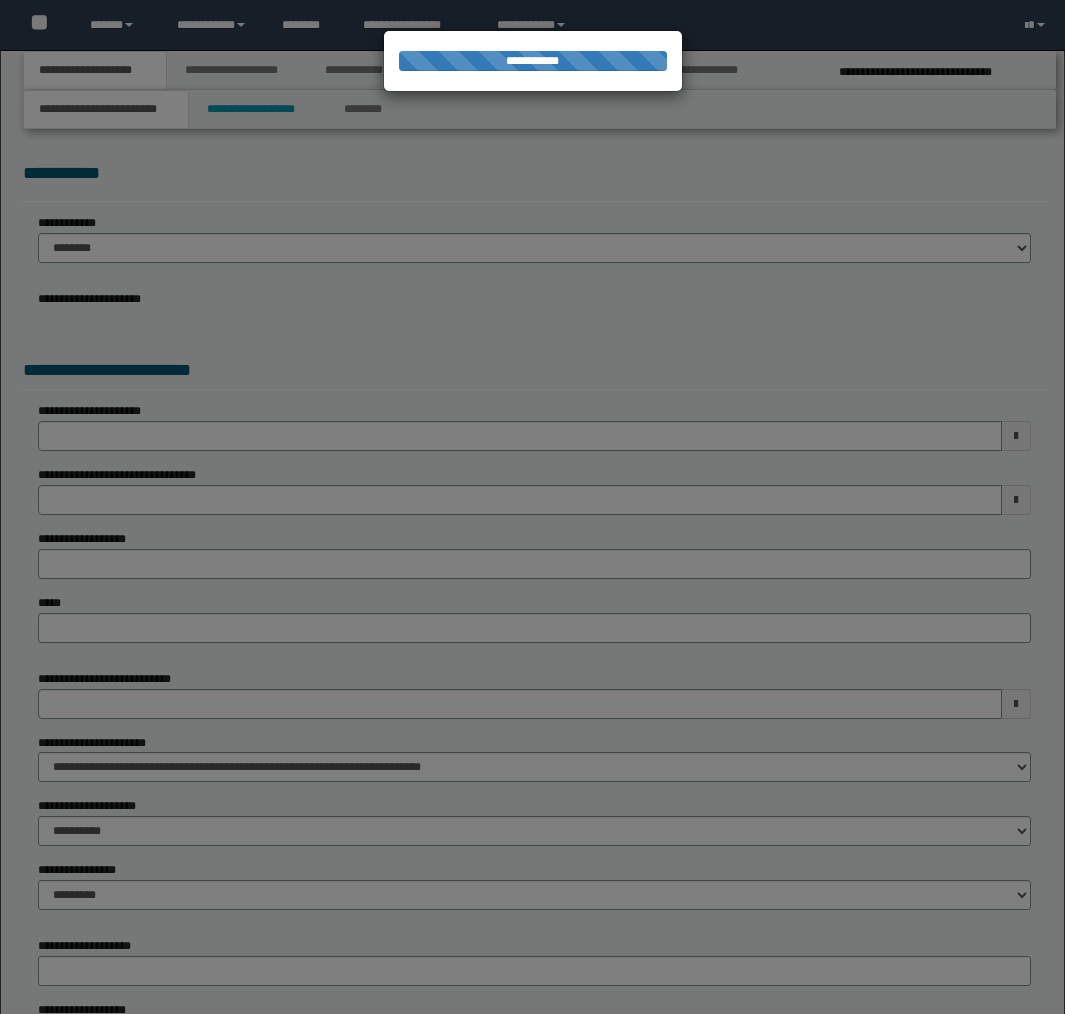 select on "*" 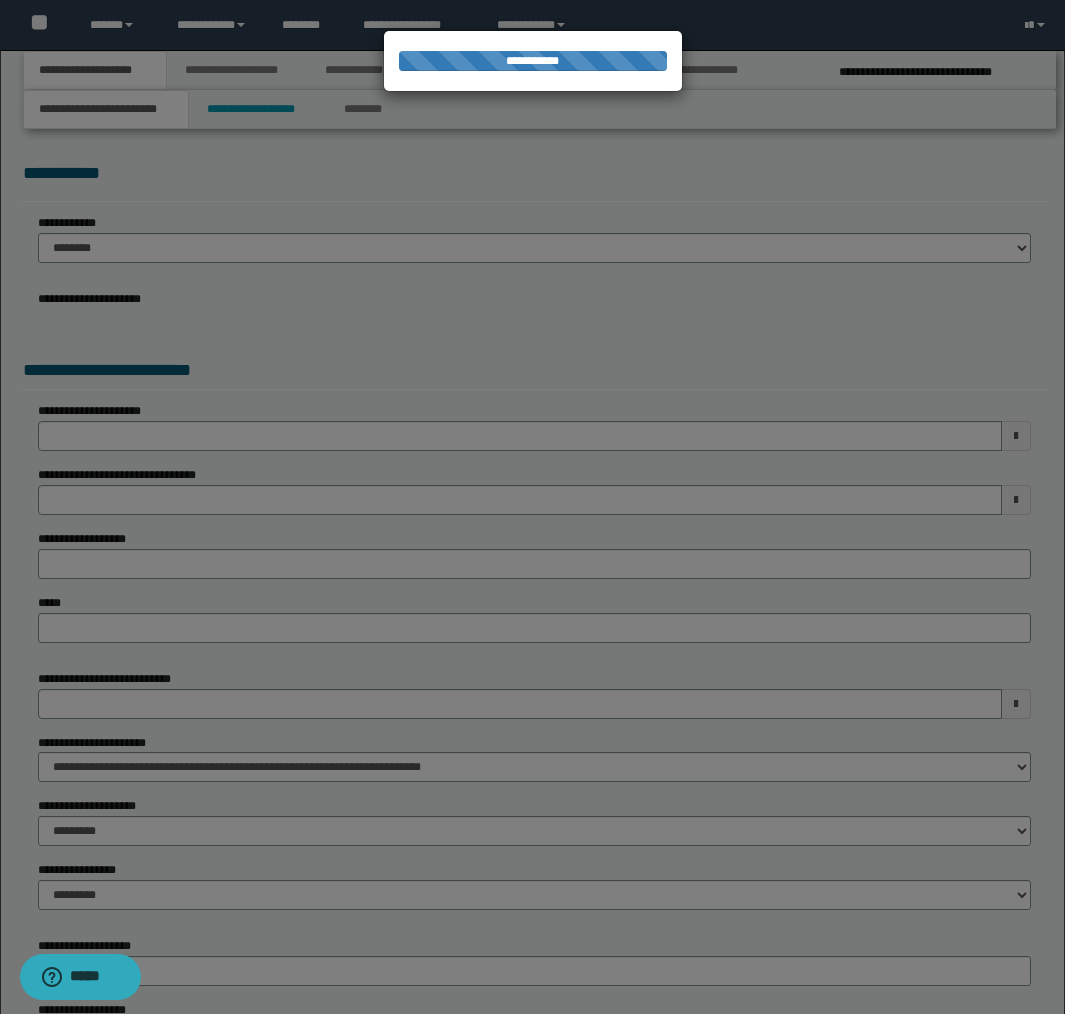 scroll, scrollTop: 0, scrollLeft: 0, axis: both 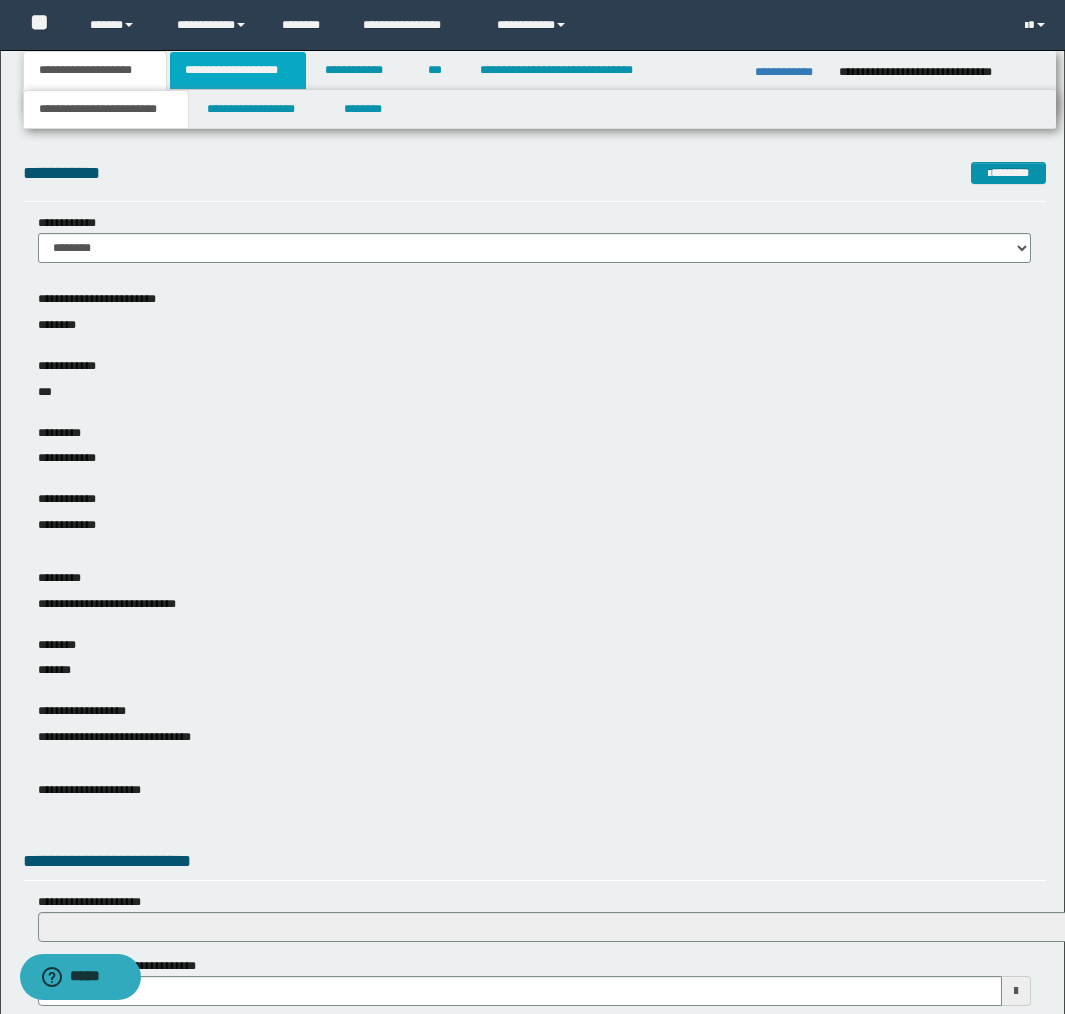 click on "**********" at bounding box center (238, 70) 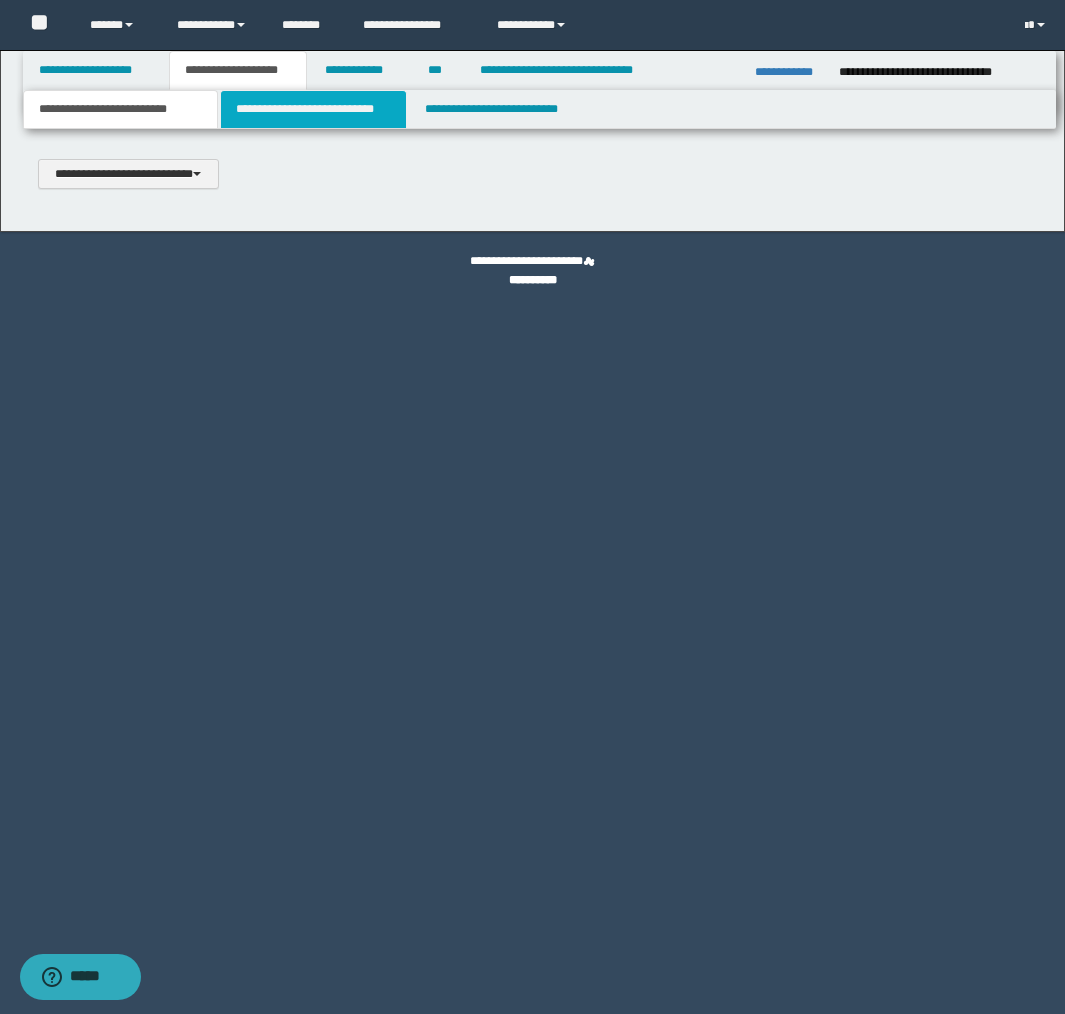 type 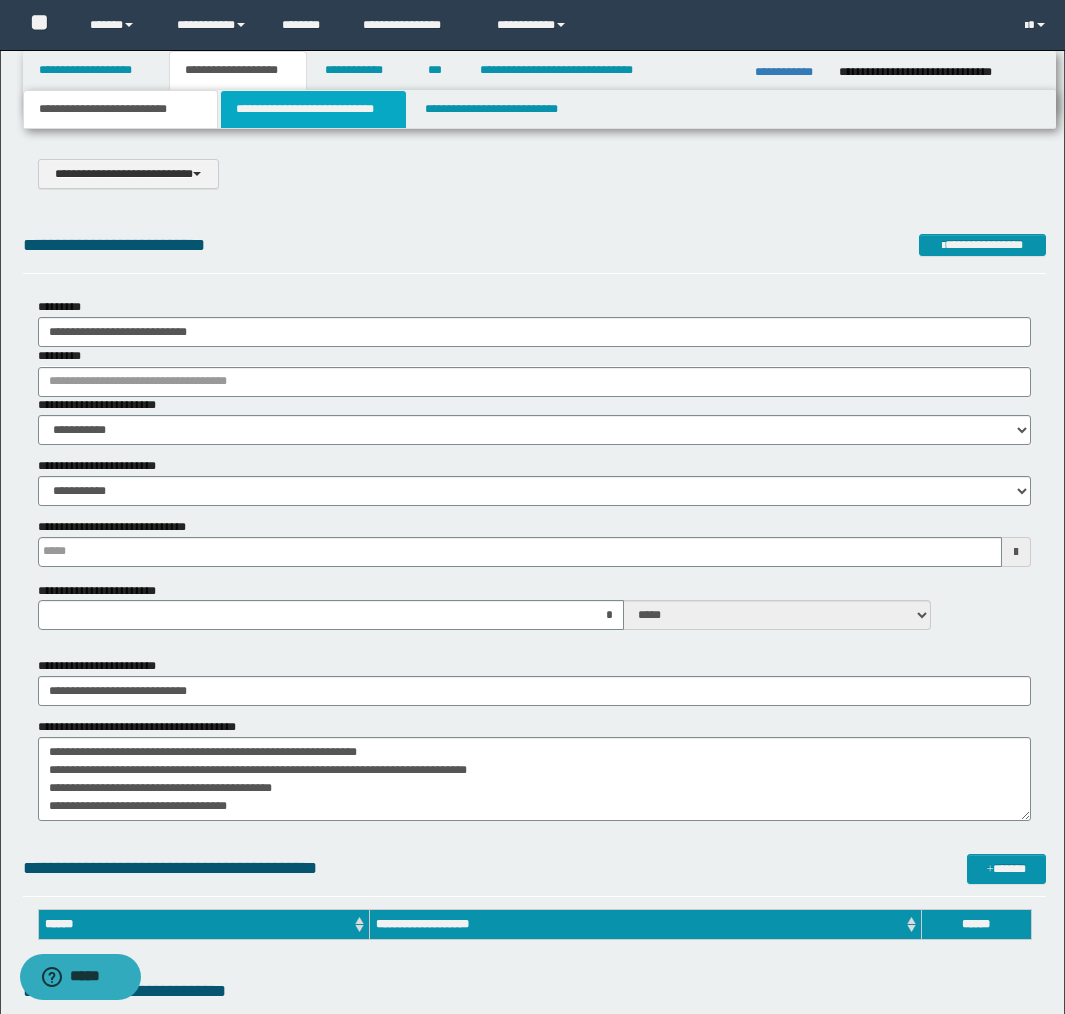 click on "**********" at bounding box center [314, 109] 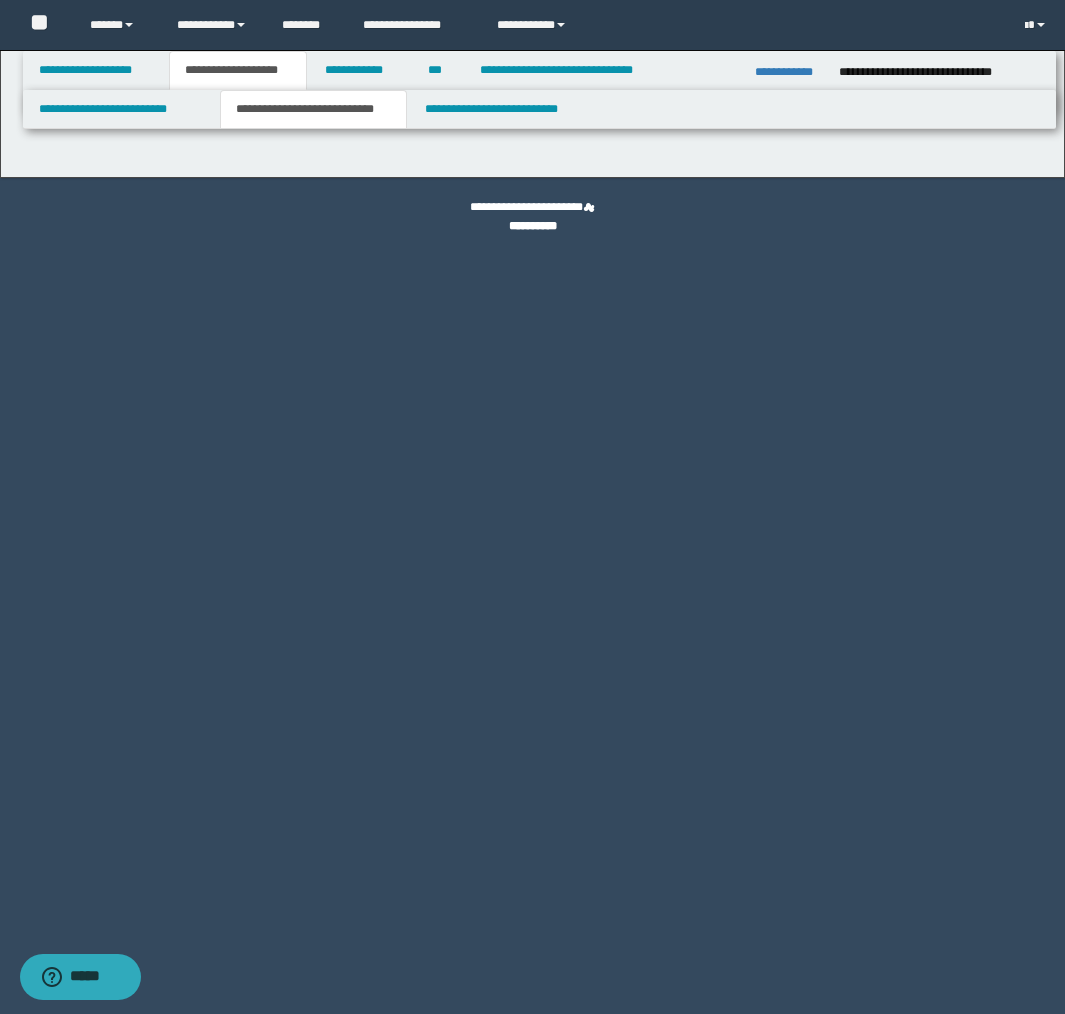 select on "*" 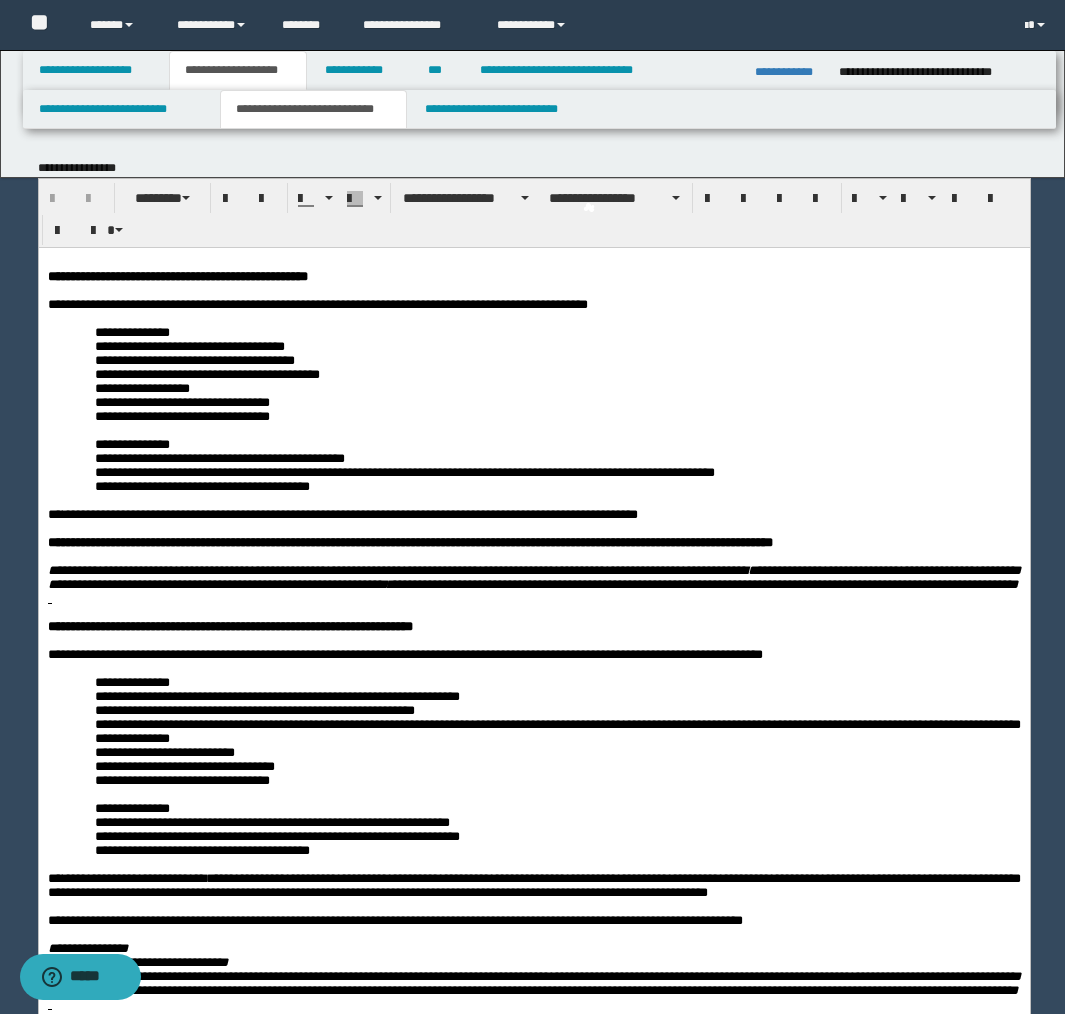 scroll, scrollTop: 0, scrollLeft: 0, axis: both 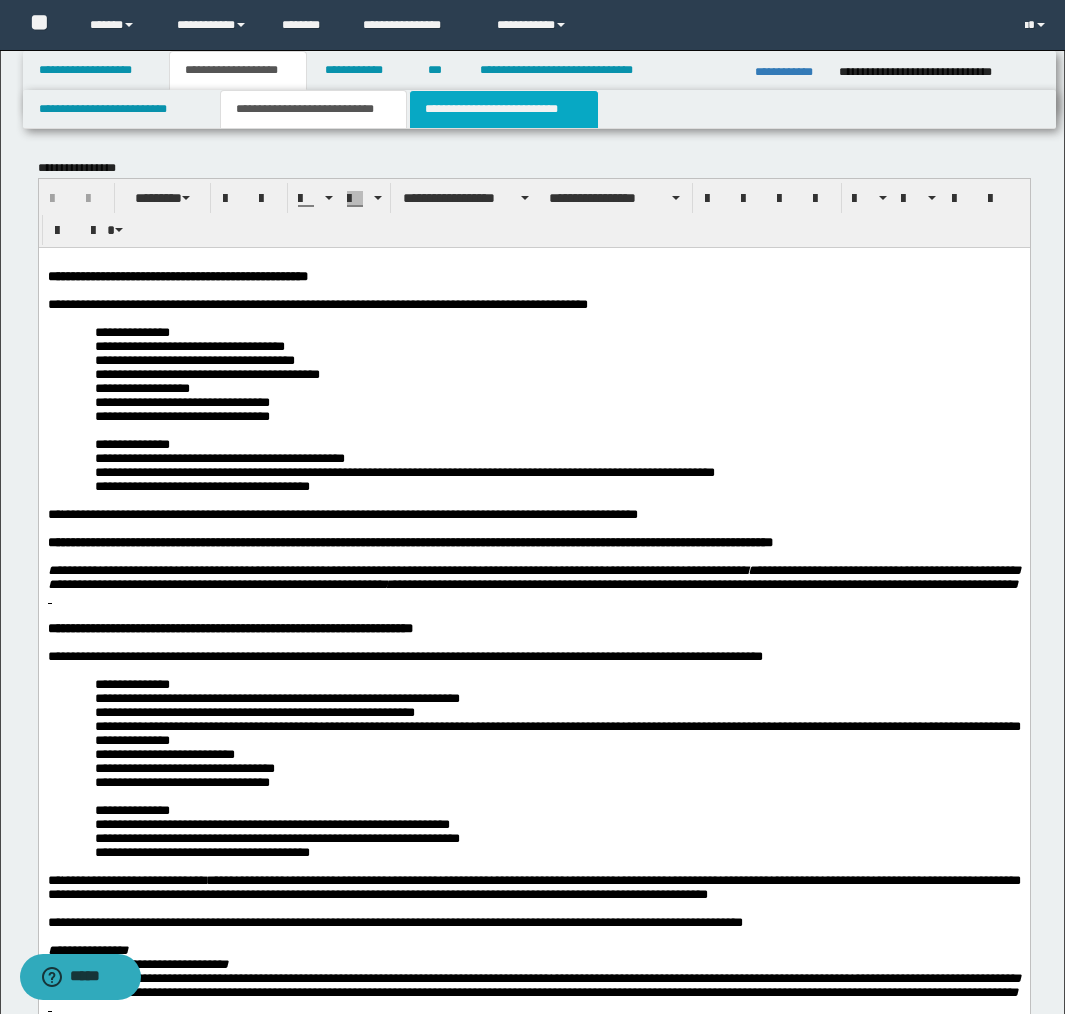 click on "**********" at bounding box center [504, 109] 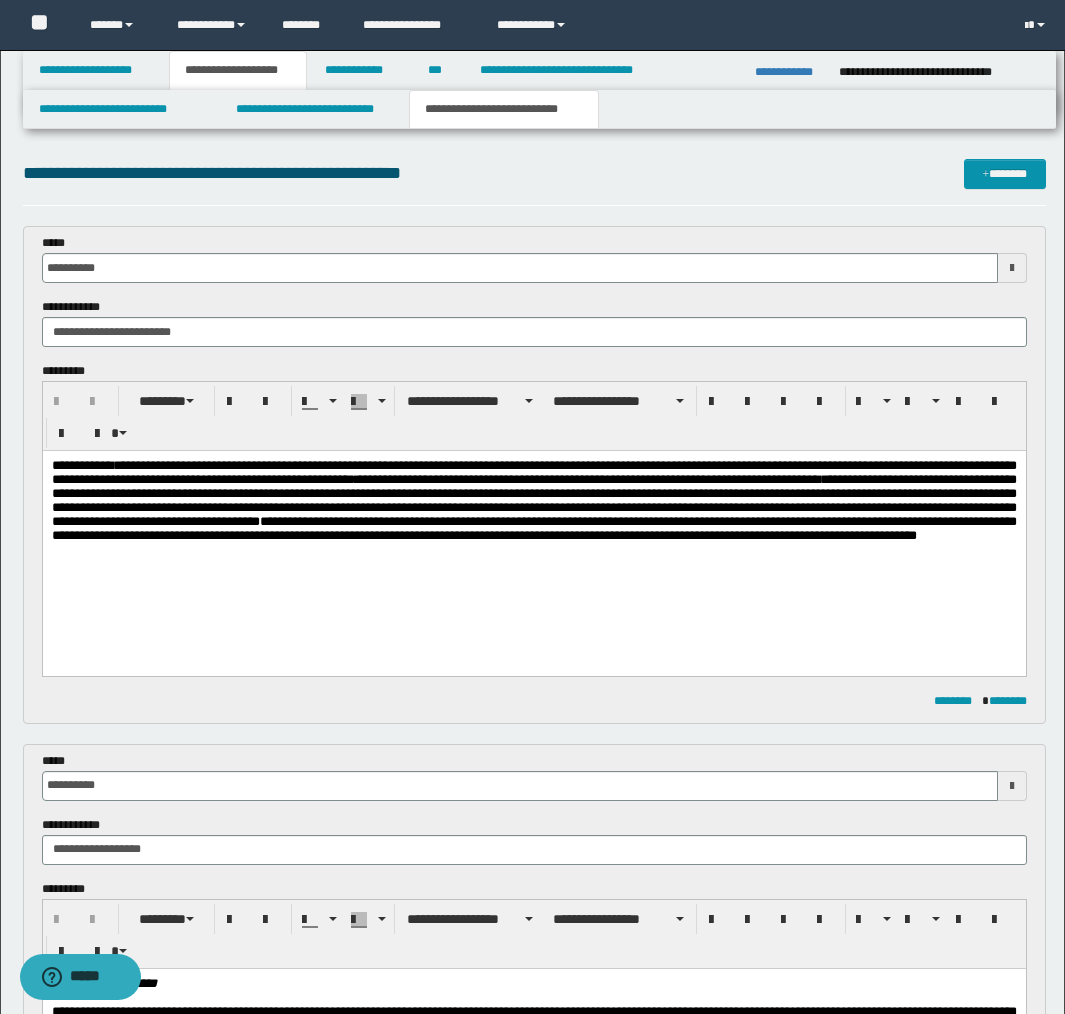 scroll, scrollTop: 0, scrollLeft: 0, axis: both 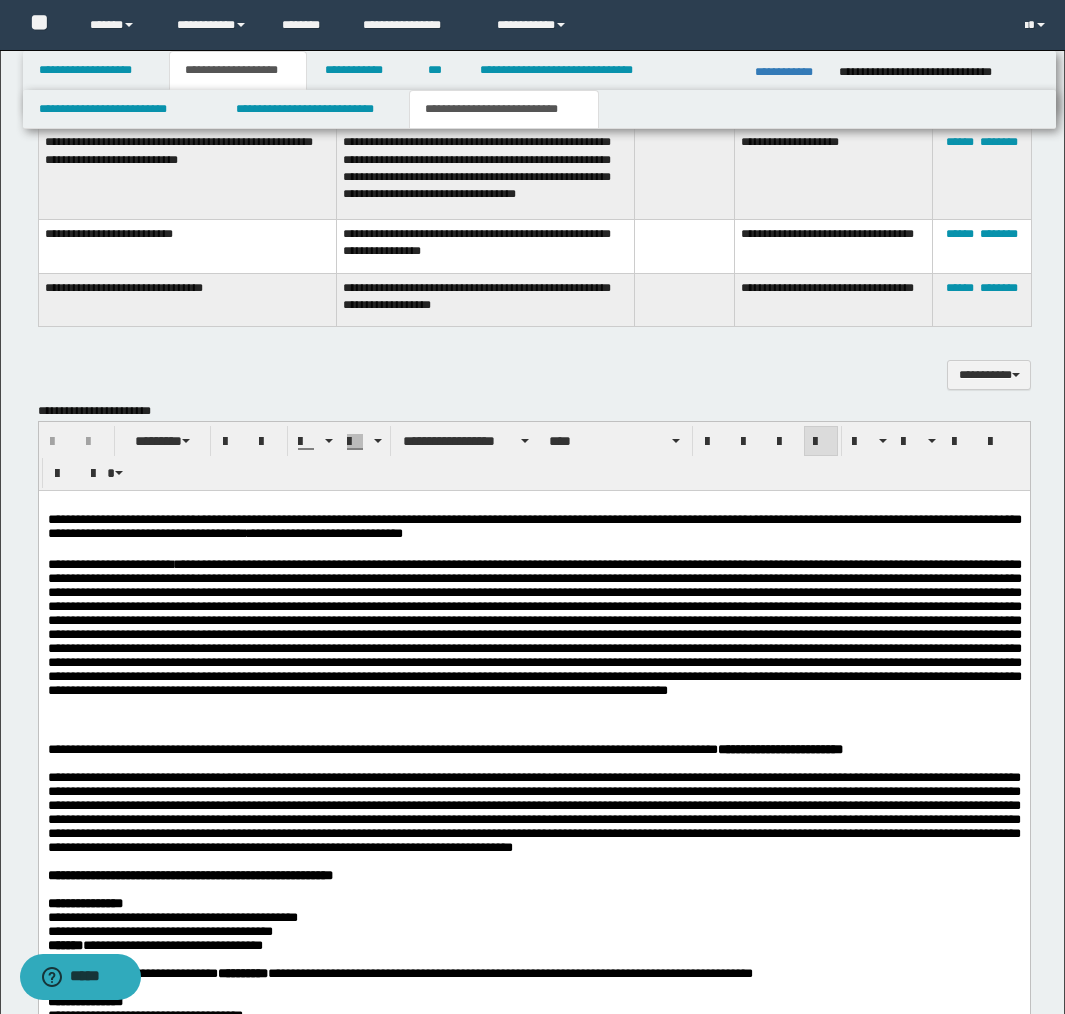 click on "**********" at bounding box center [533, 856] 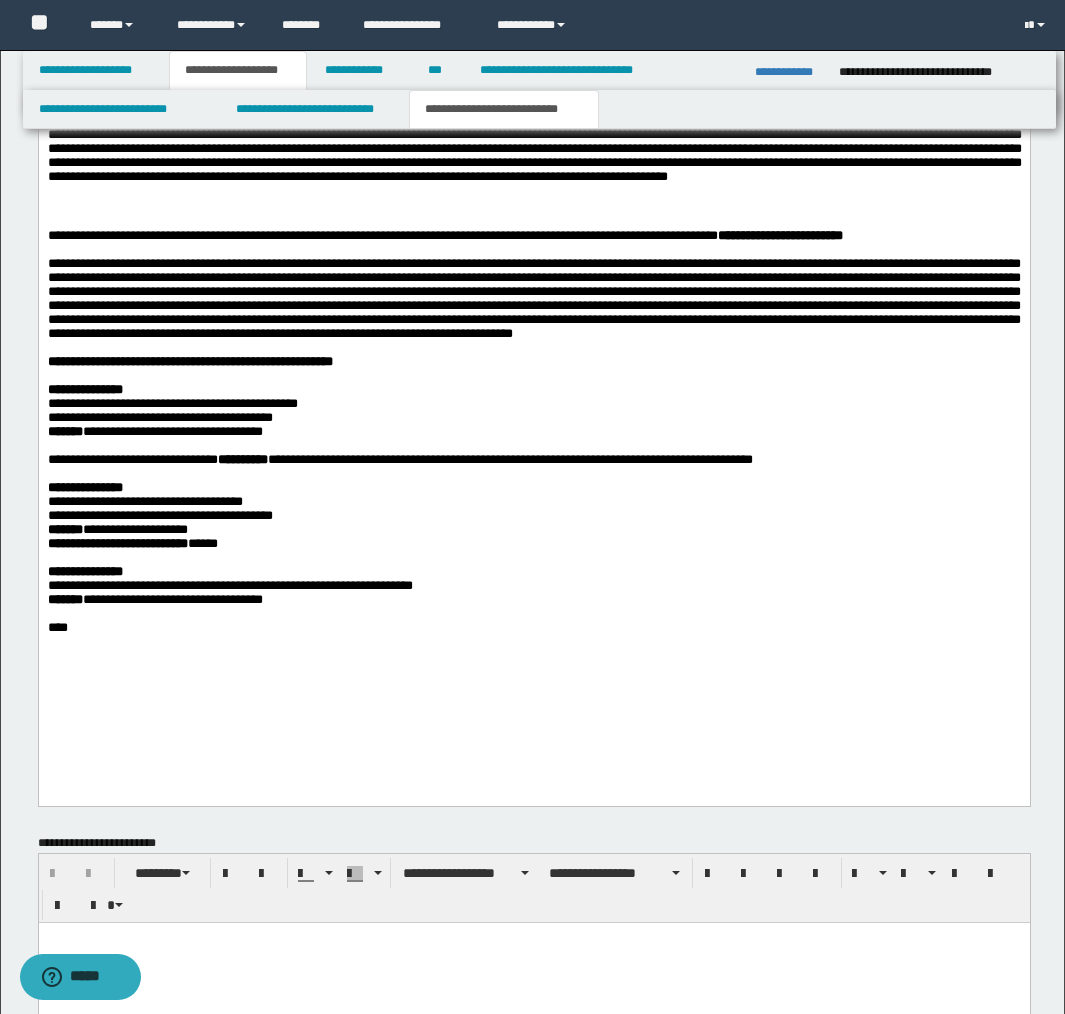 scroll, scrollTop: 1904, scrollLeft: 0, axis: vertical 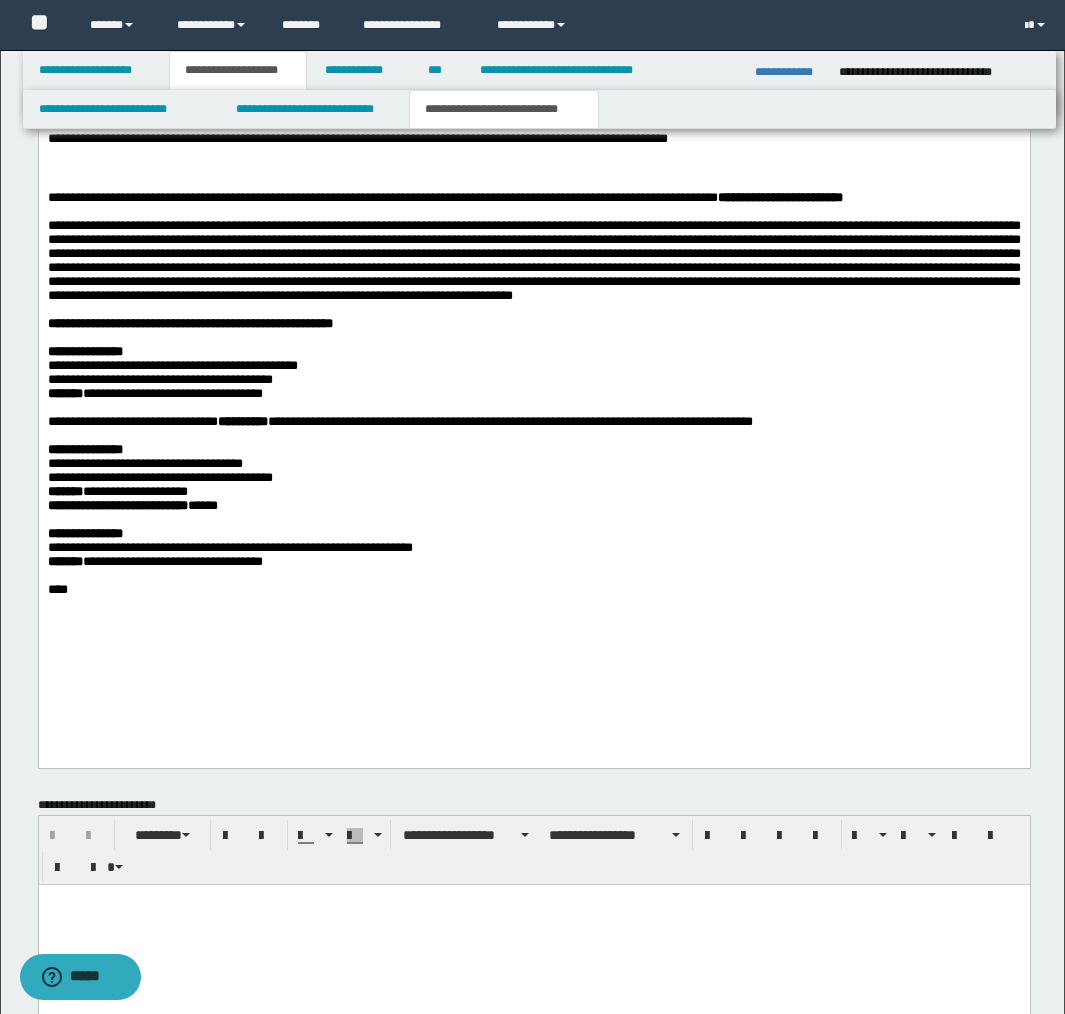 click at bounding box center (533, 605) 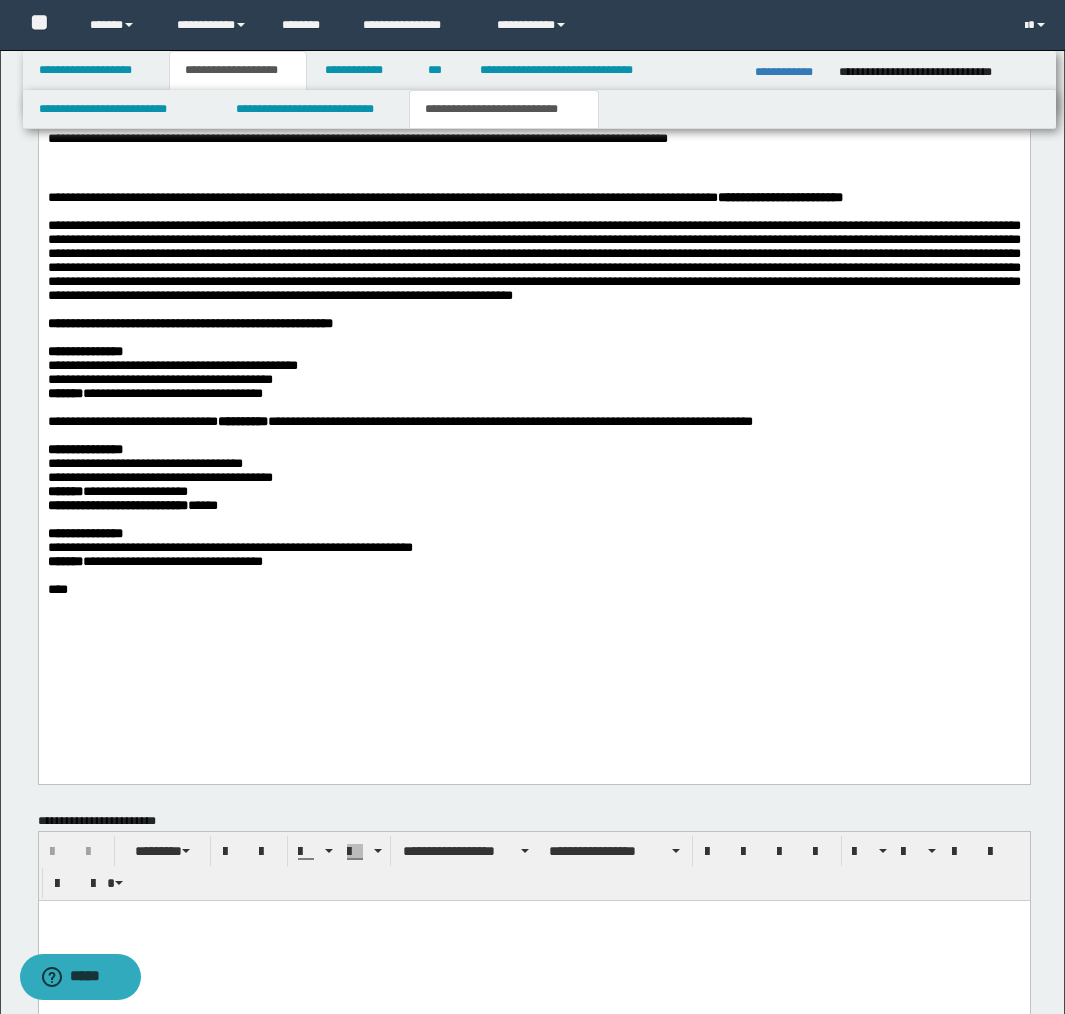 scroll, scrollTop: 1936, scrollLeft: 0, axis: vertical 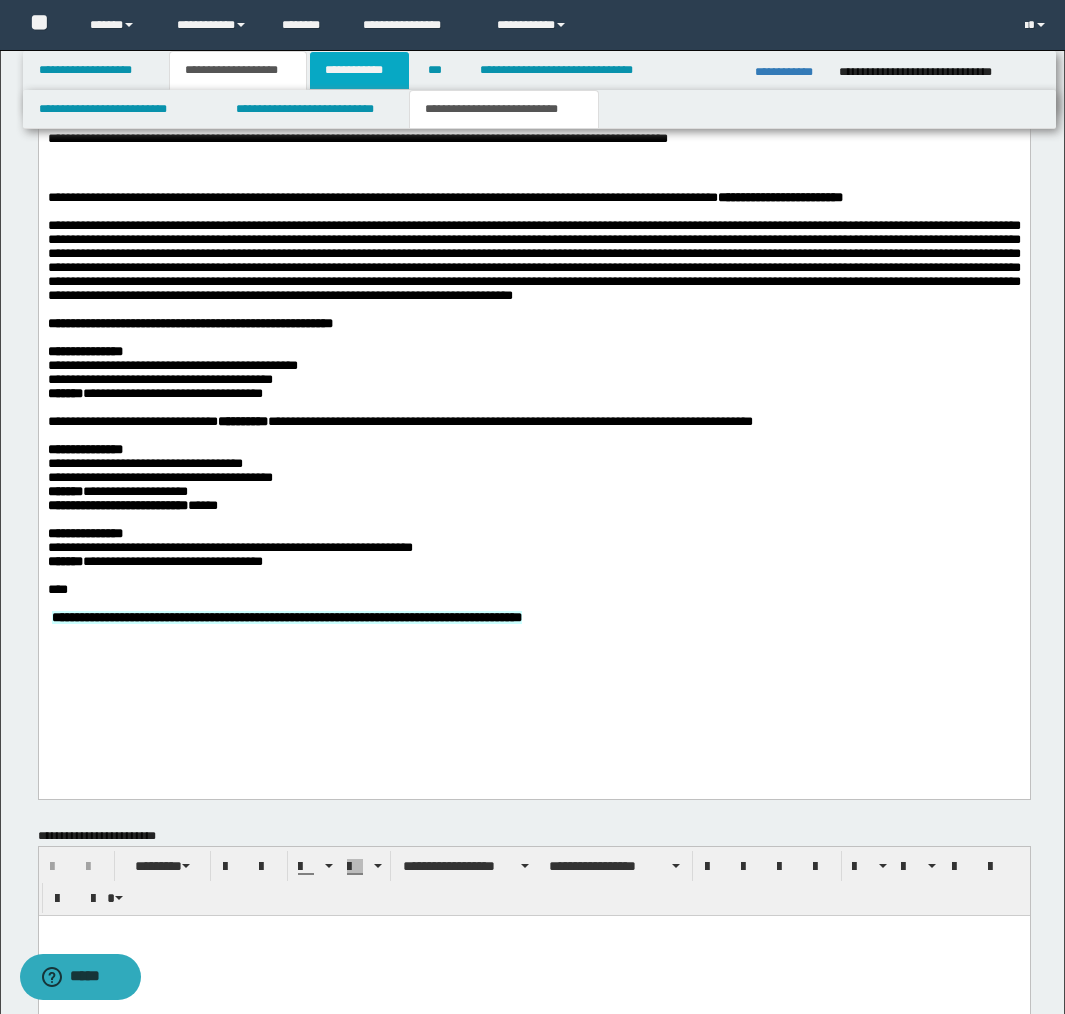 click on "**********" at bounding box center [359, 70] 